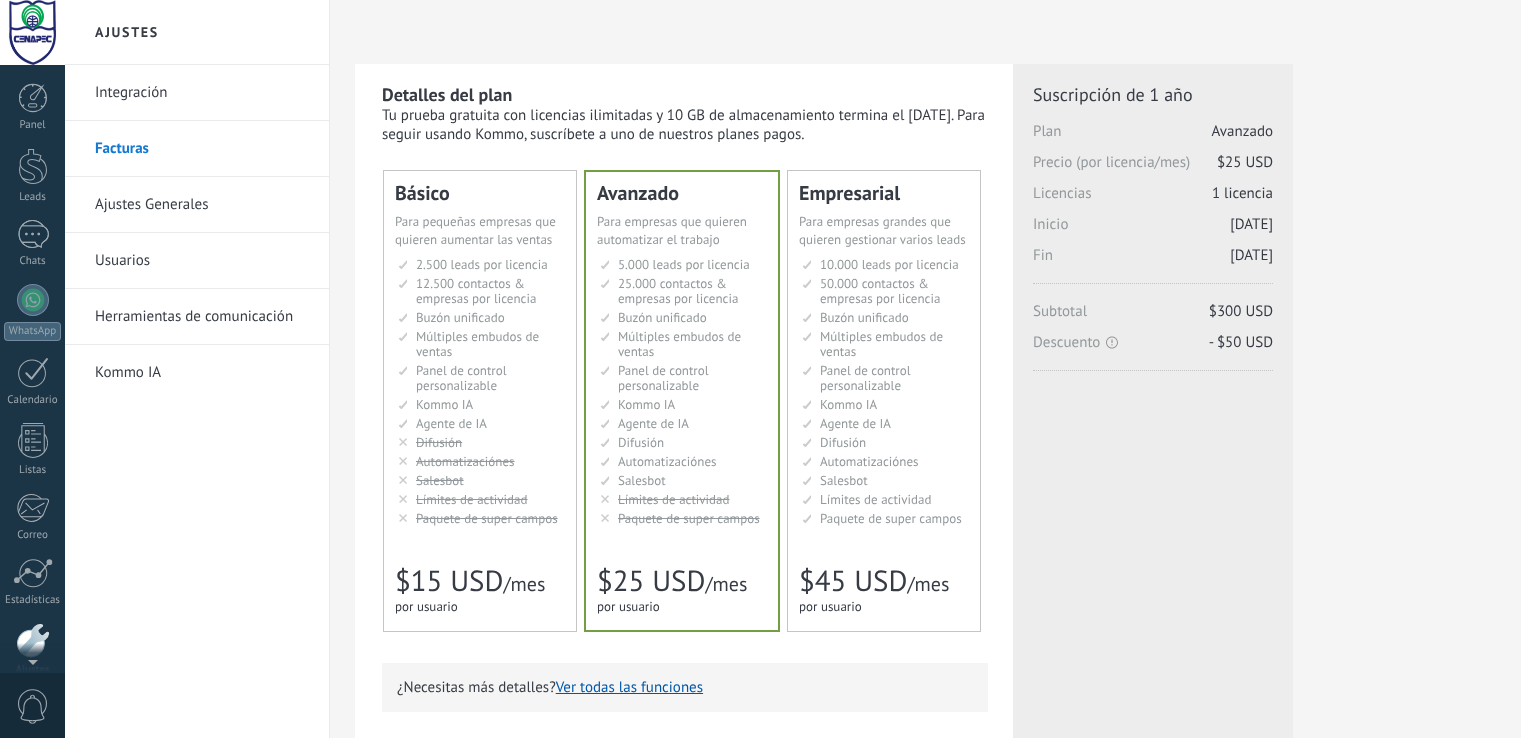 scroll, scrollTop: 0, scrollLeft: 0, axis: both 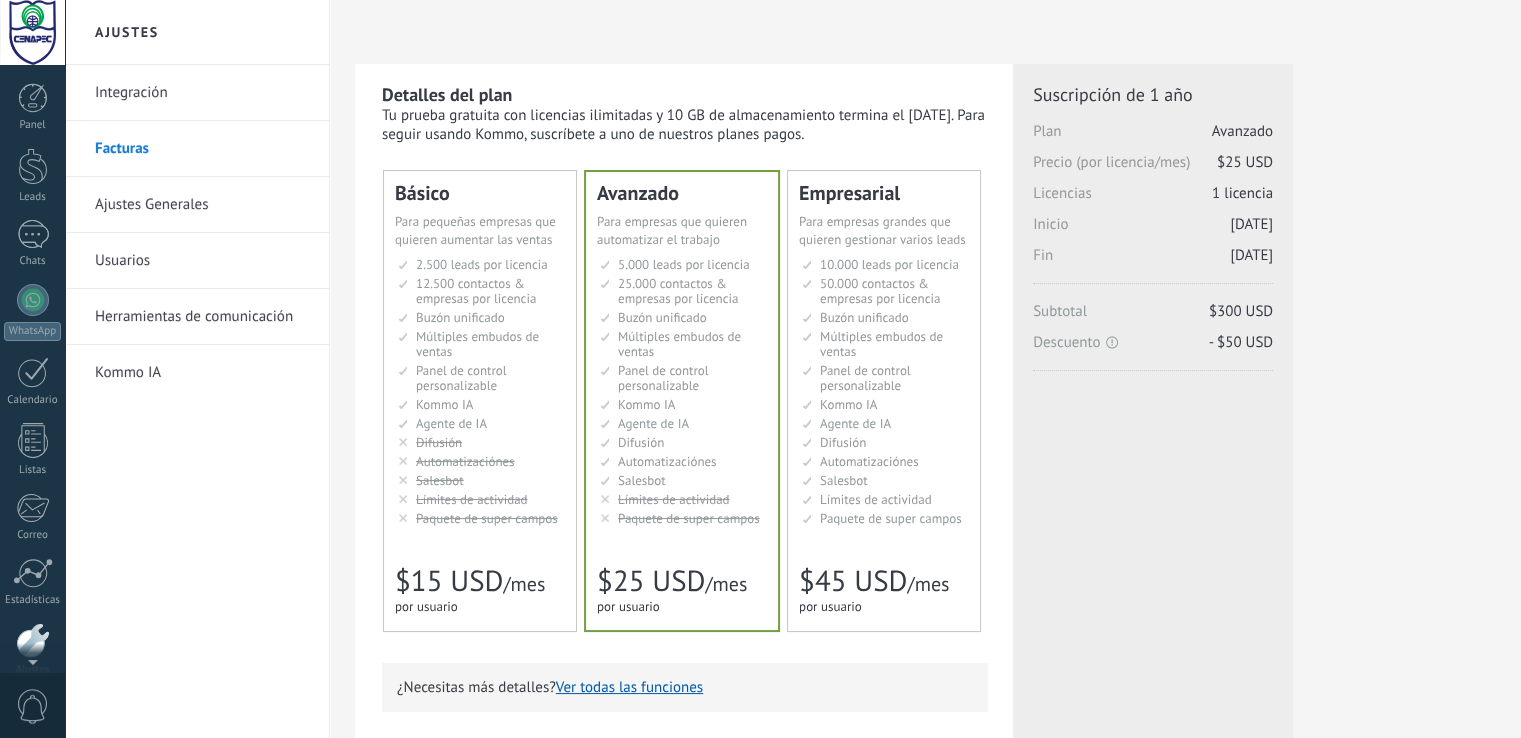 click on "Panel
Leads
Chats
WhatsApp
Clientes" at bounding box center (32, 425) 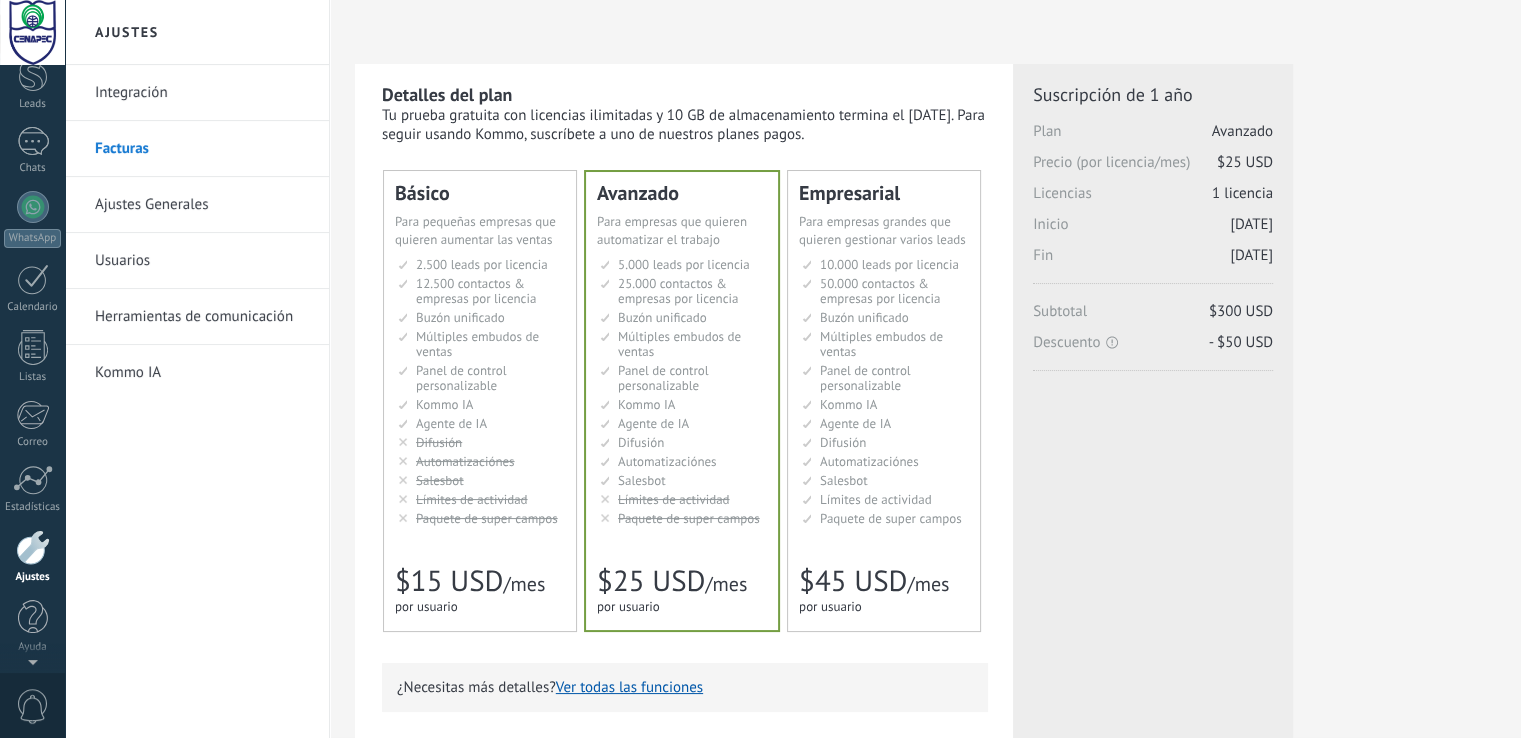 scroll, scrollTop: 0, scrollLeft: 0, axis: both 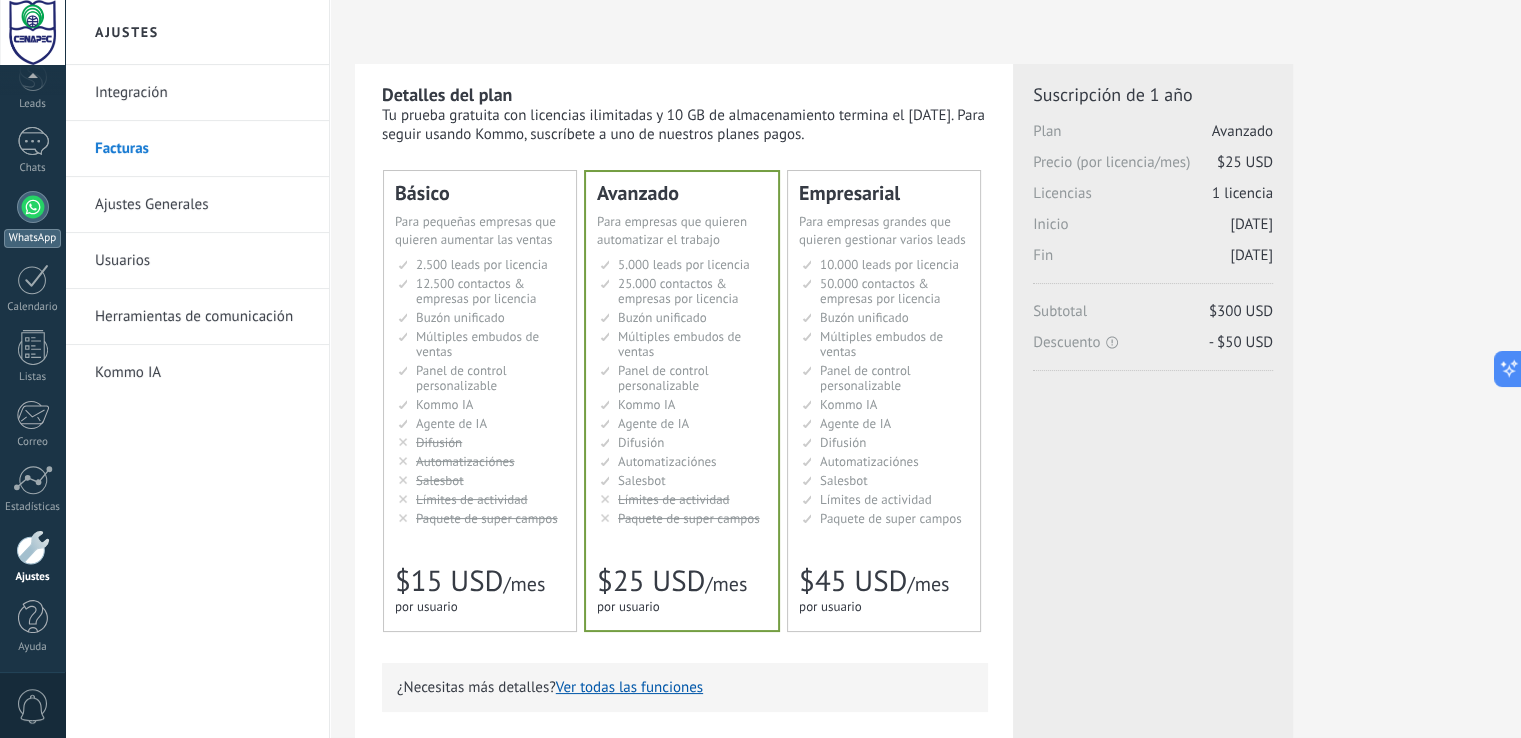 click at bounding box center (33, 207) 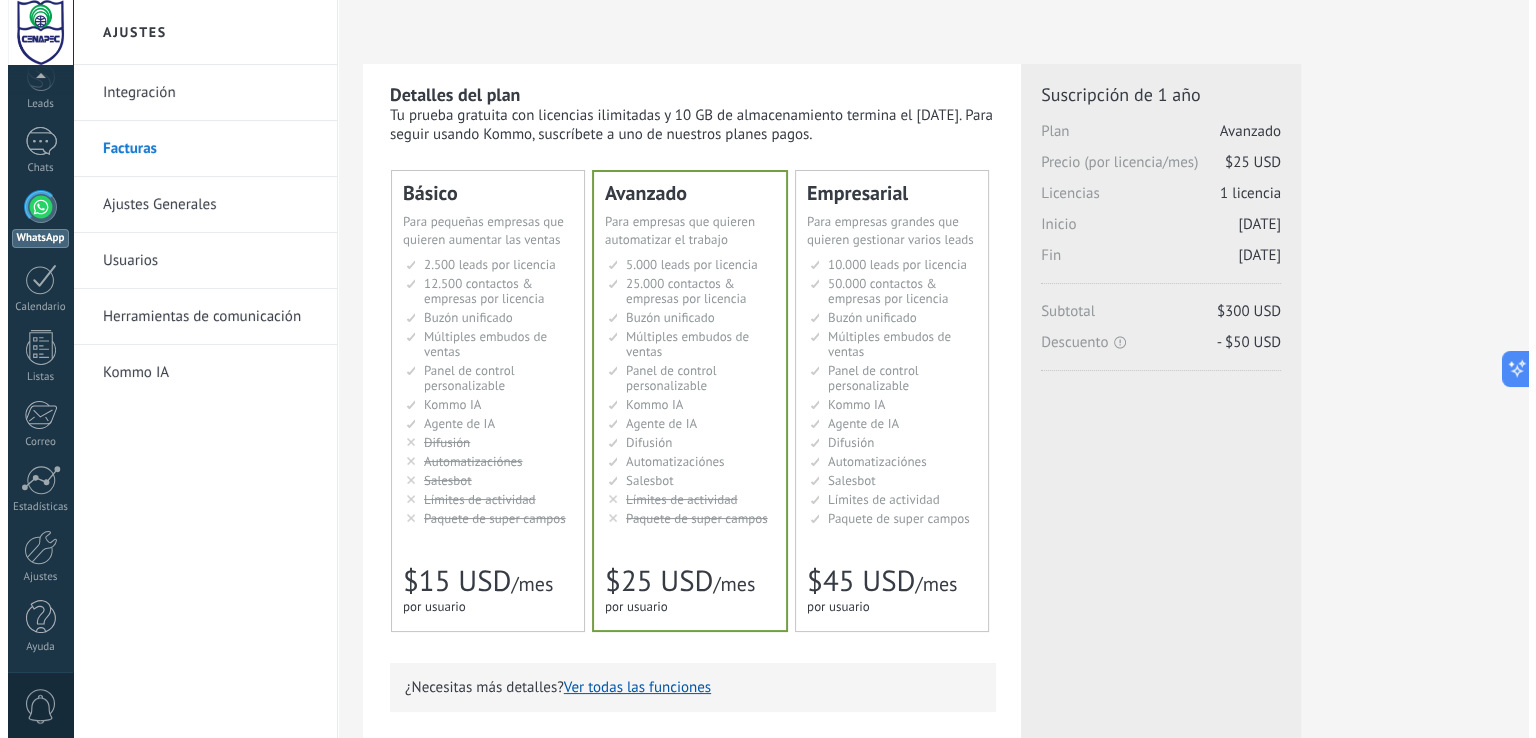 scroll, scrollTop: 0, scrollLeft: 0, axis: both 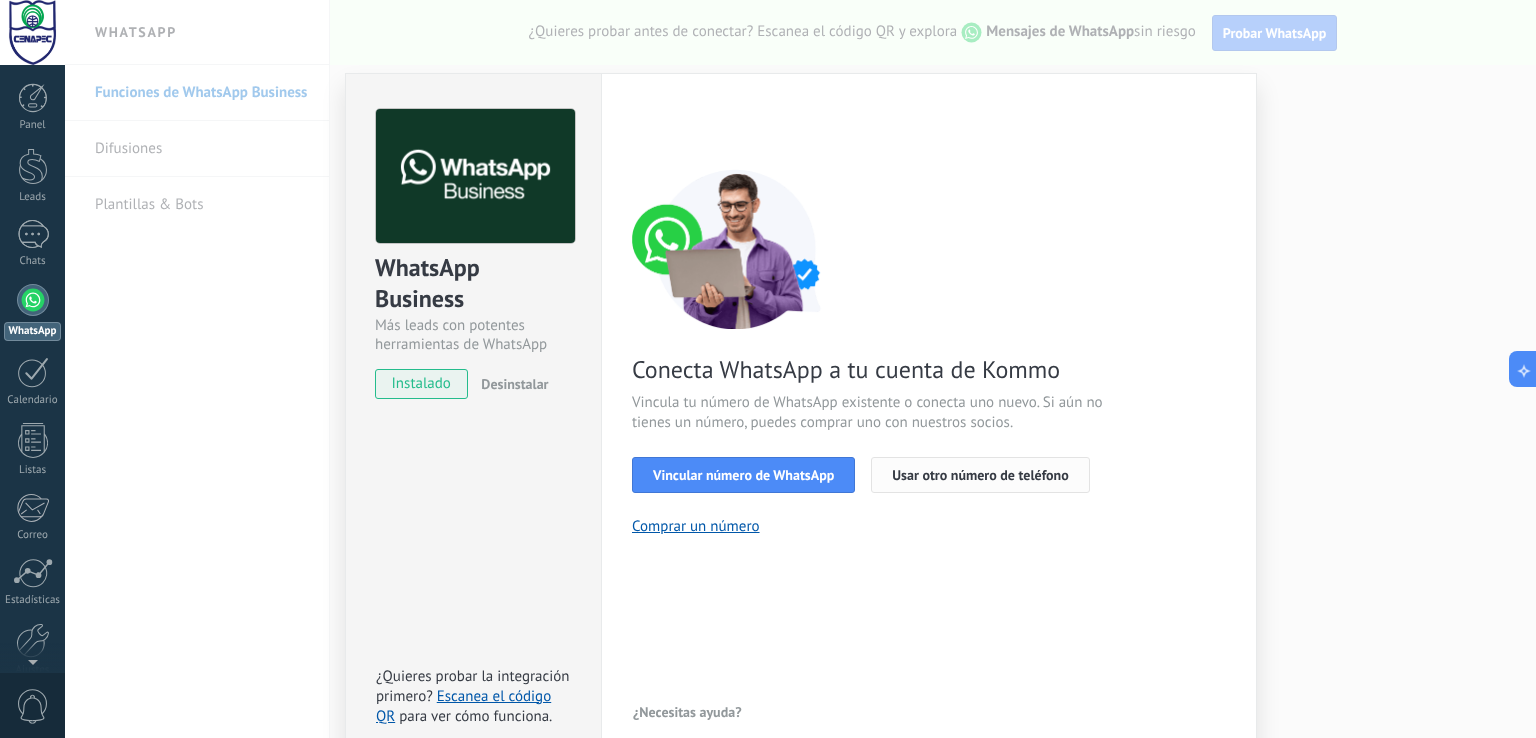 click on "Usar otro número de teléfono" at bounding box center [980, 475] 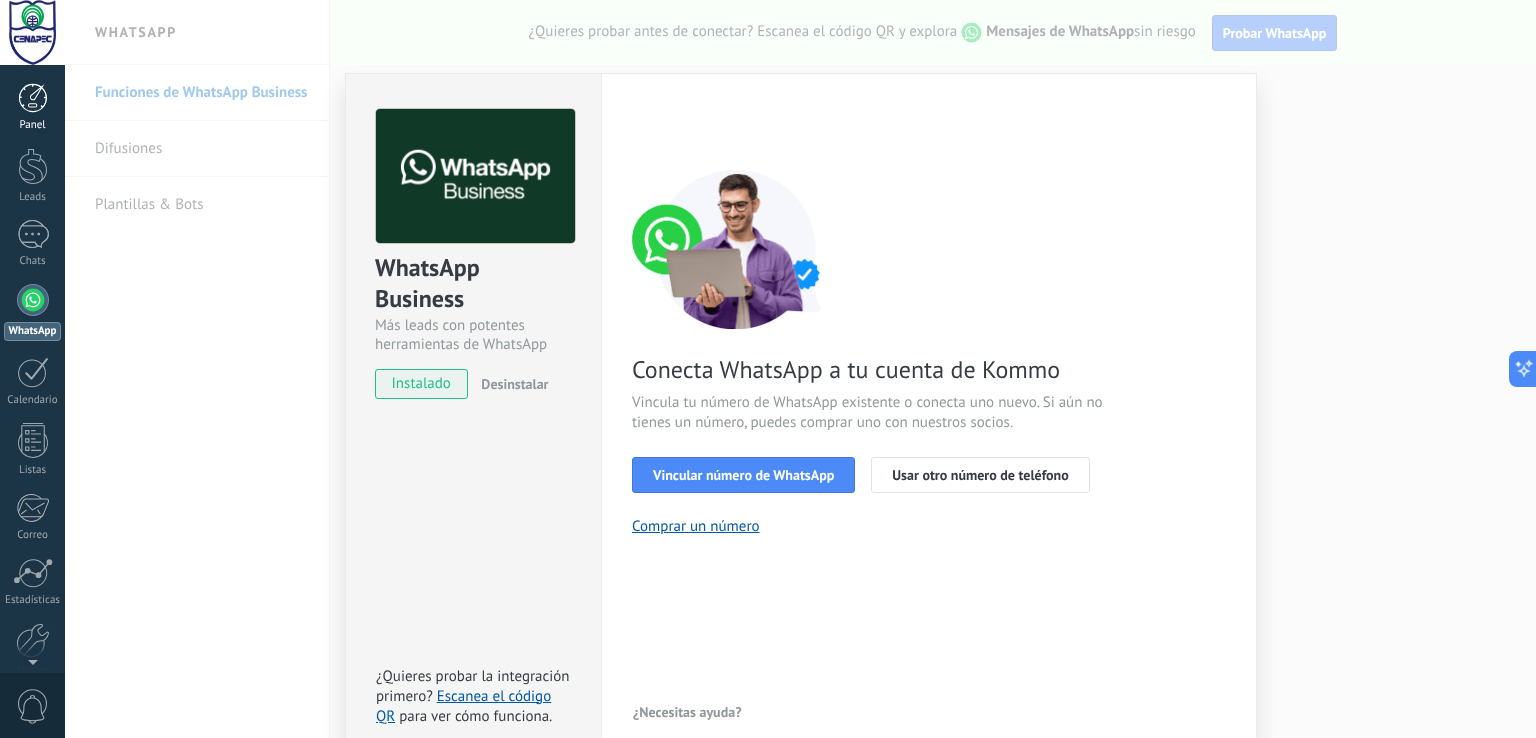 click at bounding box center (33, 98) 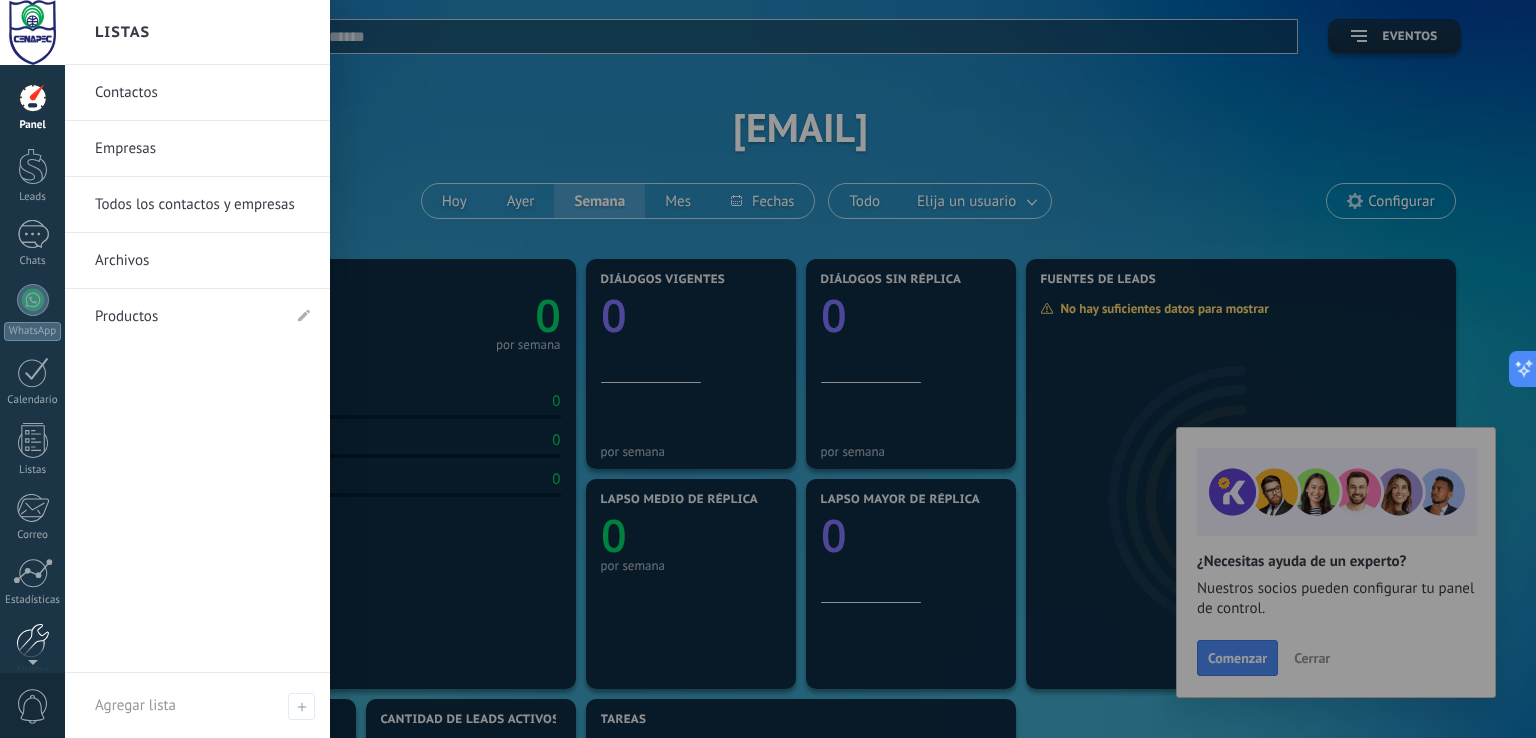 click at bounding box center [33, 640] 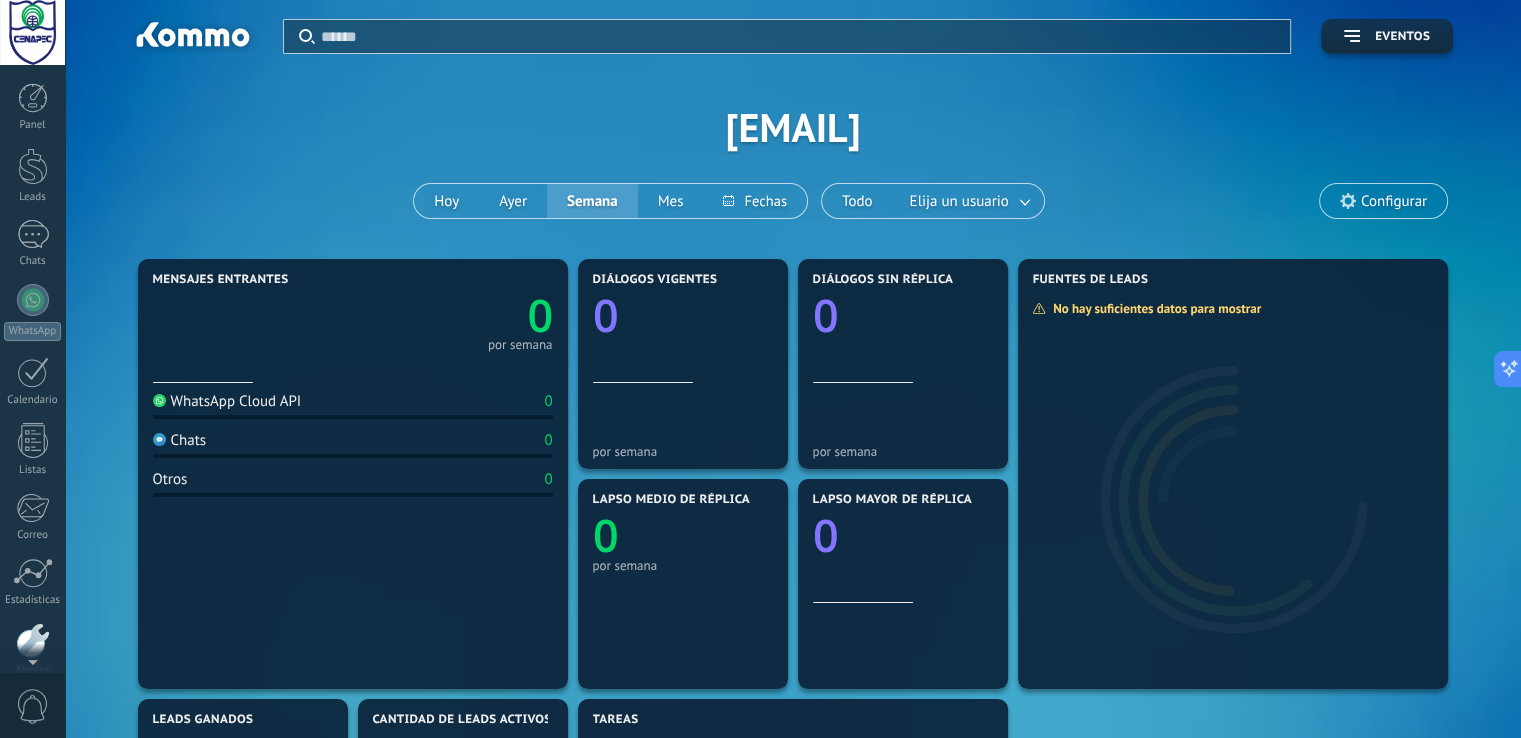 scroll, scrollTop: 93, scrollLeft: 0, axis: vertical 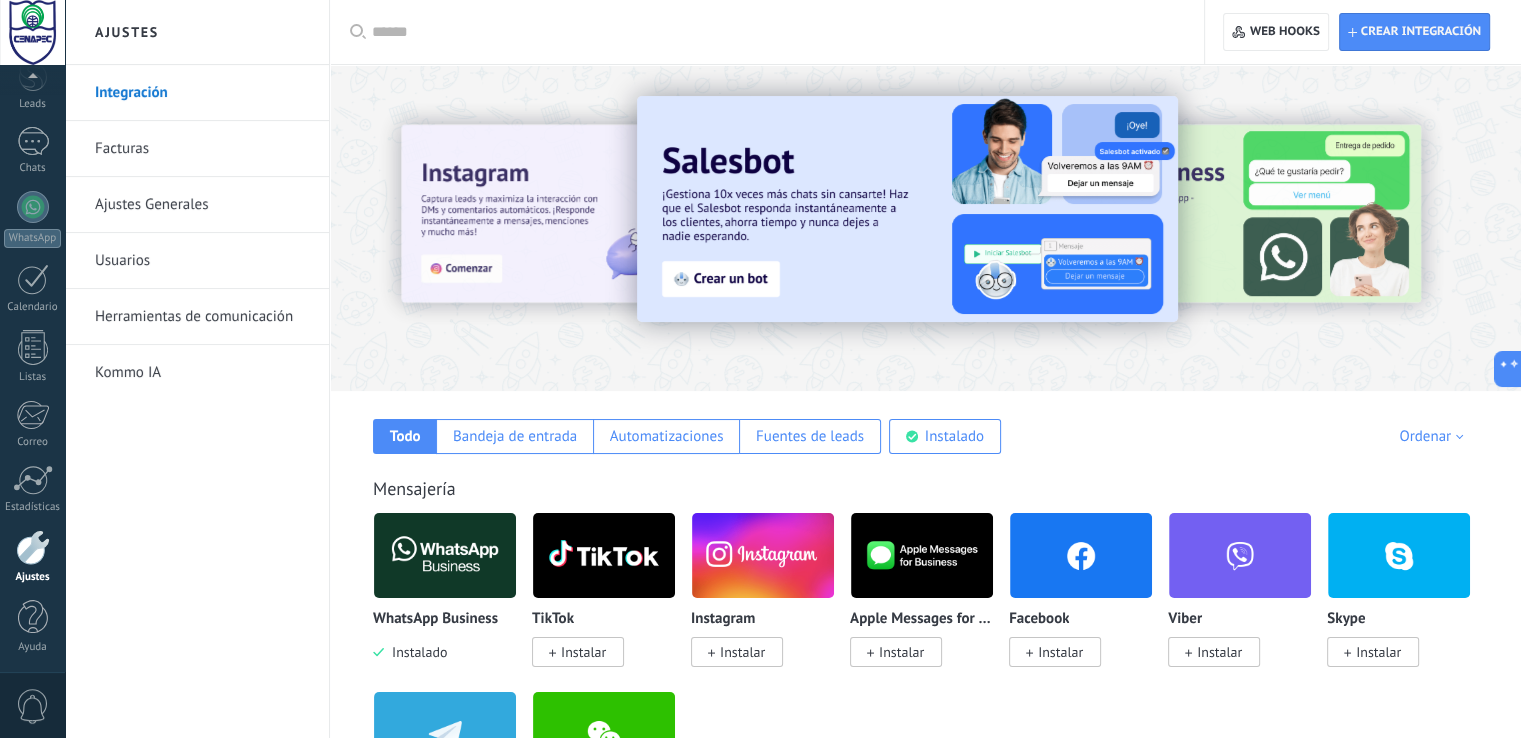 click on "Ajustes Generales" at bounding box center [202, 205] 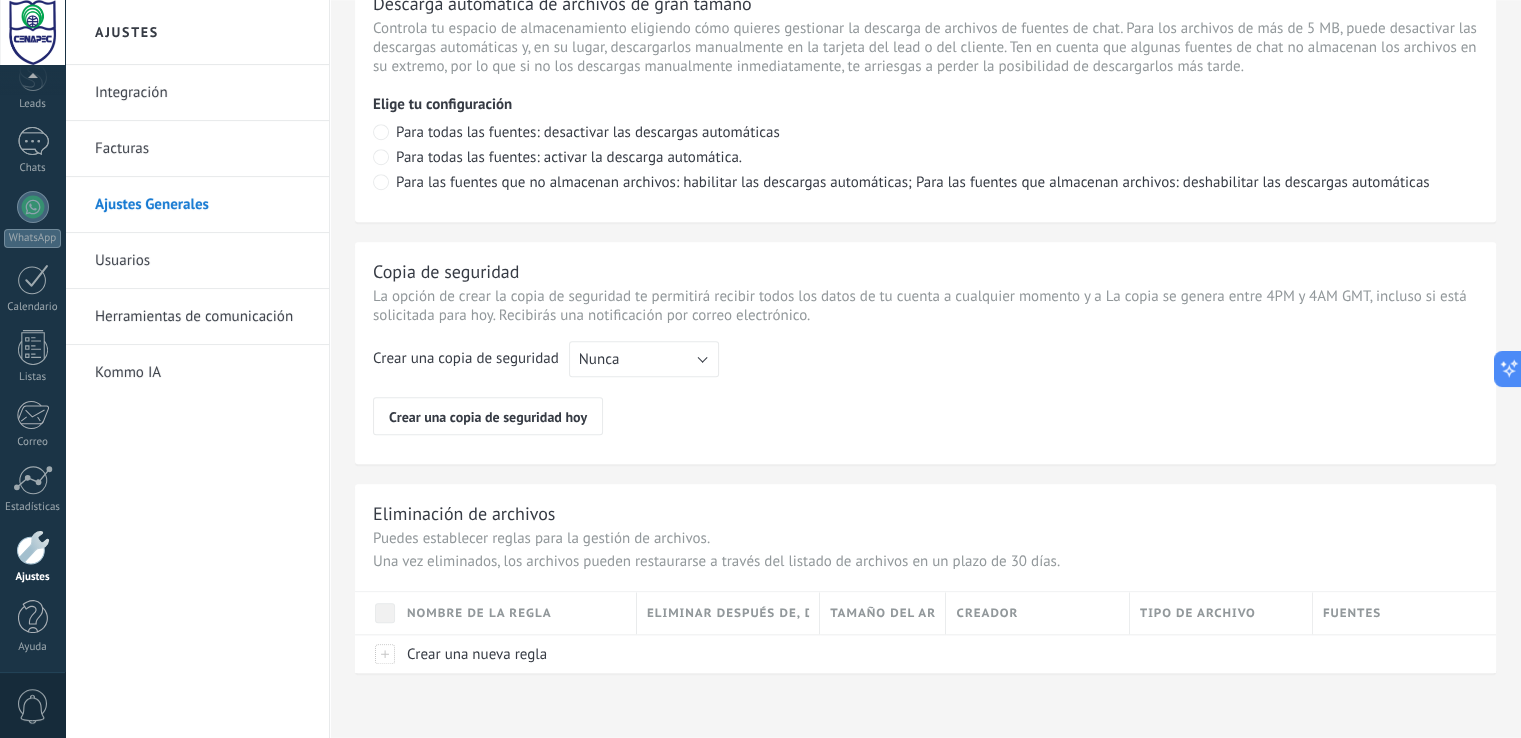 scroll, scrollTop: 1468, scrollLeft: 0, axis: vertical 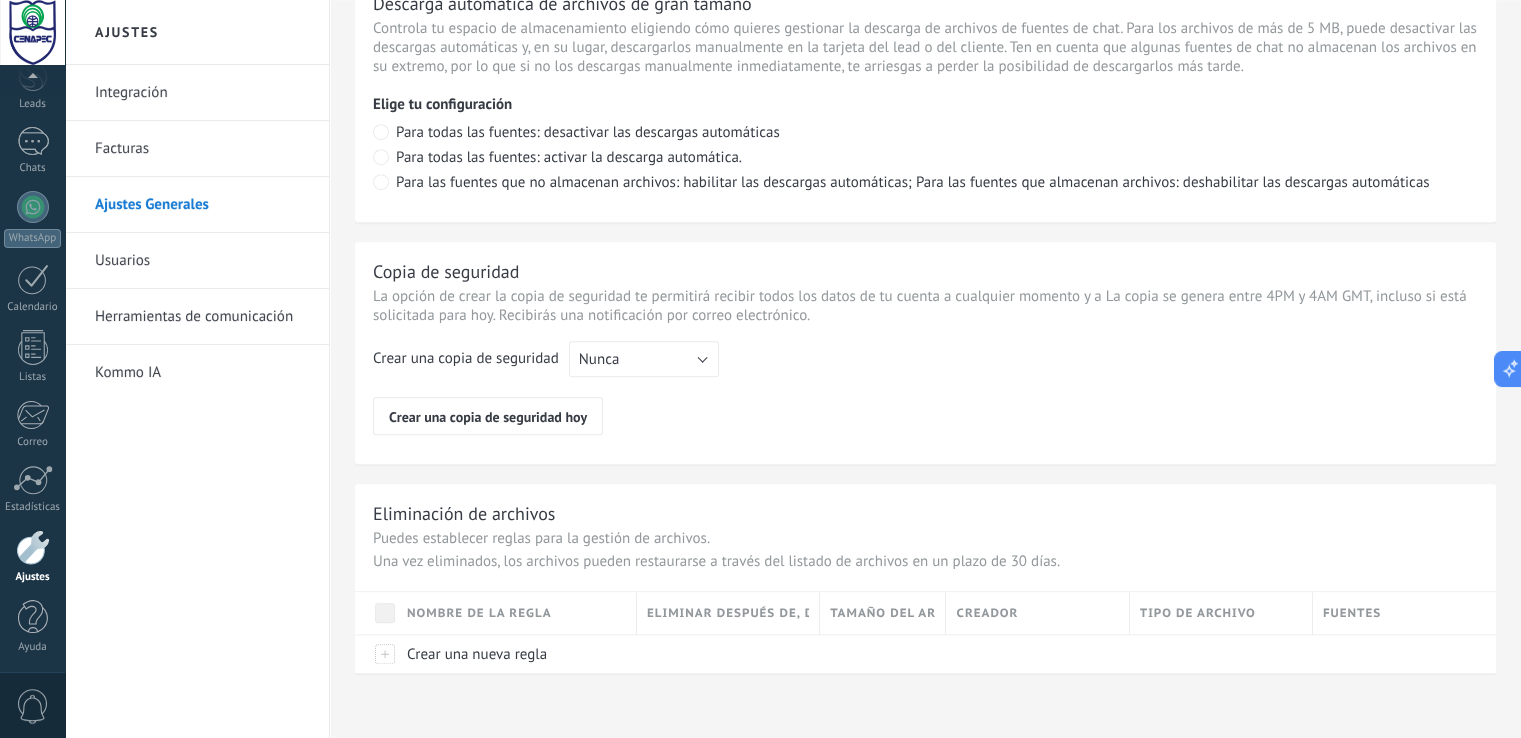 click on "Usuarios" at bounding box center (202, 261) 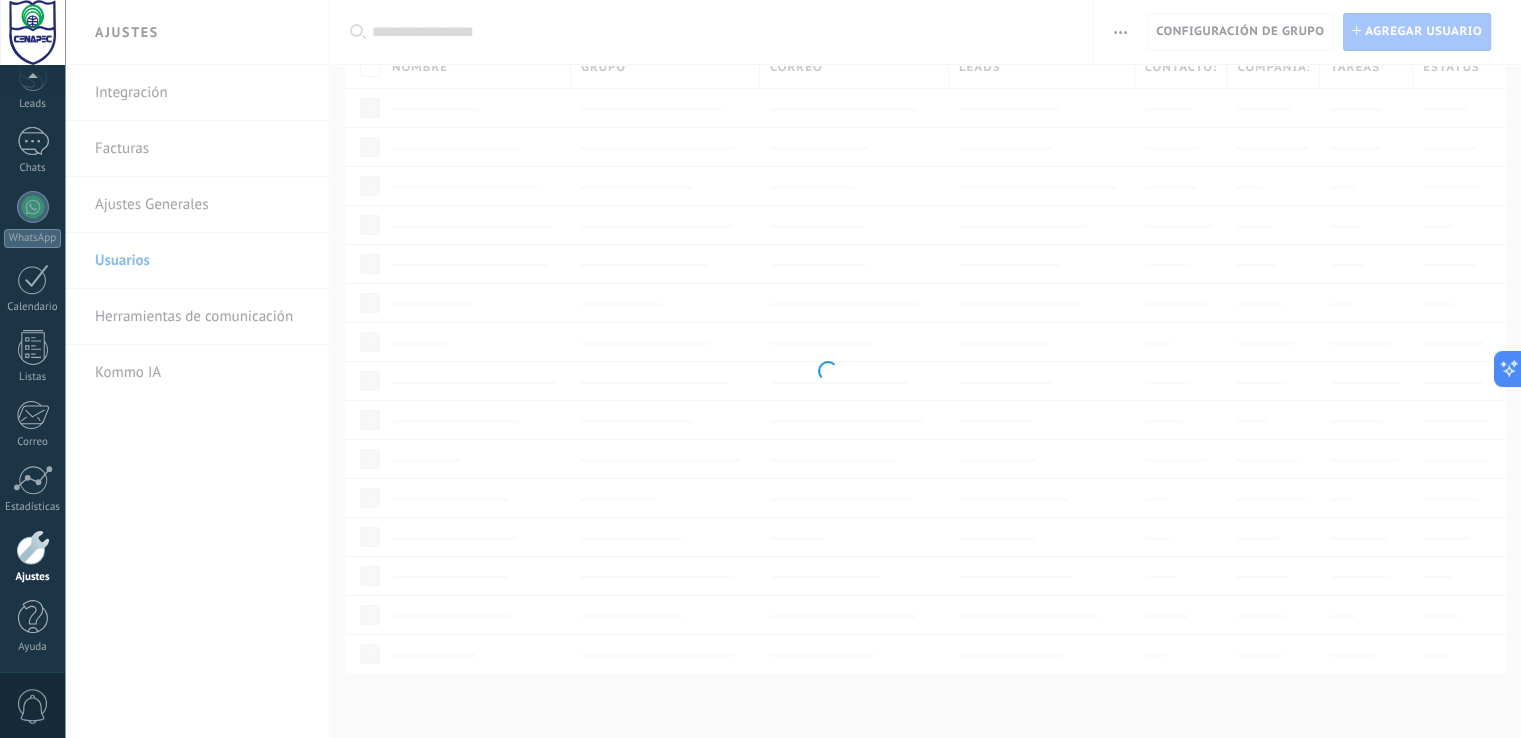 scroll, scrollTop: 0, scrollLeft: 0, axis: both 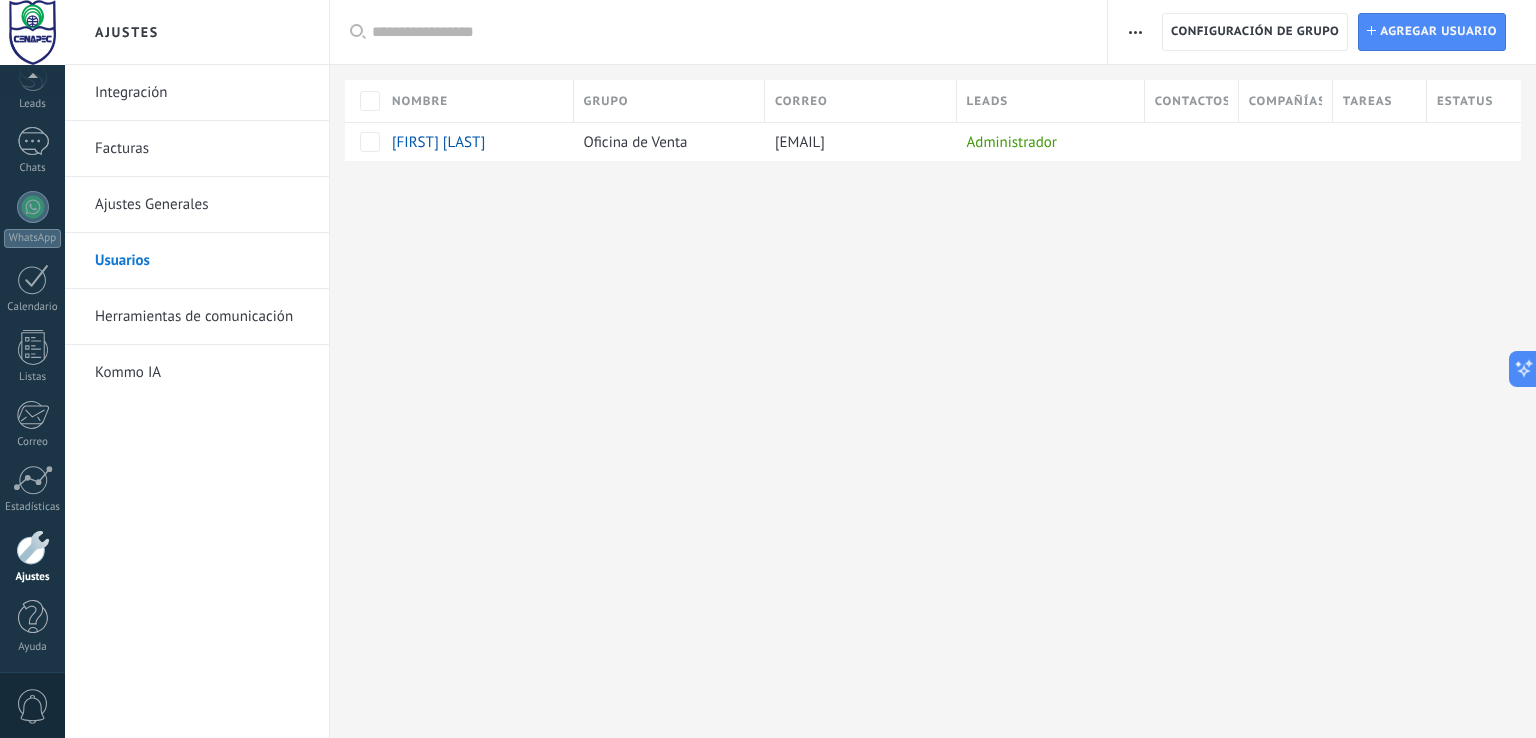 click on "Herramientas de comunicación" at bounding box center (202, 317) 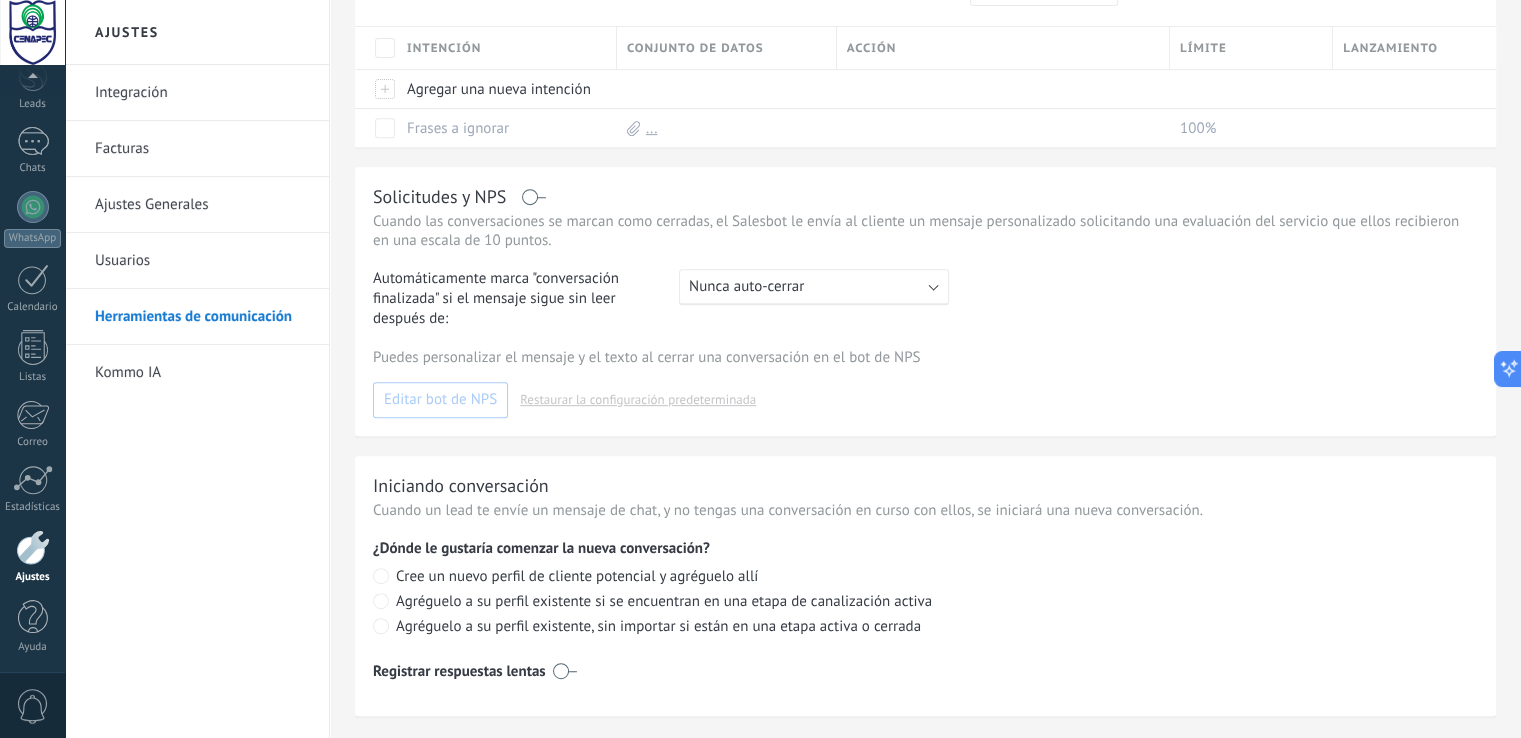 scroll, scrollTop: 892, scrollLeft: 0, axis: vertical 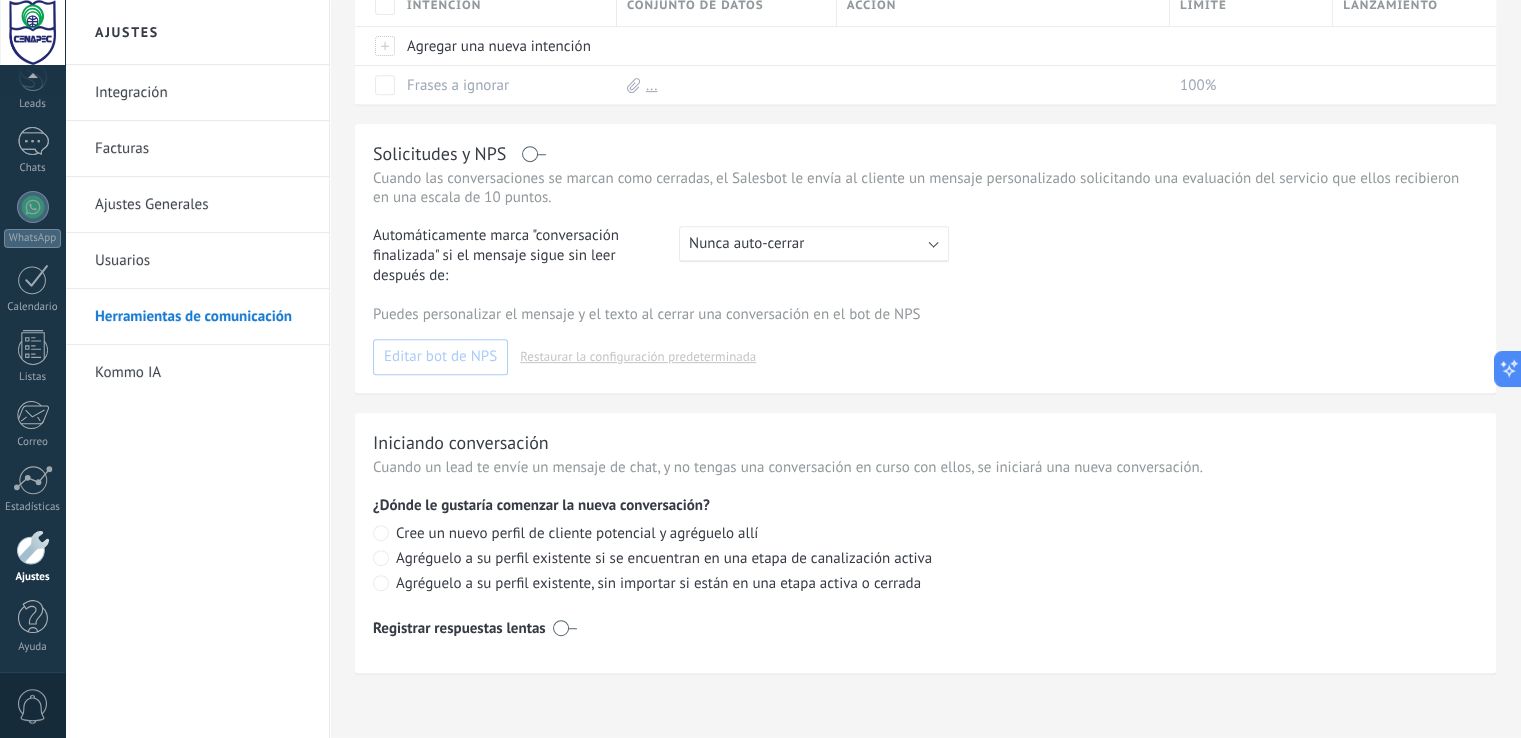 click on "Integración" at bounding box center [202, 93] 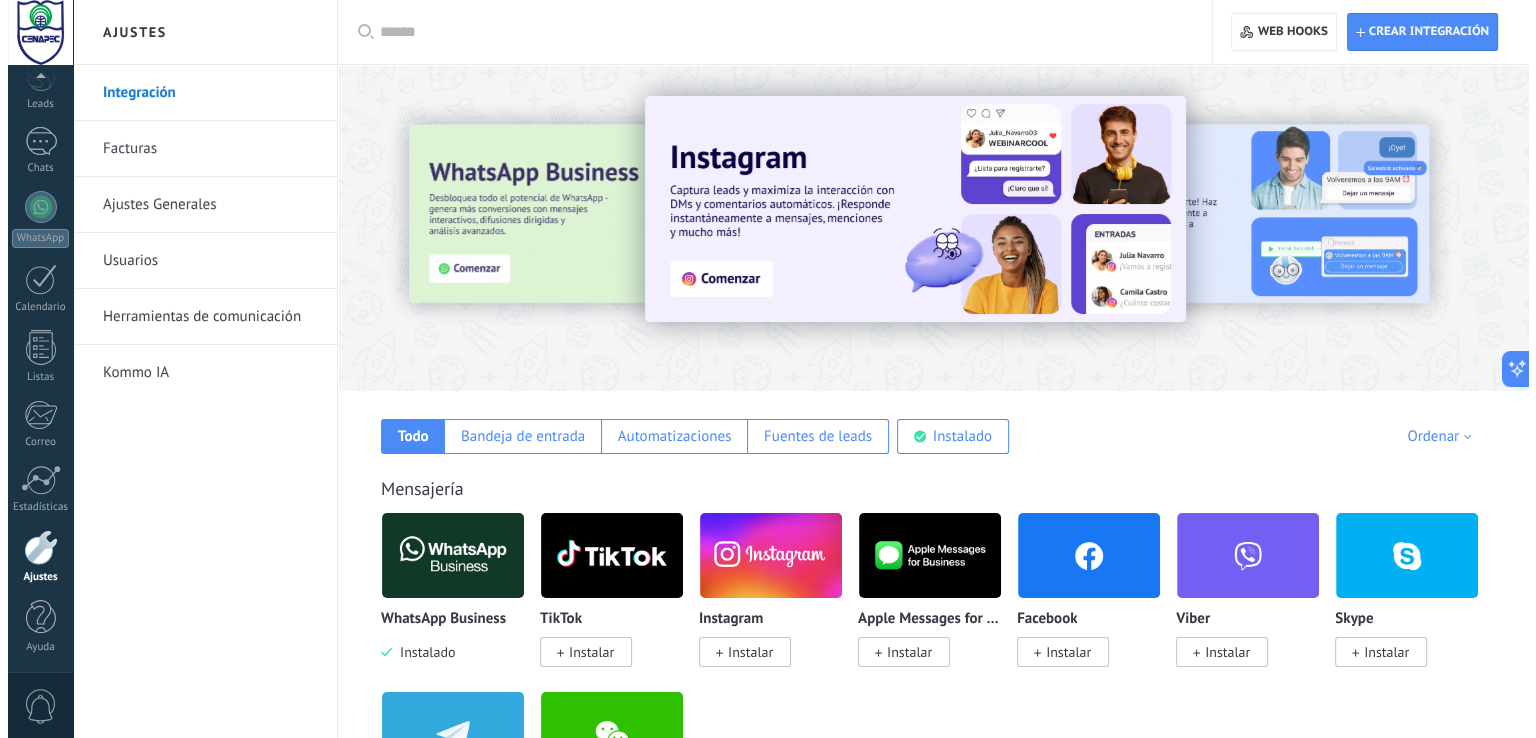 scroll, scrollTop: 400, scrollLeft: 0, axis: vertical 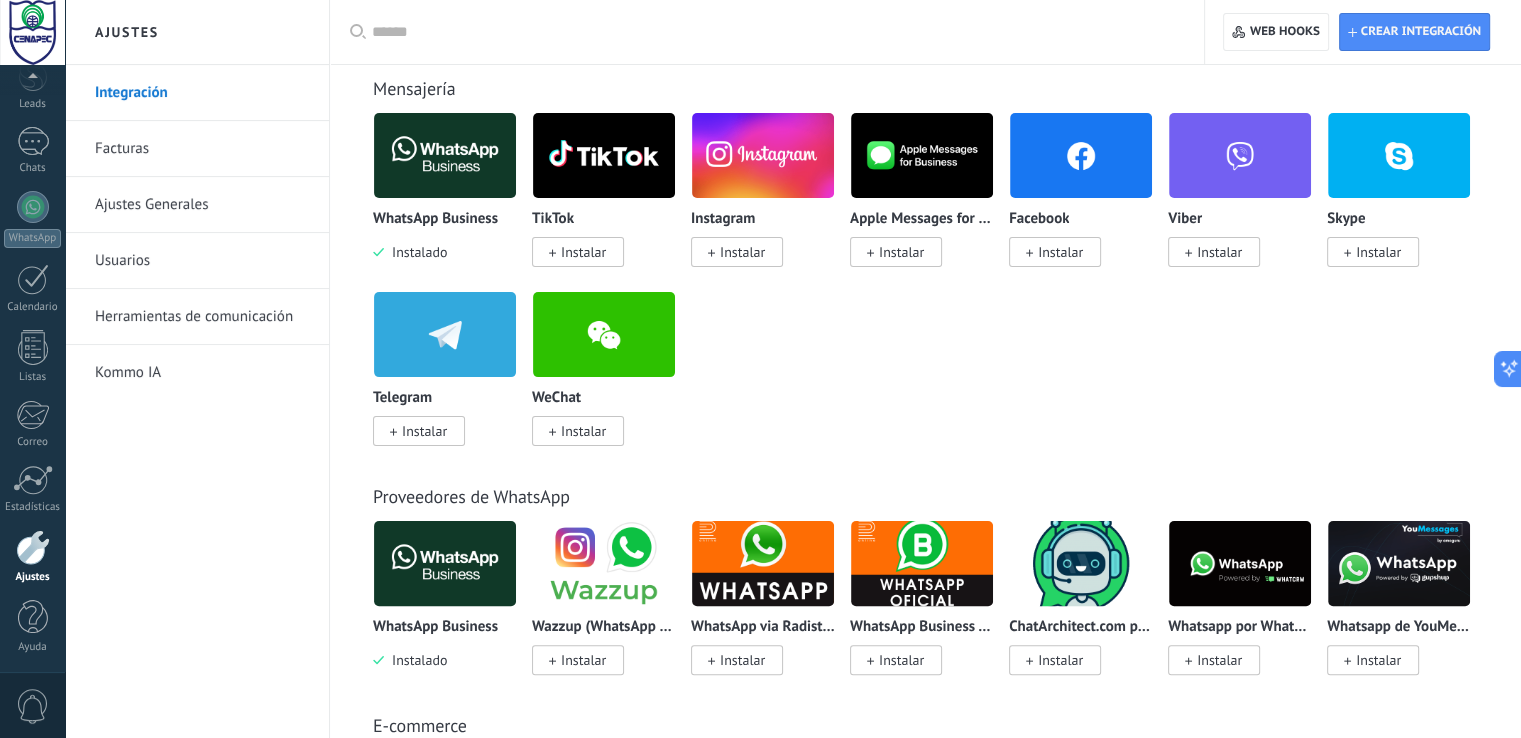 click at bounding box center (445, 155) 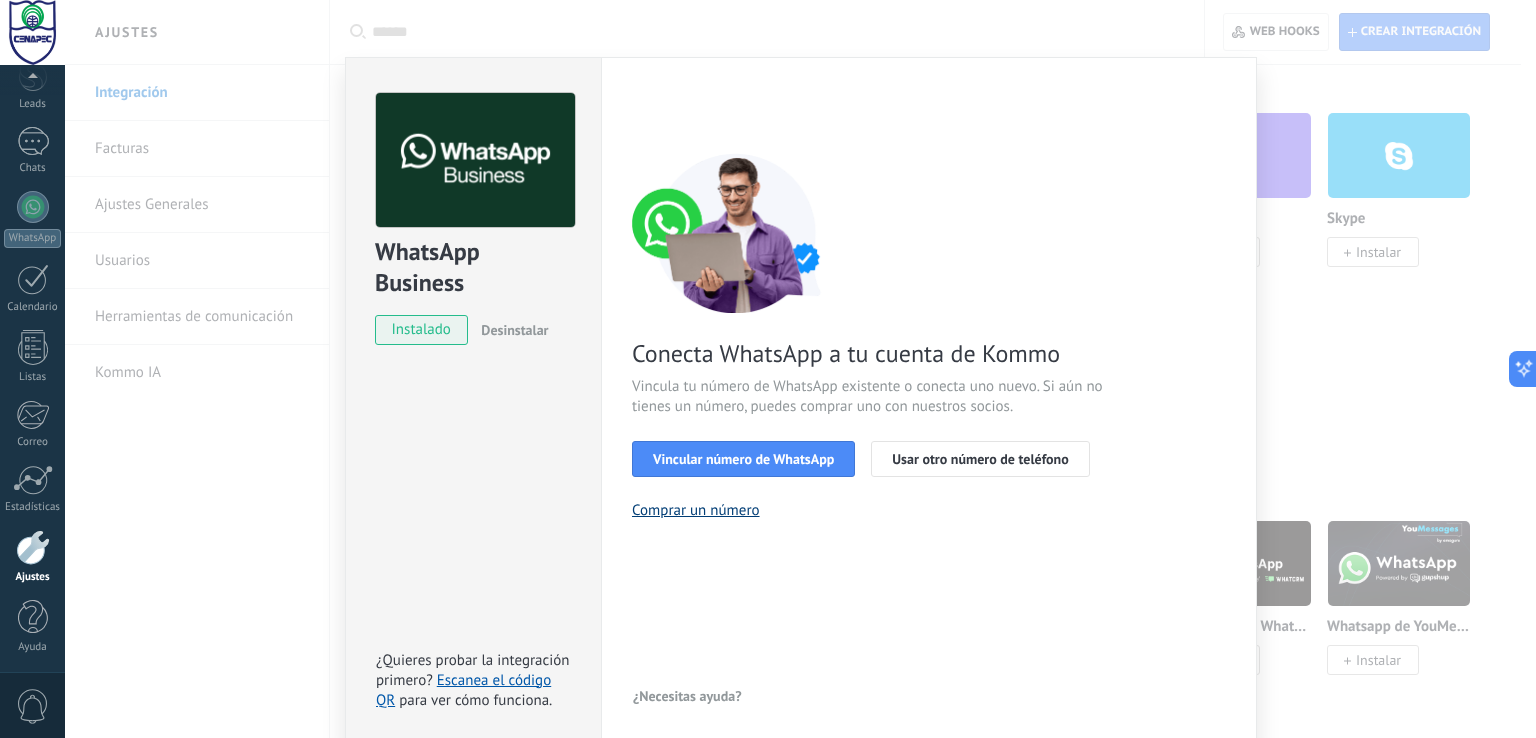 scroll, scrollTop: 24, scrollLeft: 0, axis: vertical 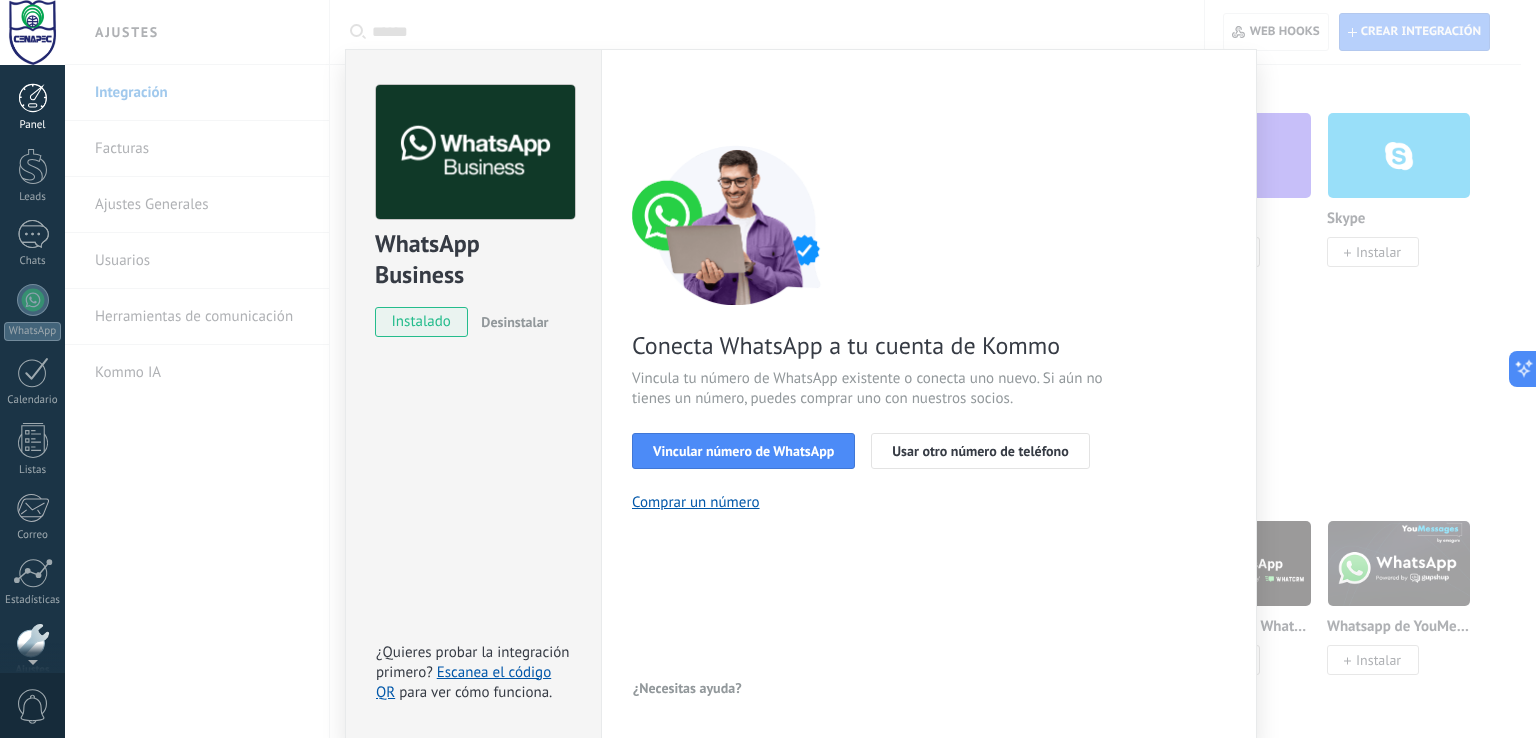 click at bounding box center (33, 98) 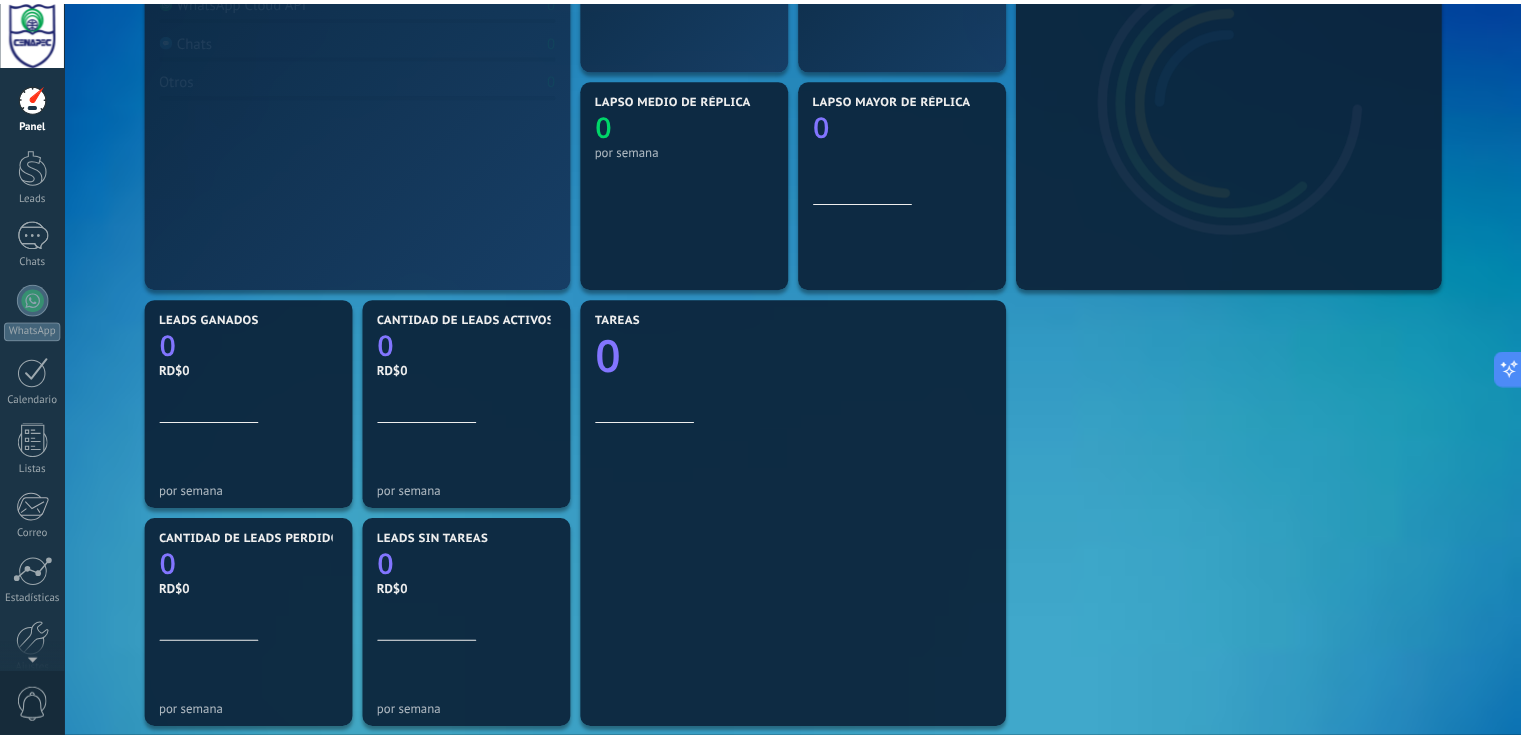 scroll, scrollTop: 0, scrollLeft: 0, axis: both 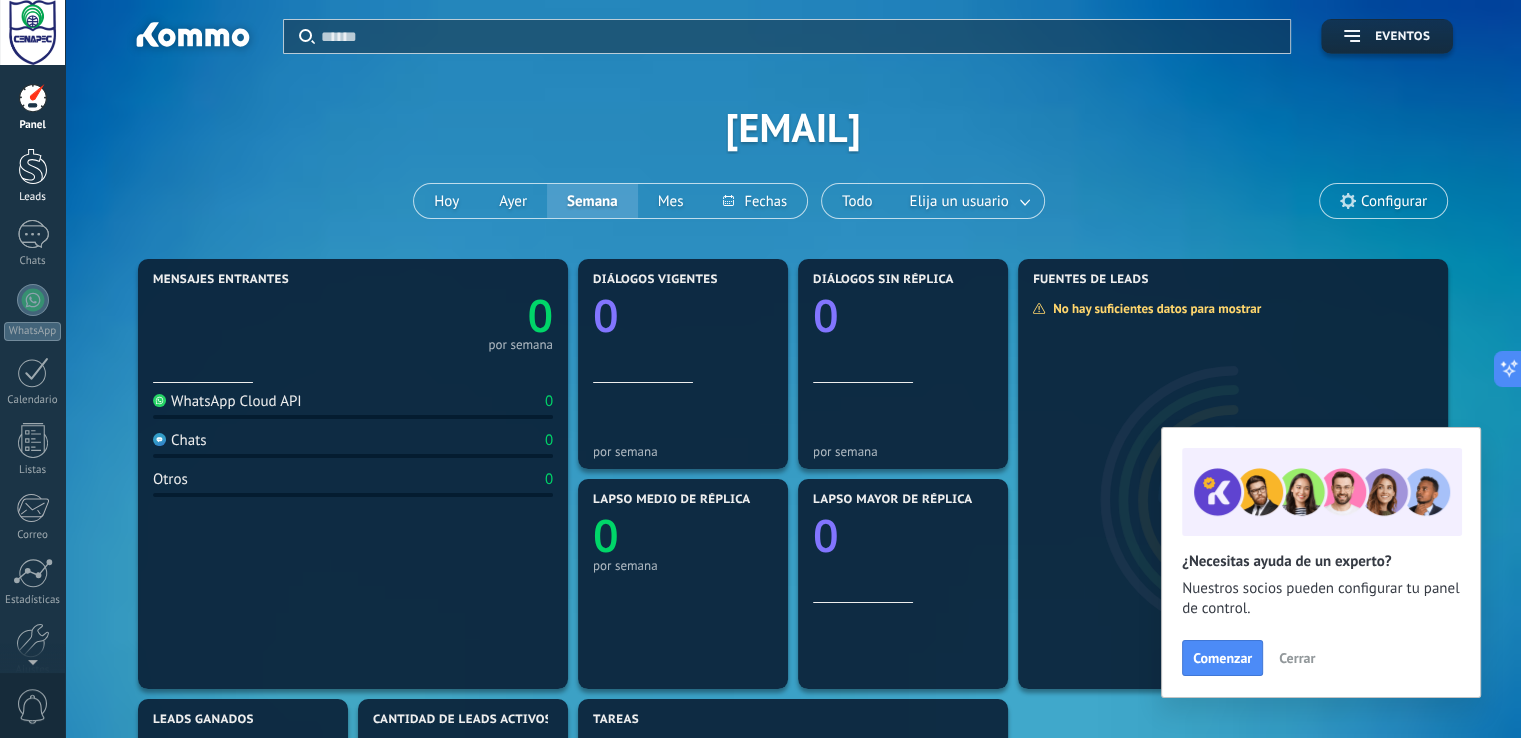 click at bounding box center (33, 166) 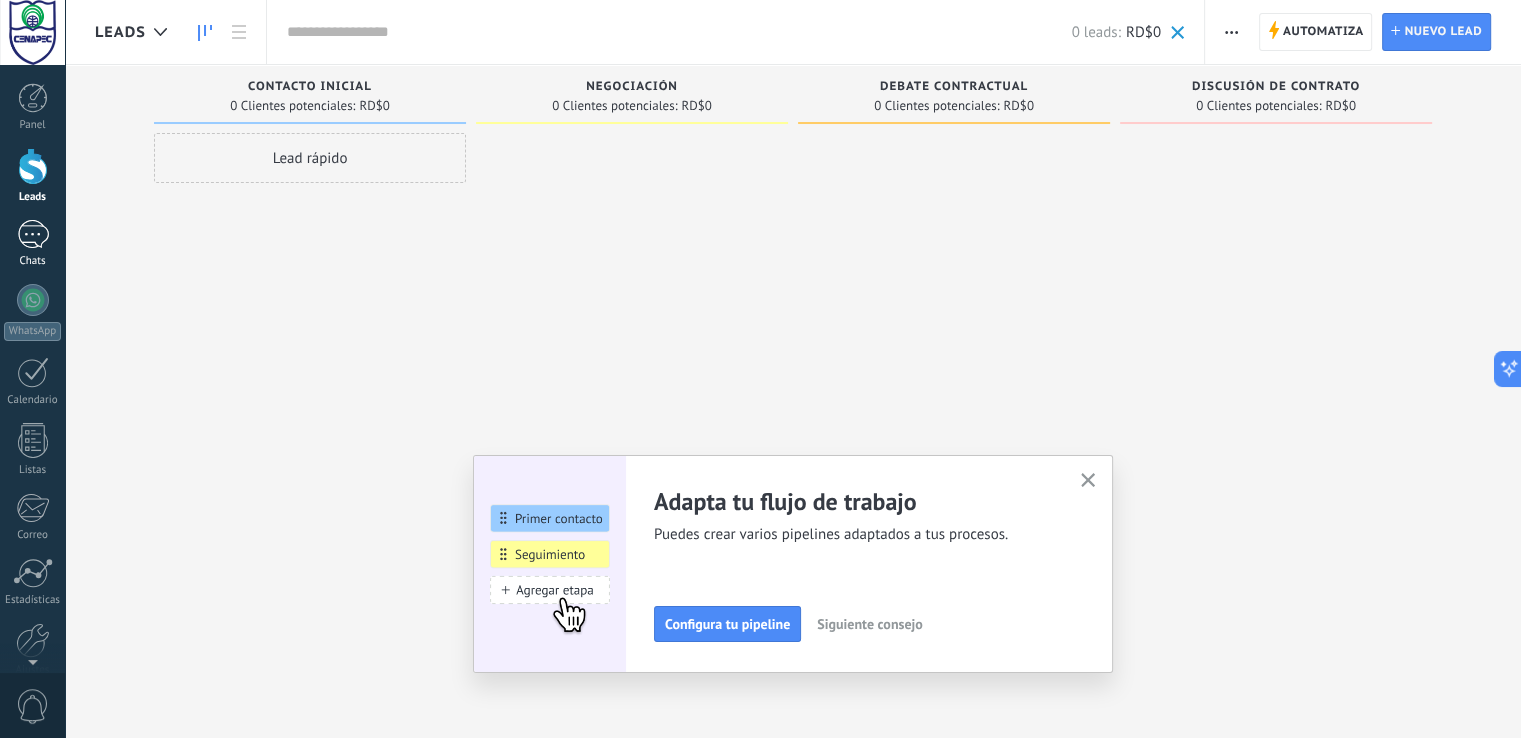 click at bounding box center [33, 234] 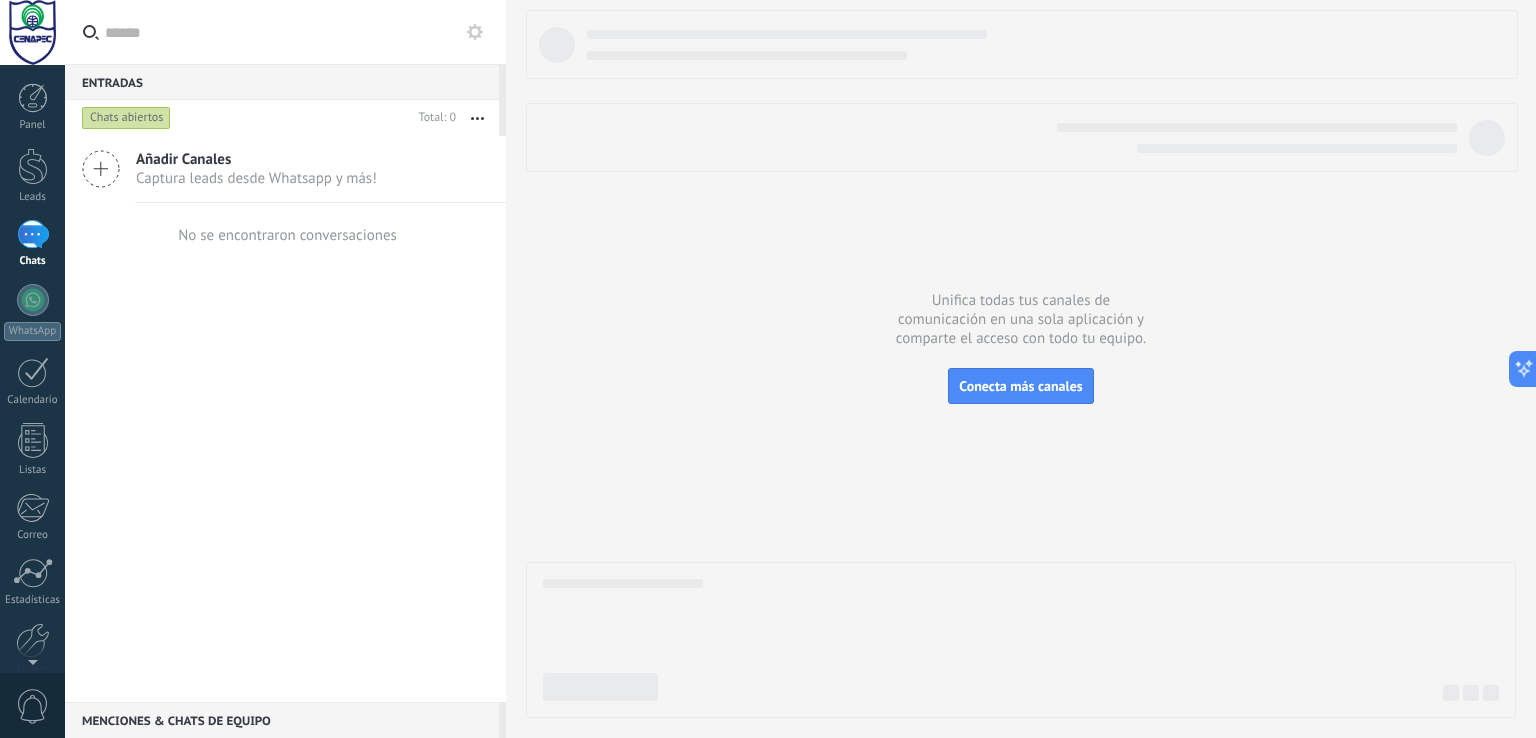 click at bounding box center [32, 32] 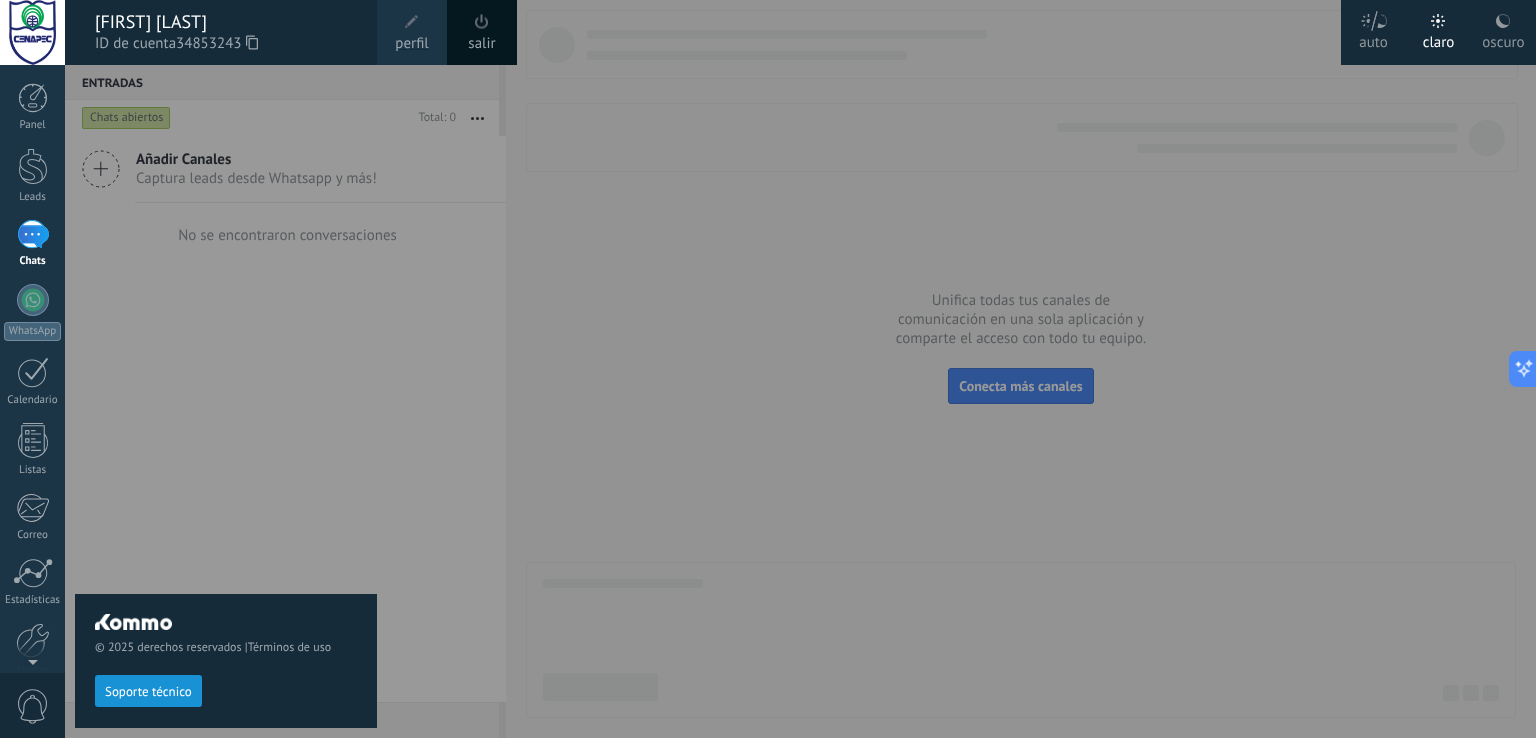 click on "perfil" at bounding box center [412, 32] 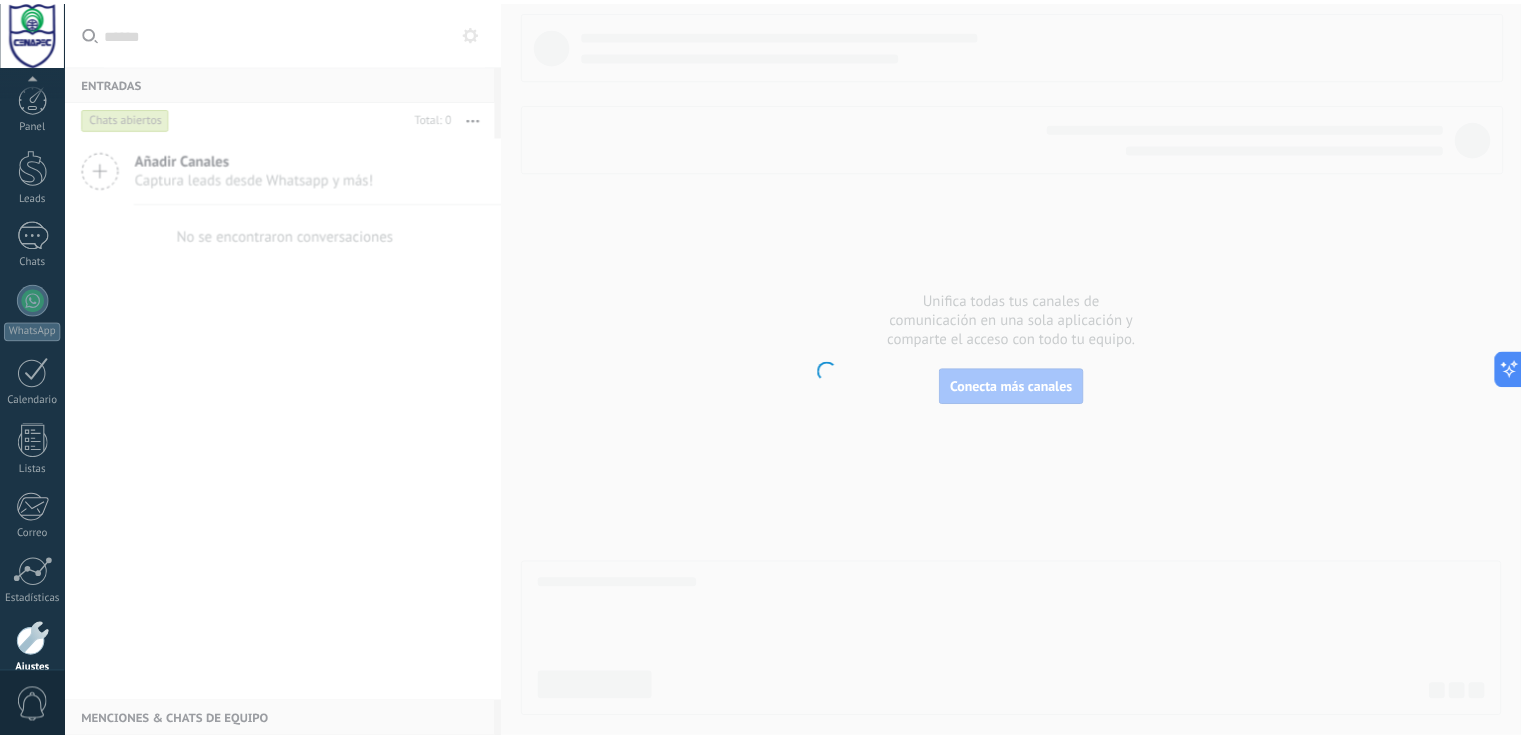 scroll, scrollTop: 93, scrollLeft: 0, axis: vertical 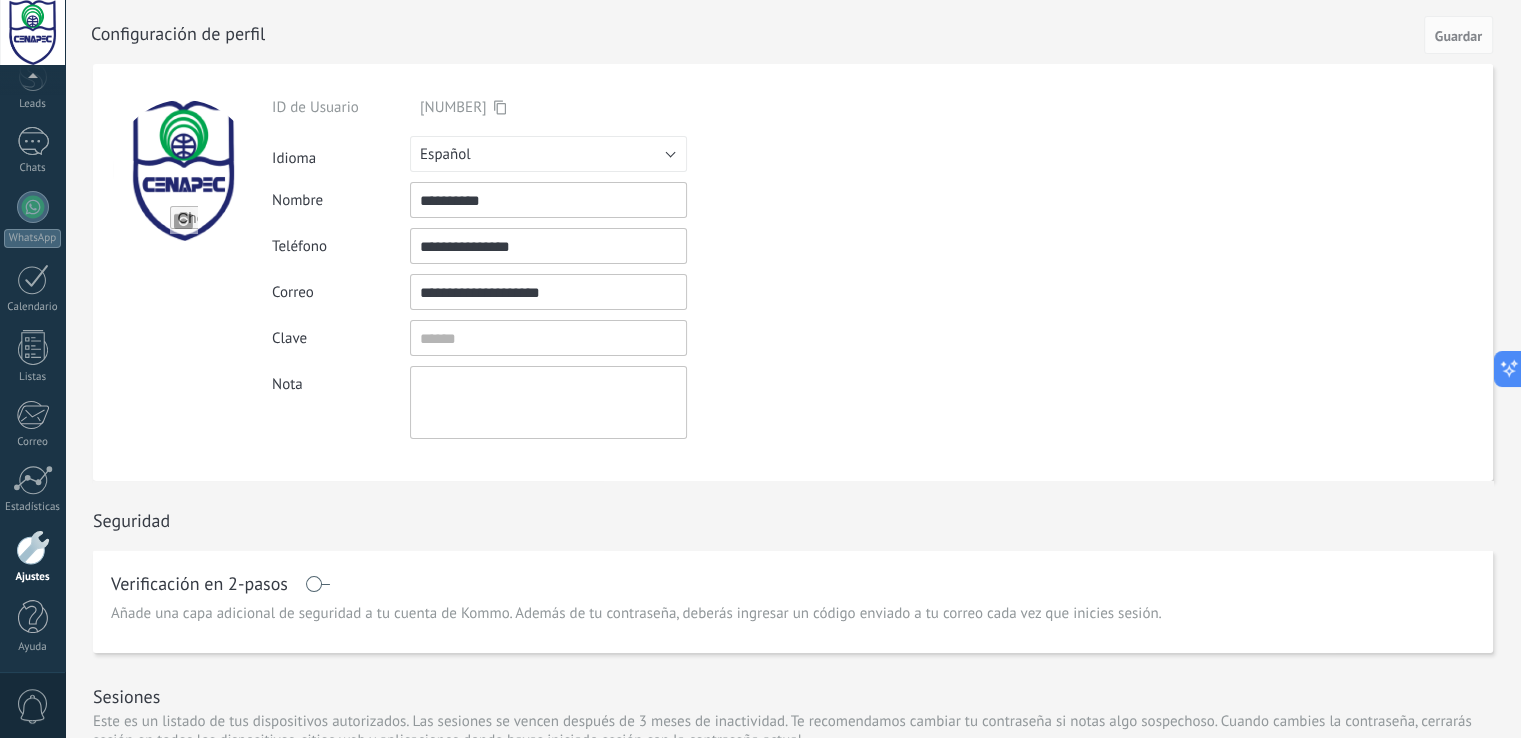 click on "**********" at bounding box center (548, 246) 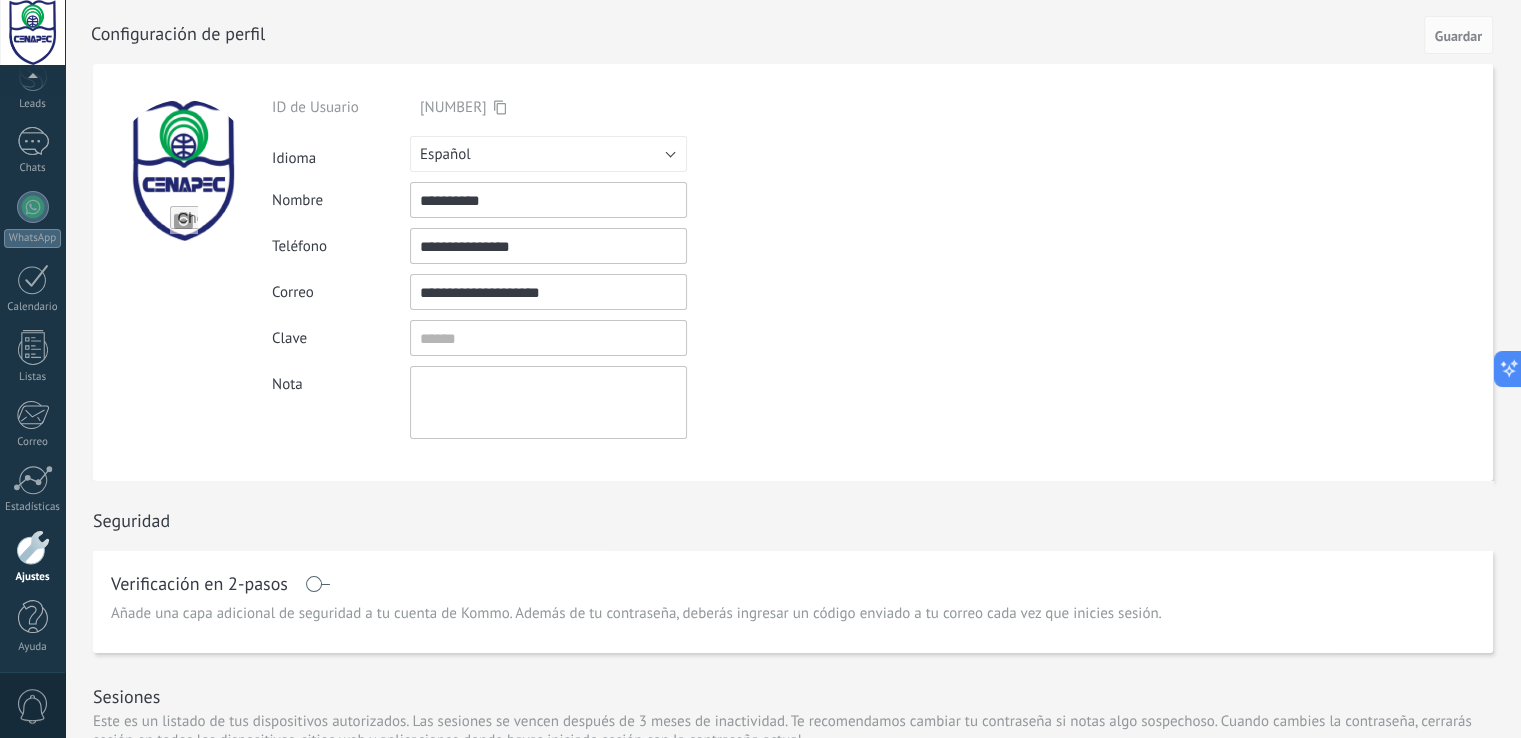 drag, startPoint x: 599, startPoint y: 249, endPoint x: 337, endPoint y: 229, distance: 262.76224 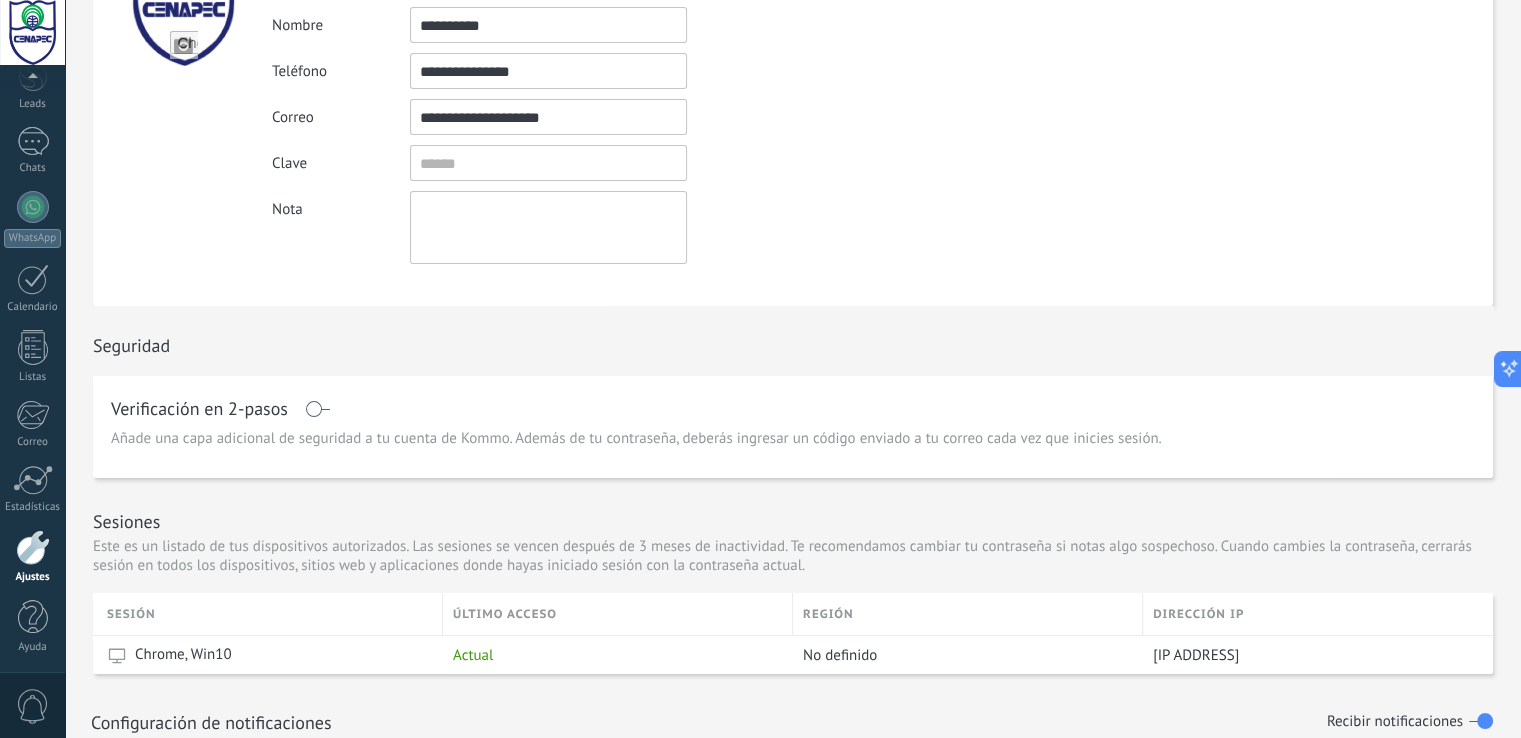 scroll, scrollTop: 0, scrollLeft: 0, axis: both 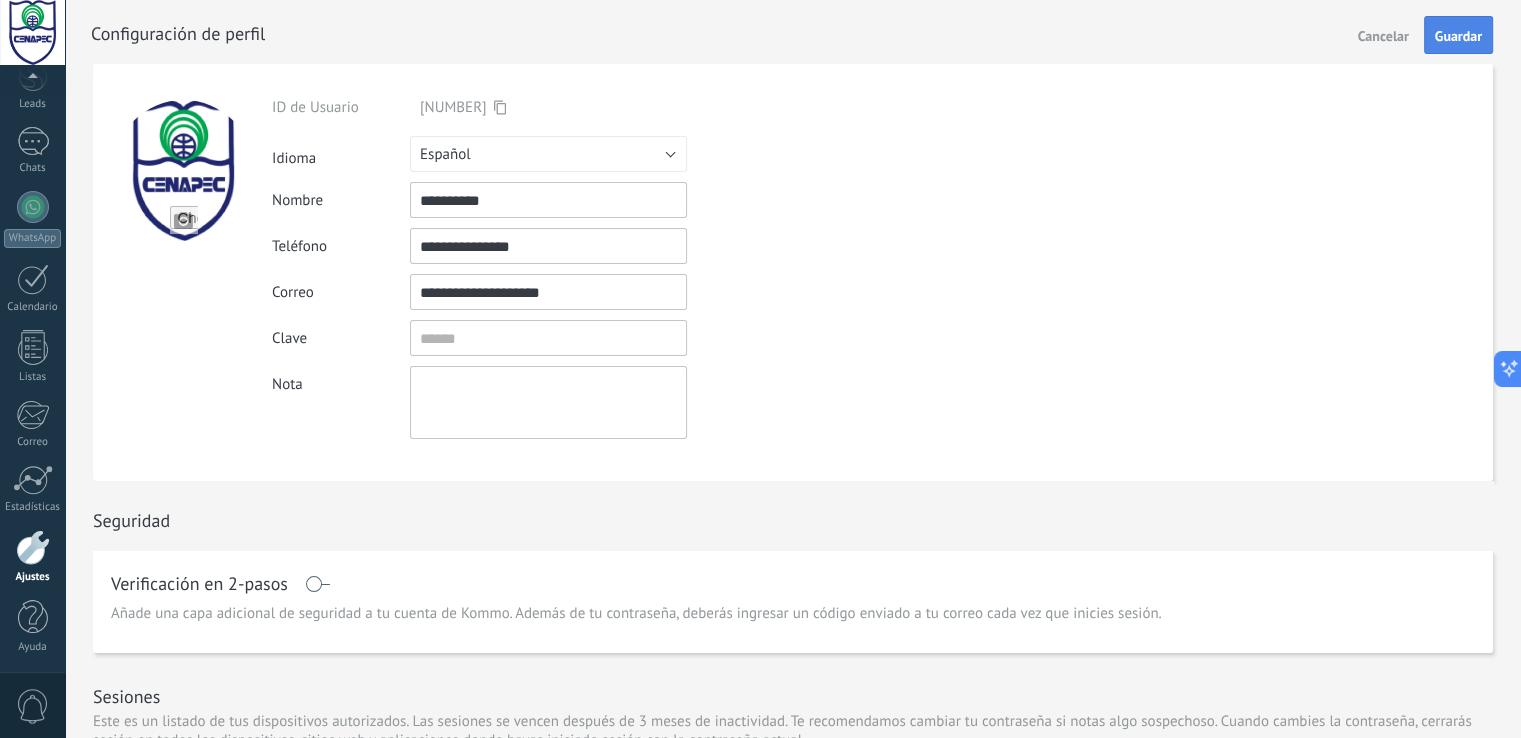 type on "**********" 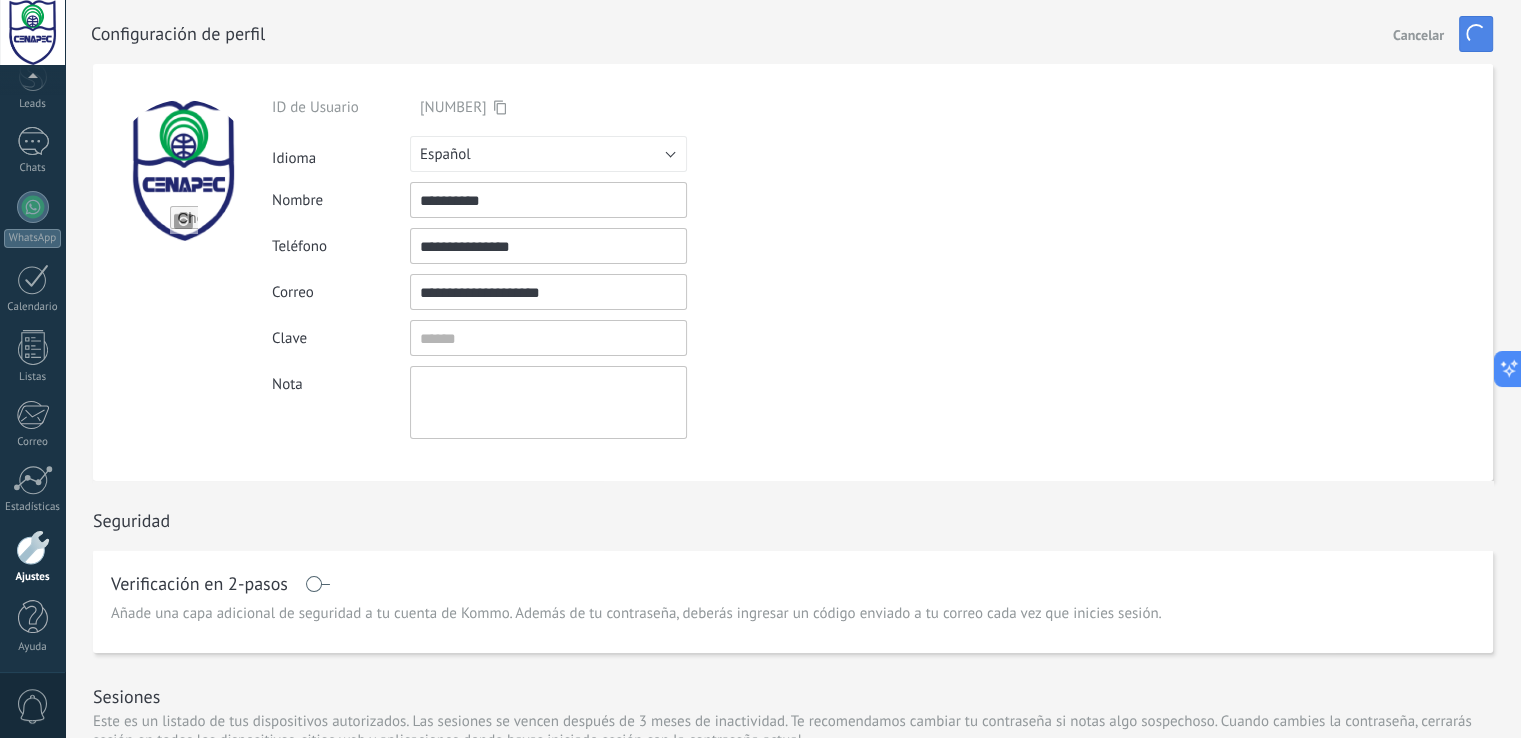 scroll, scrollTop: 0, scrollLeft: 0, axis: both 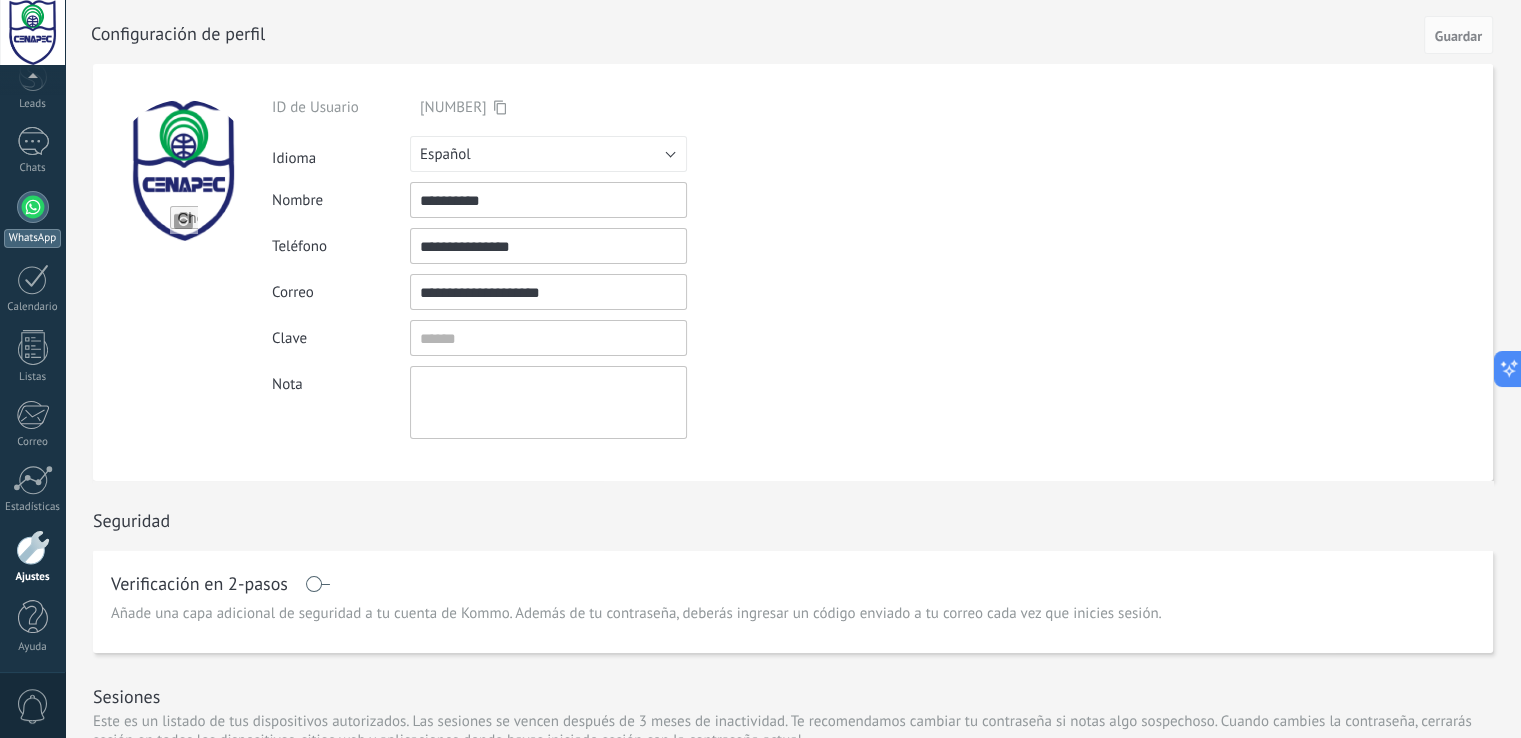 click at bounding box center [33, 207] 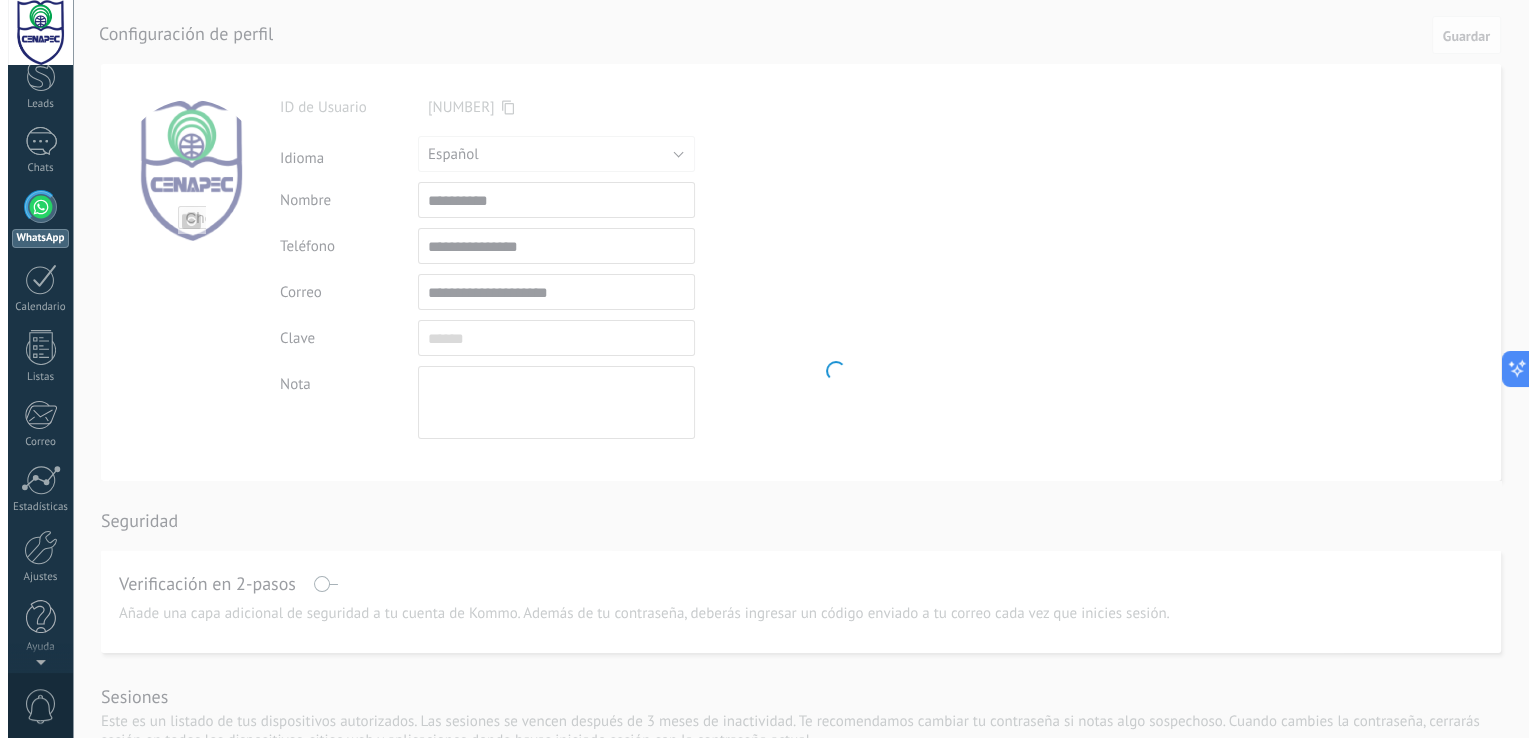 scroll, scrollTop: 0, scrollLeft: 0, axis: both 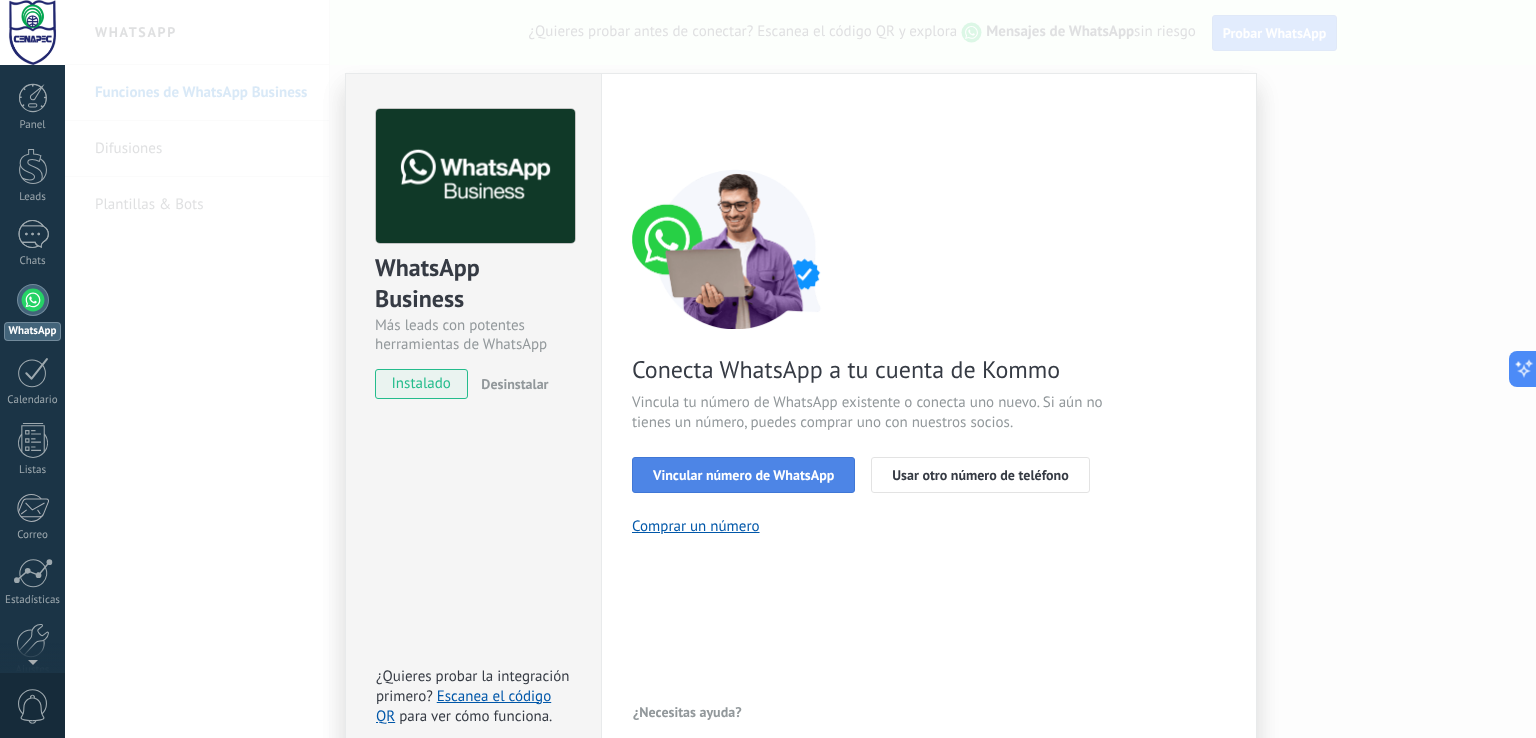 click on "Vincular número de WhatsApp" at bounding box center [743, 475] 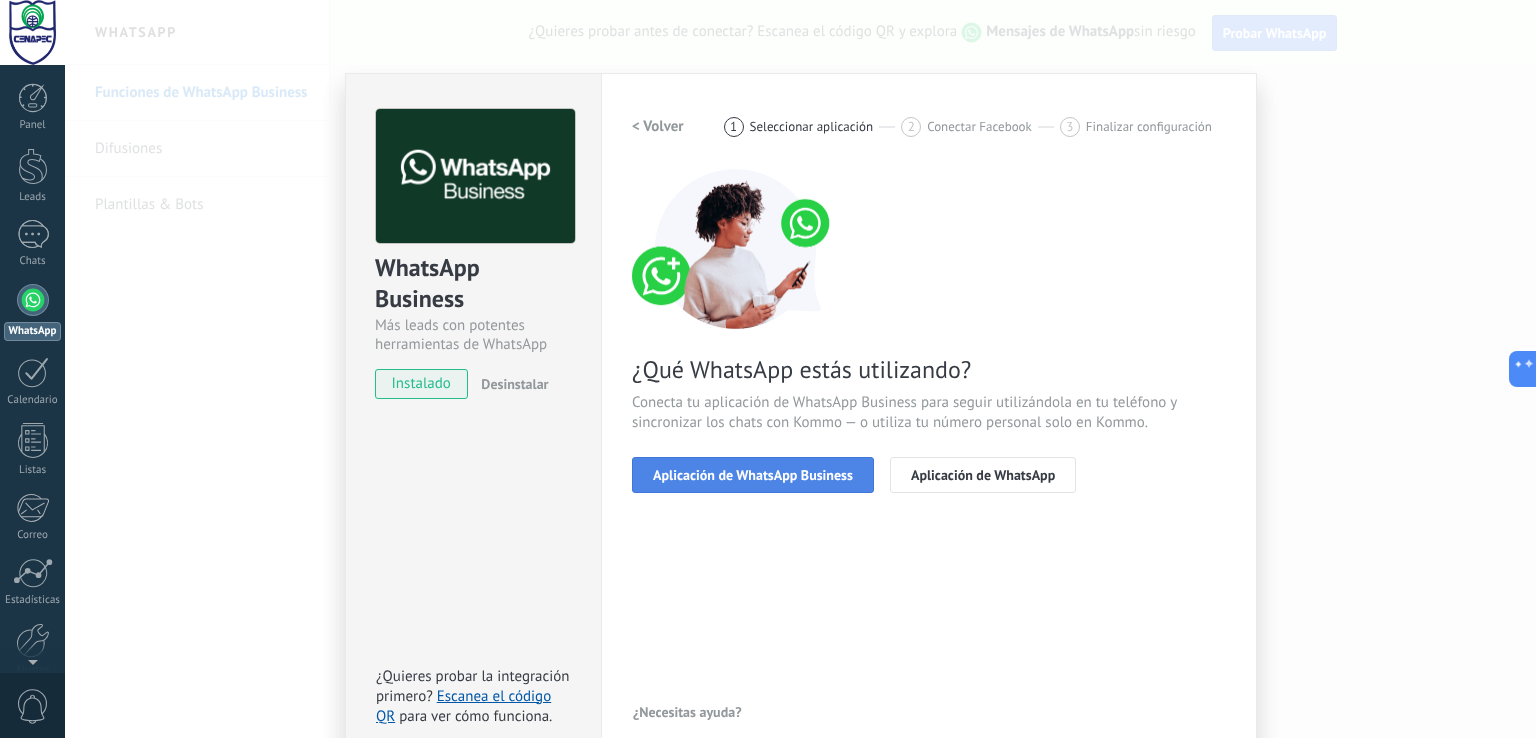 click on "Aplicación de WhatsApp Business" at bounding box center [753, 475] 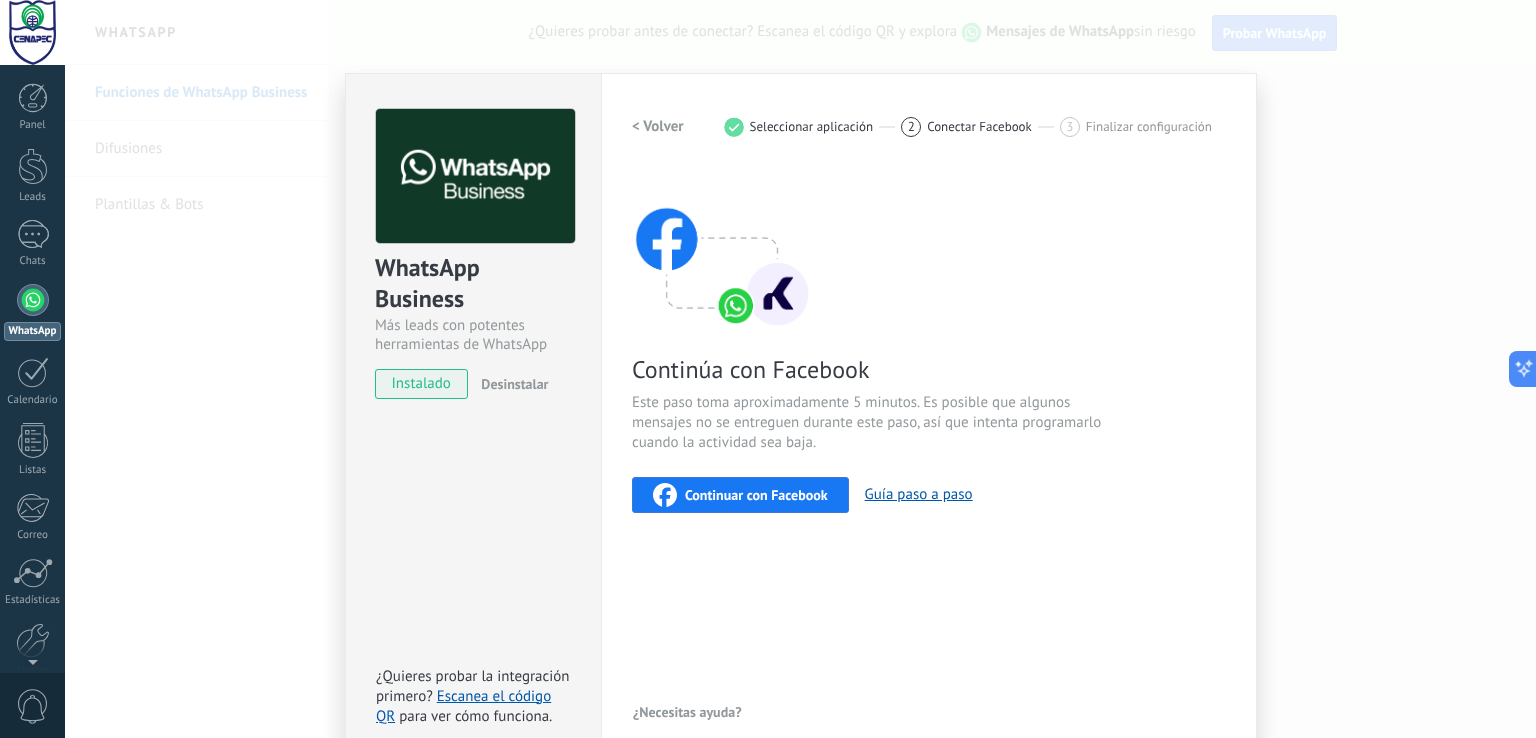 click on "Continuar con Facebook" at bounding box center [756, 495] 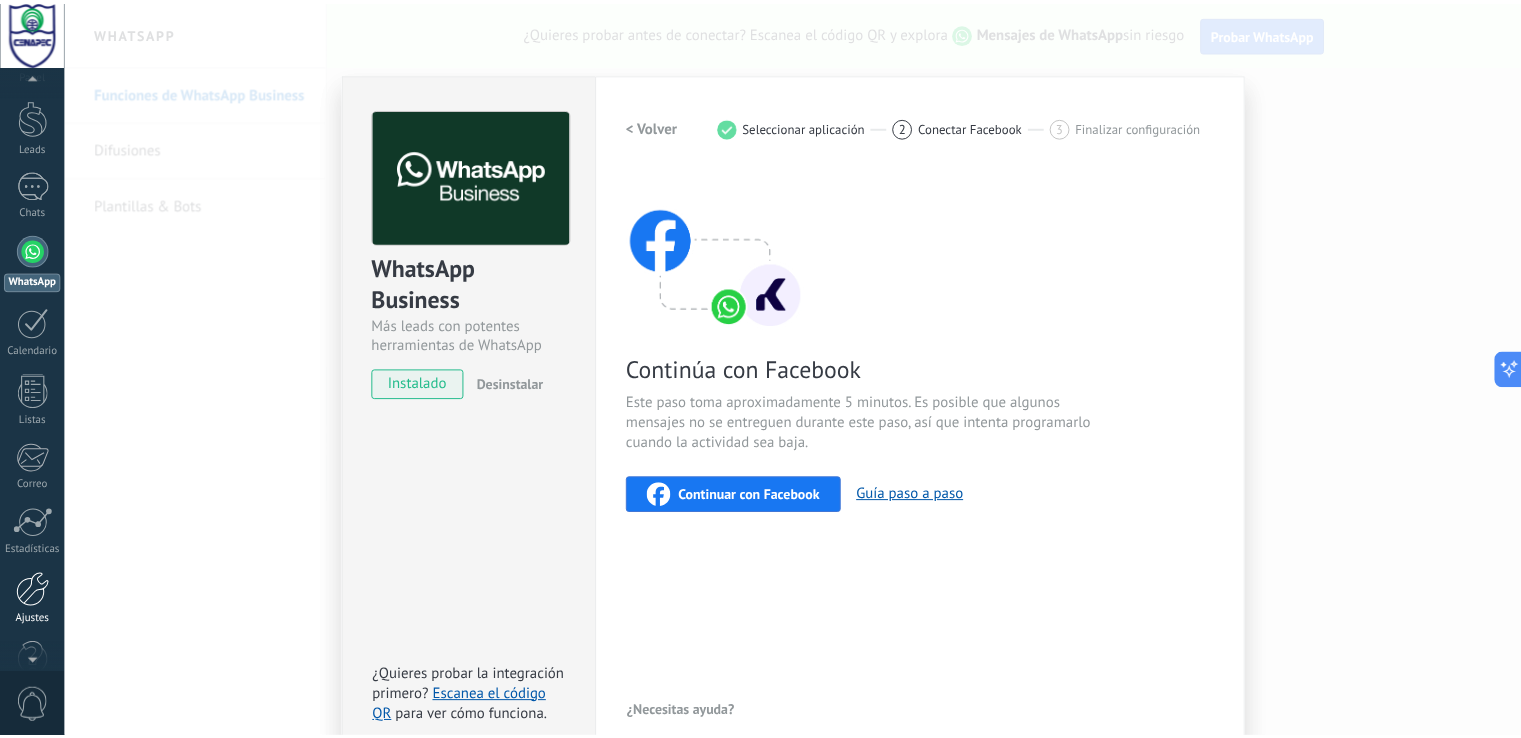 scroll, scrollTop: 93, scrollLeft: 0, axis: vertical 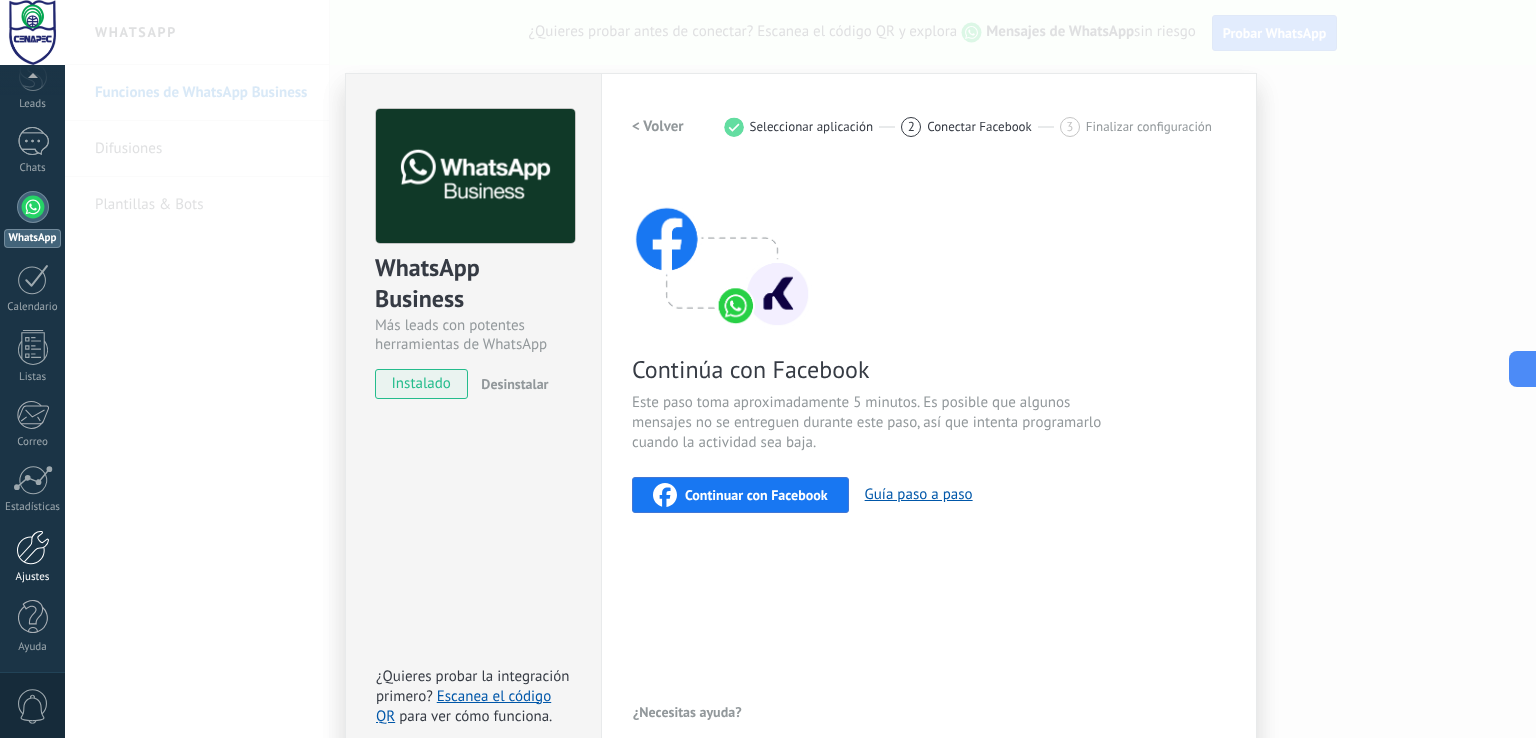 click at bounding box center [33, 547] 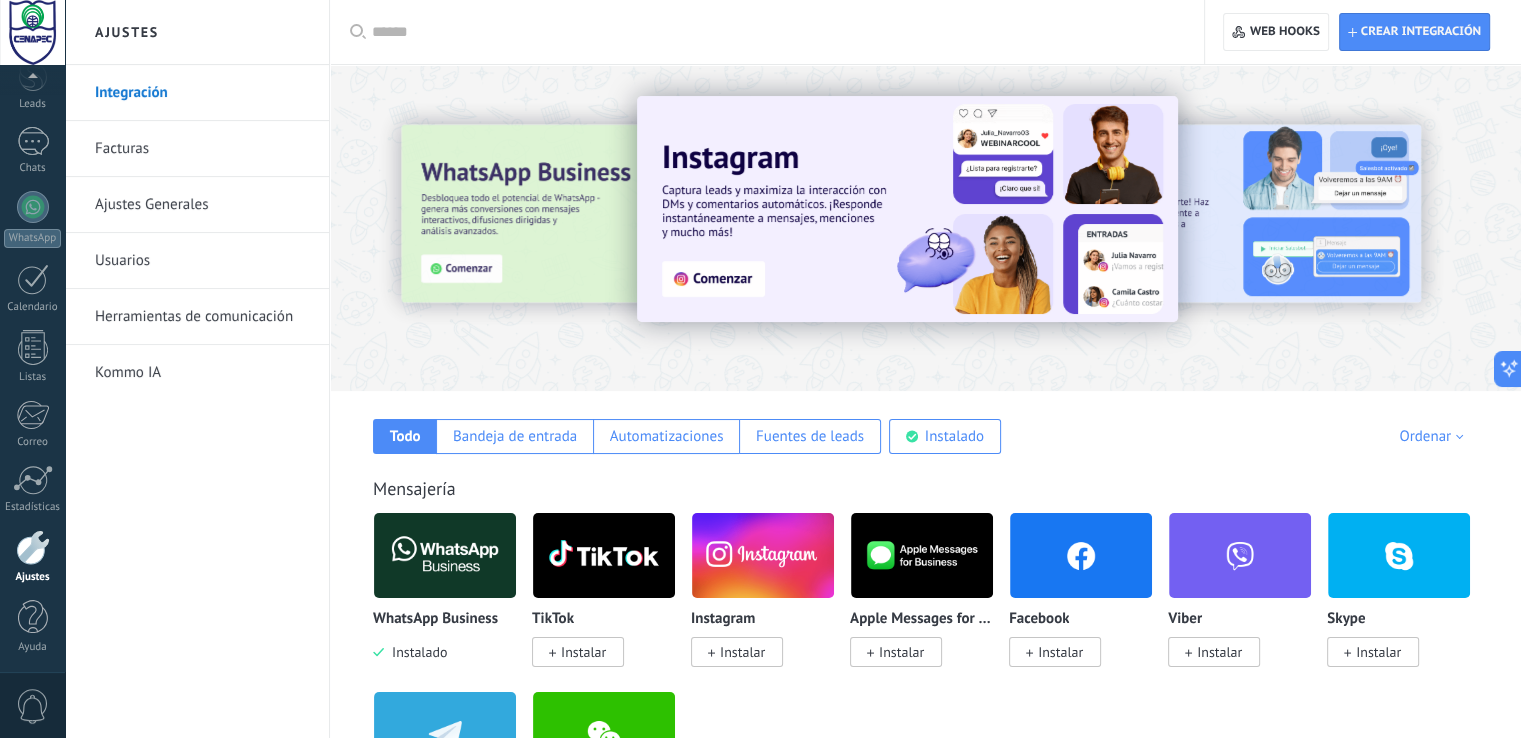 click on "Usuarios" at bounding box center (202, 261) 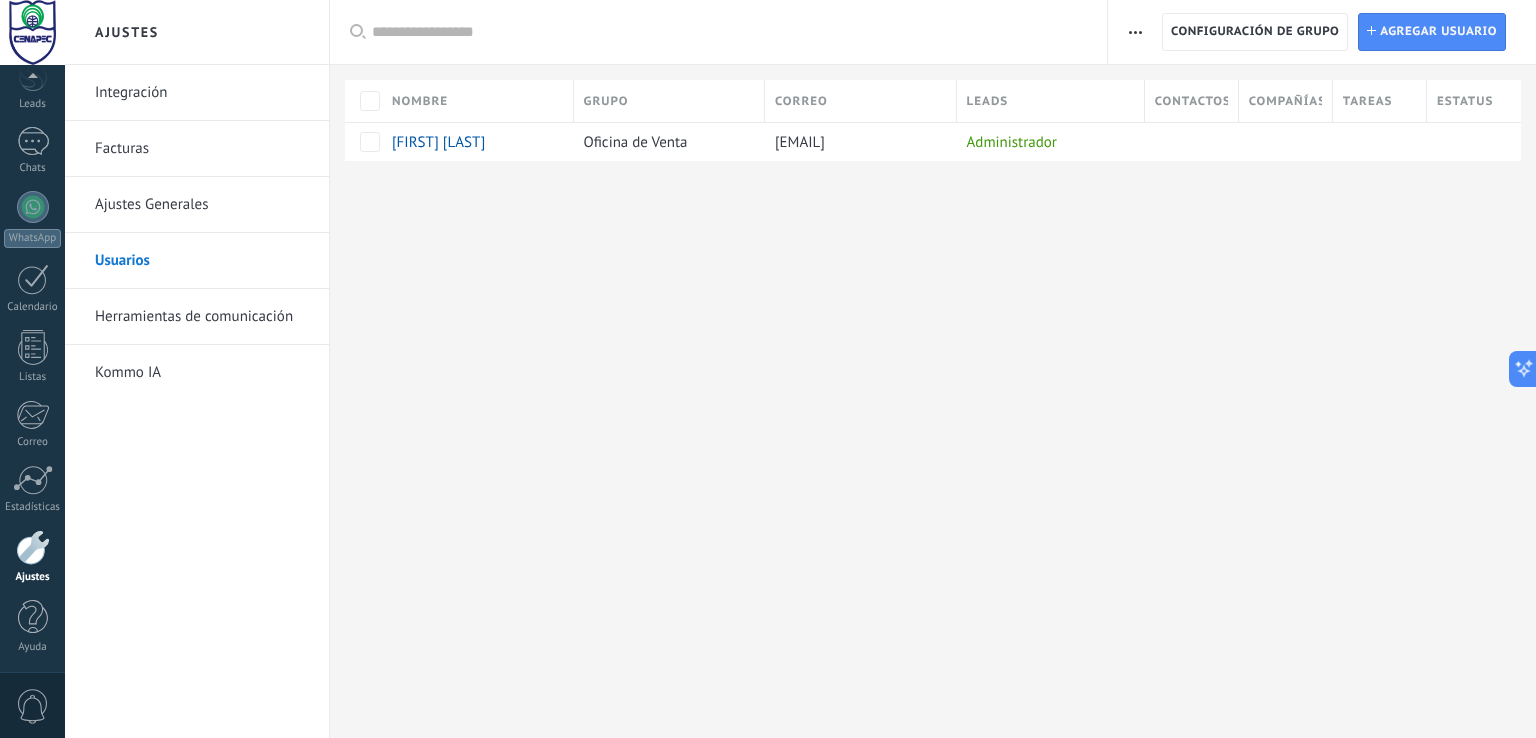click on "Herramientas de comunicación" at bounding box center [202, 317] 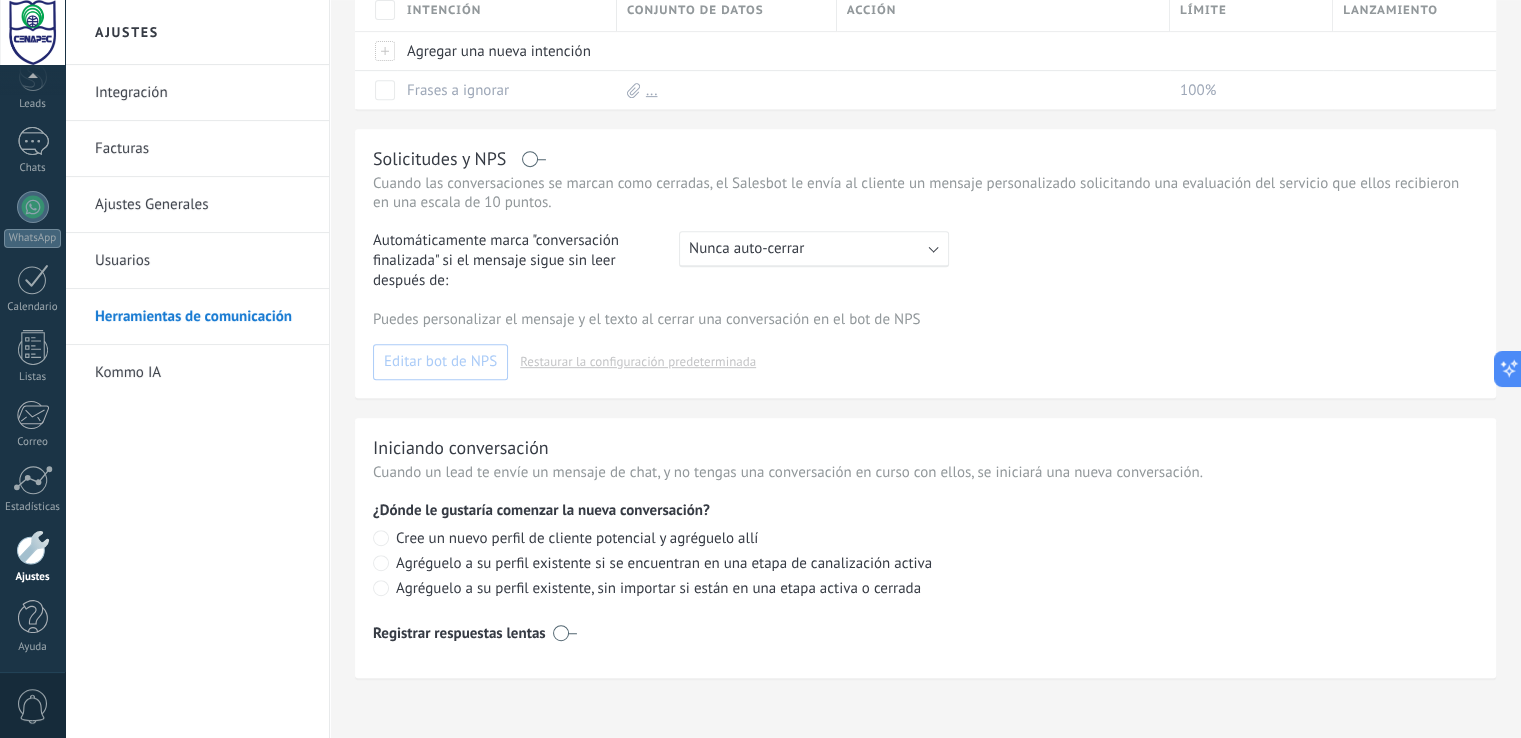 scroll, scrollTop: 892, scrollLeft: 0, axis: vertical 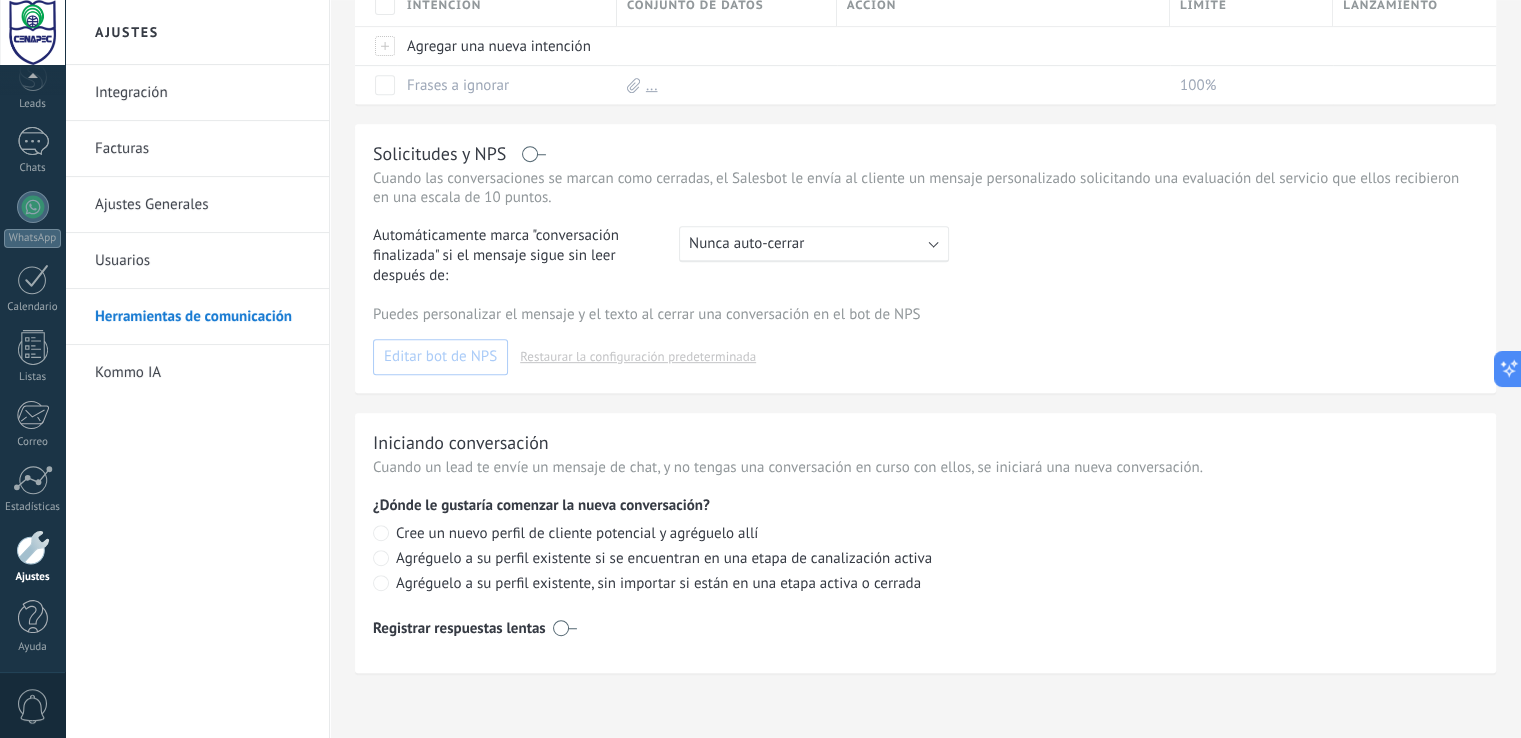 click on "Facturas" at bounding box center (202, 149) 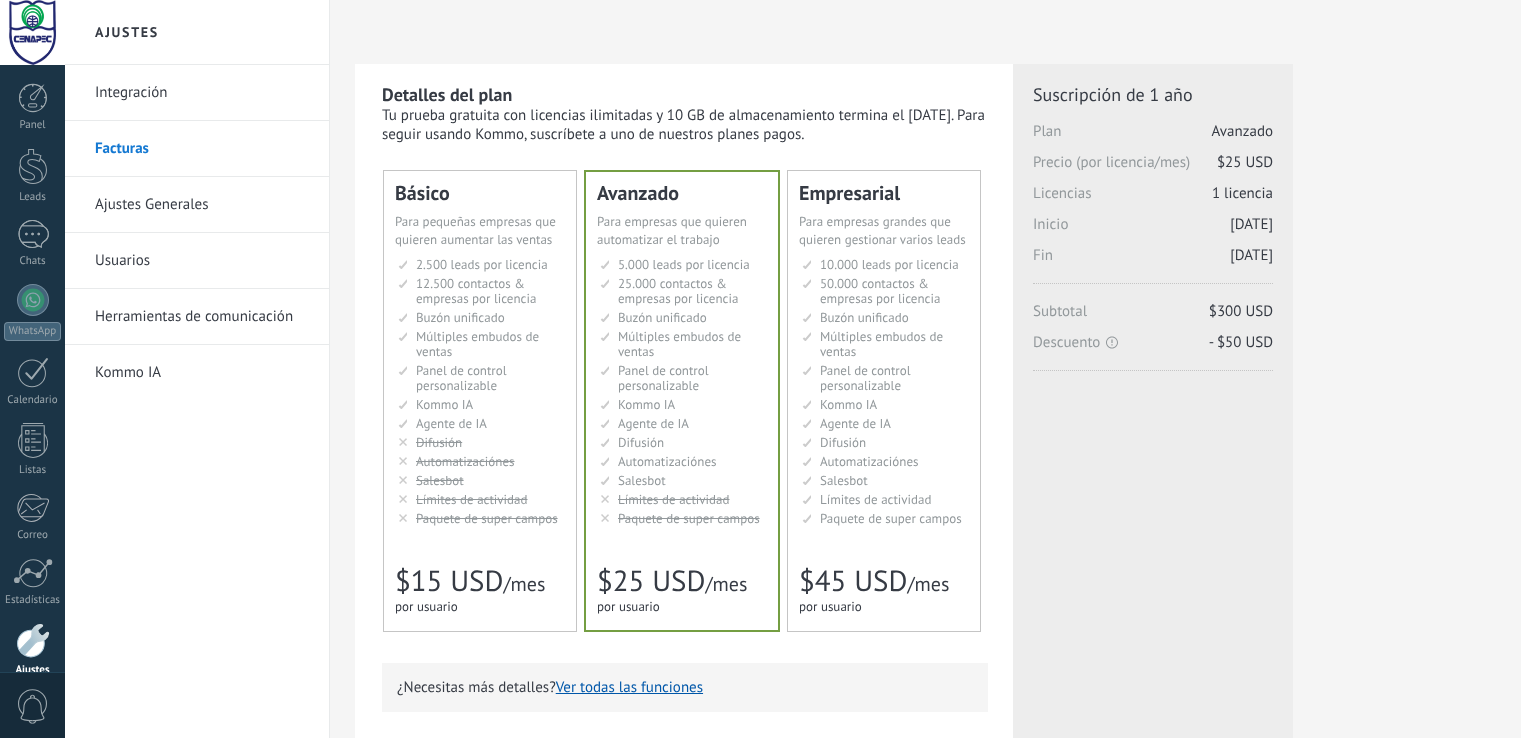 scroll, scrollTop: 0, scrollLeft: 0, axis: both 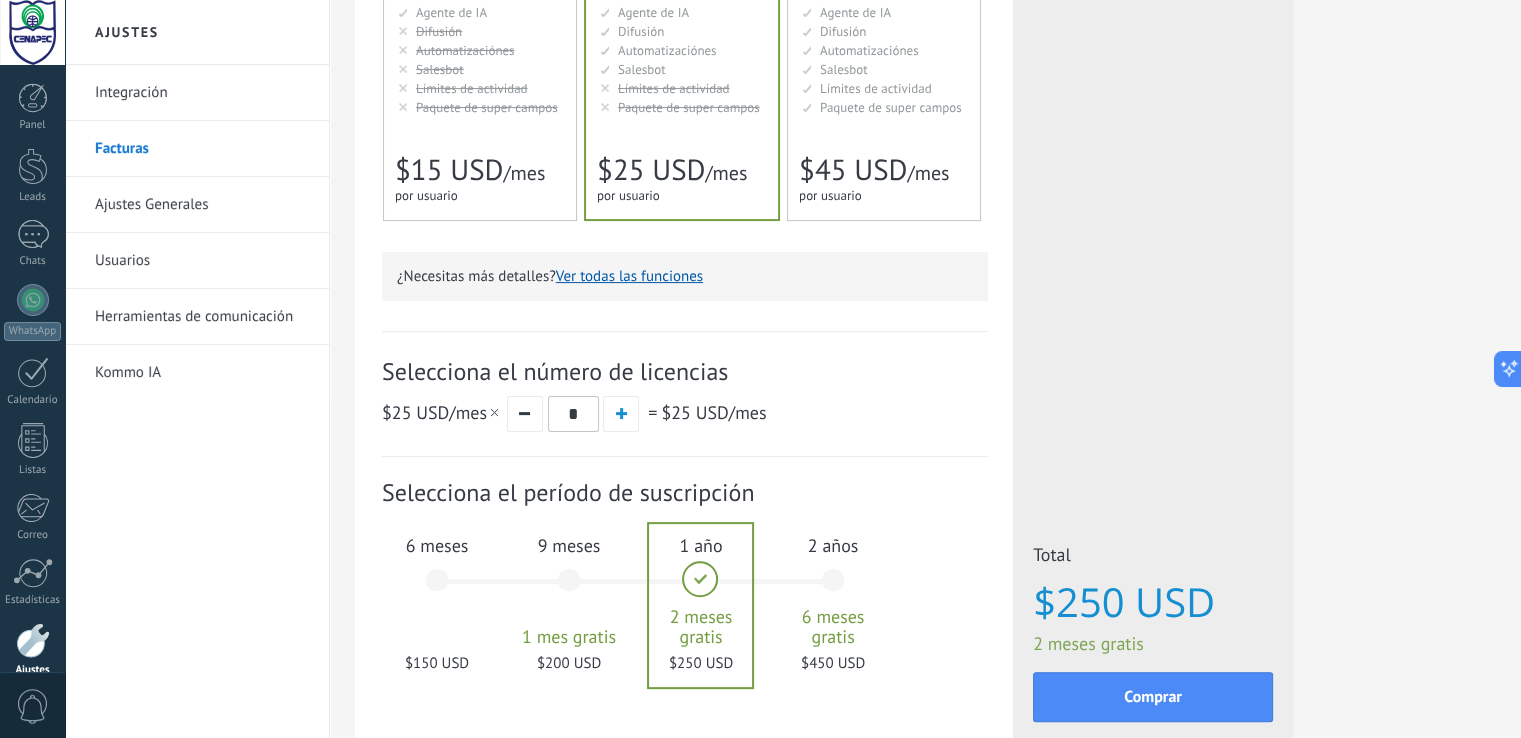click on "Integración" at bounding box center (202, 93) 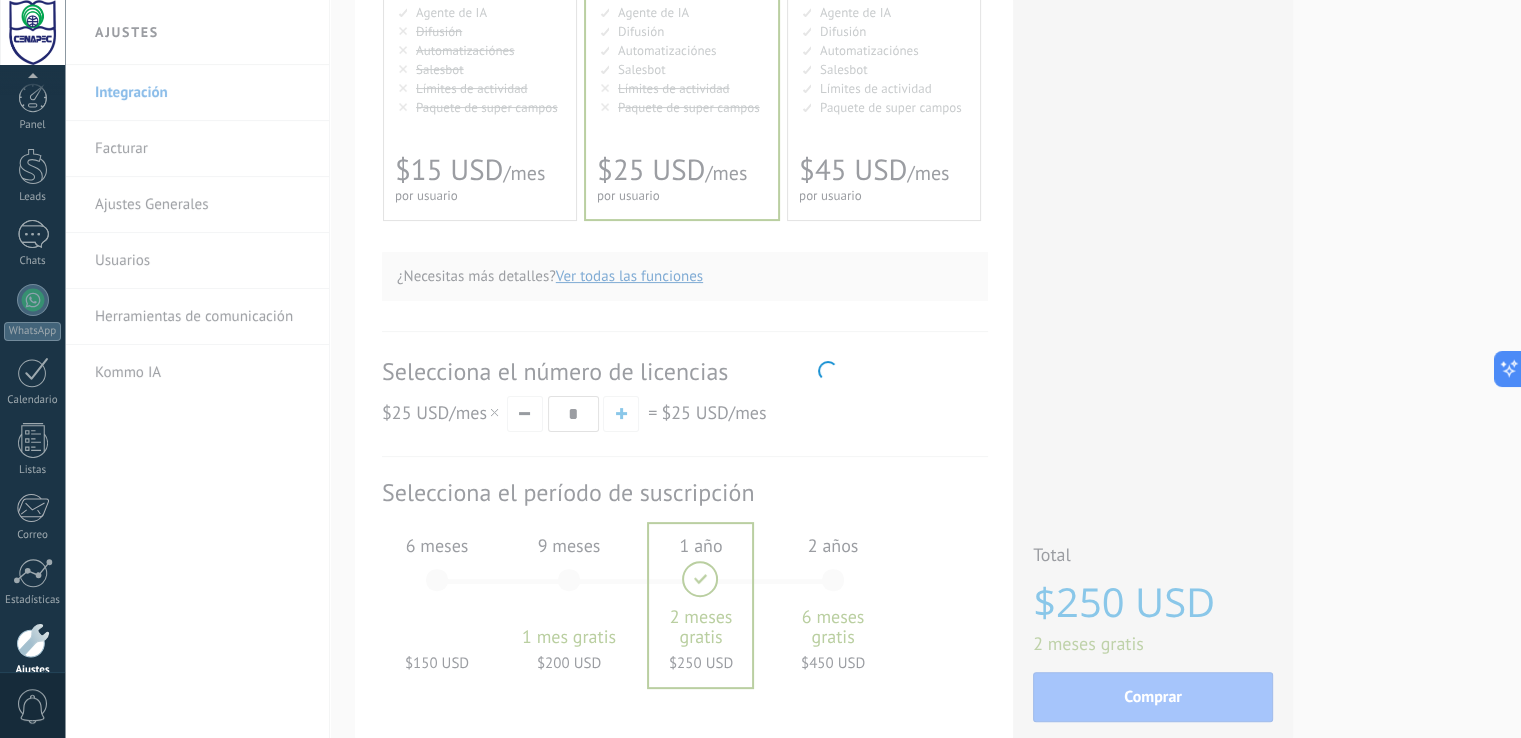 scroll, scrollTop: 0, scrollLeft: 0, axis: both 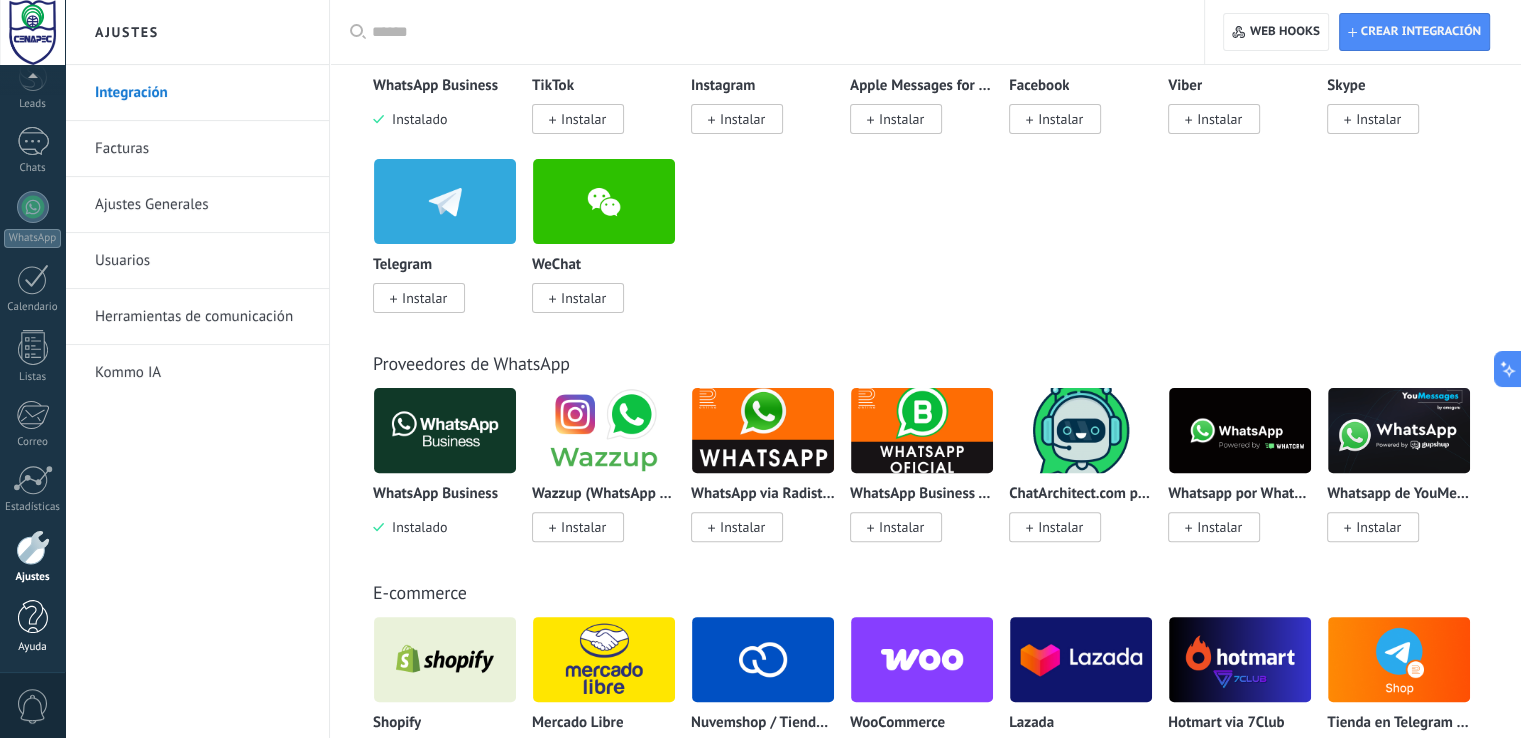 click at bounding box center [33, 617] 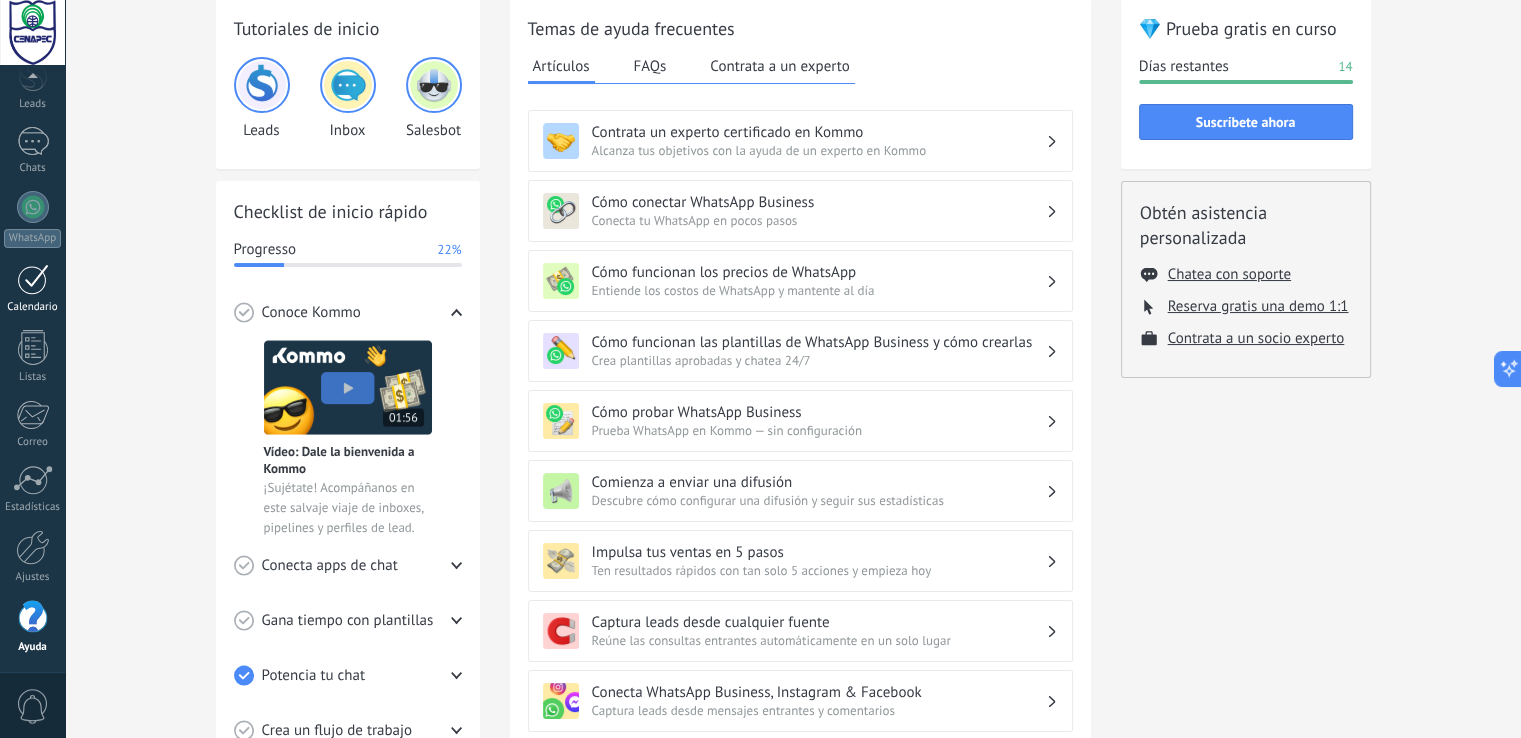 scroll, scrollTop: 90, scrollLeft: 0, axis: vertical 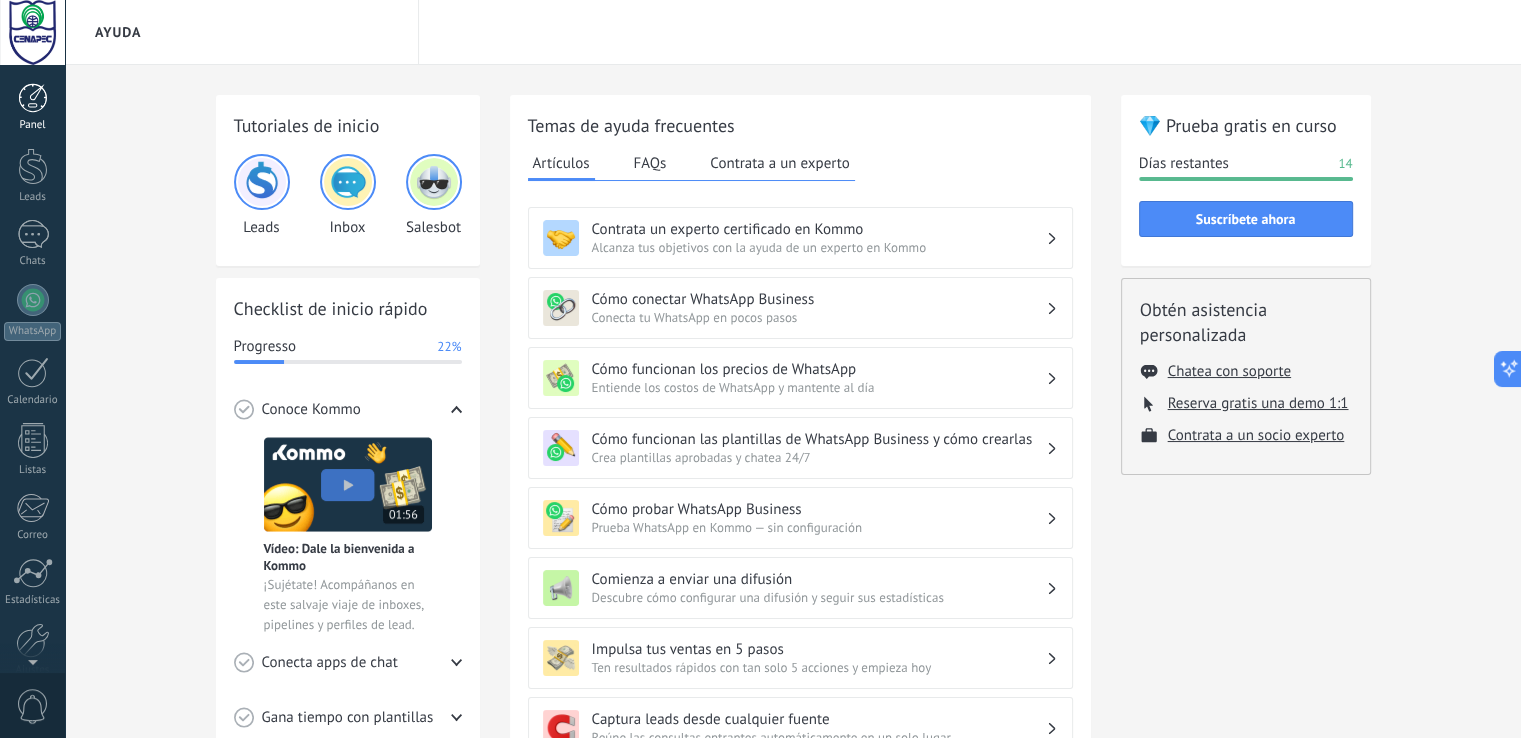 click at bounding box center [33, 98] 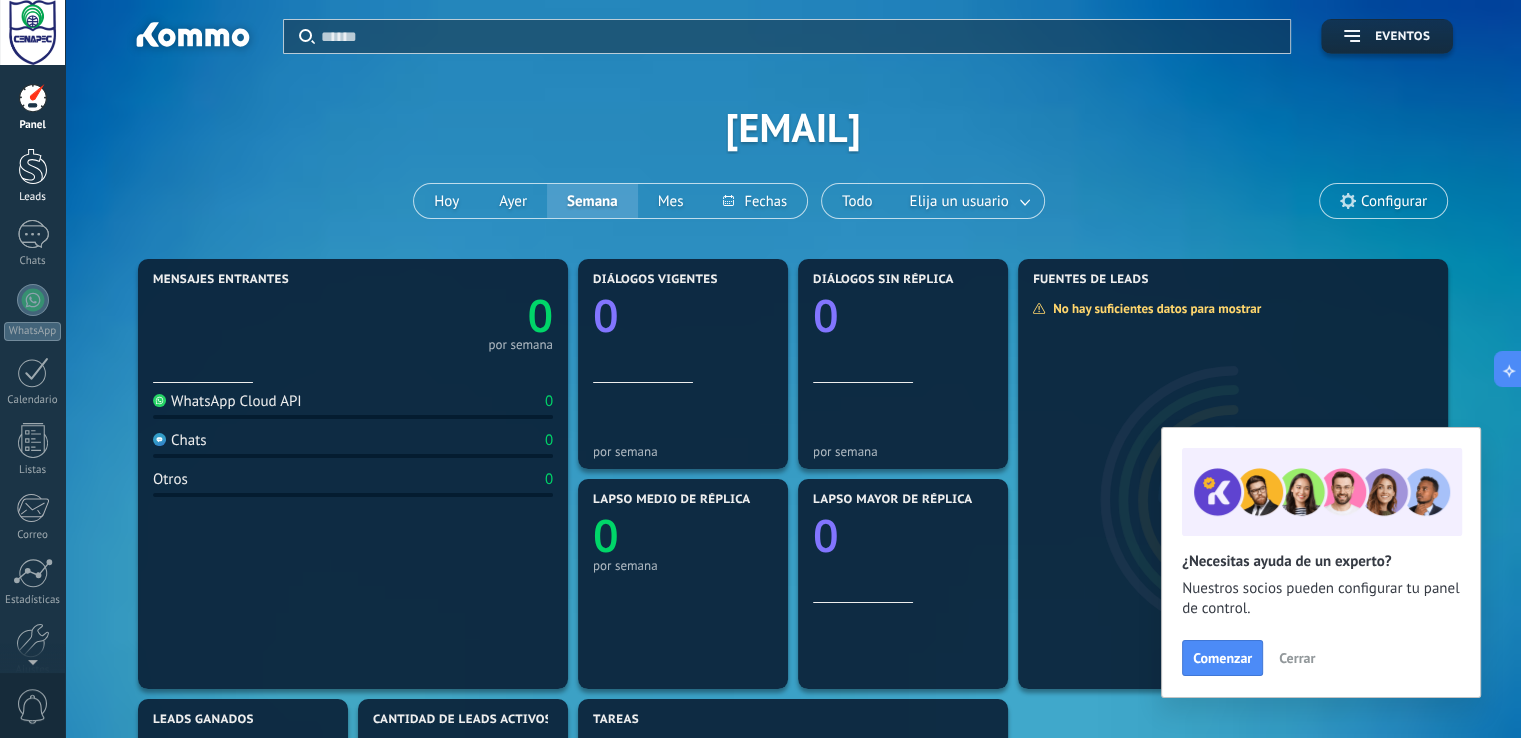 click on "Leads" at bounding box center [32, 176] 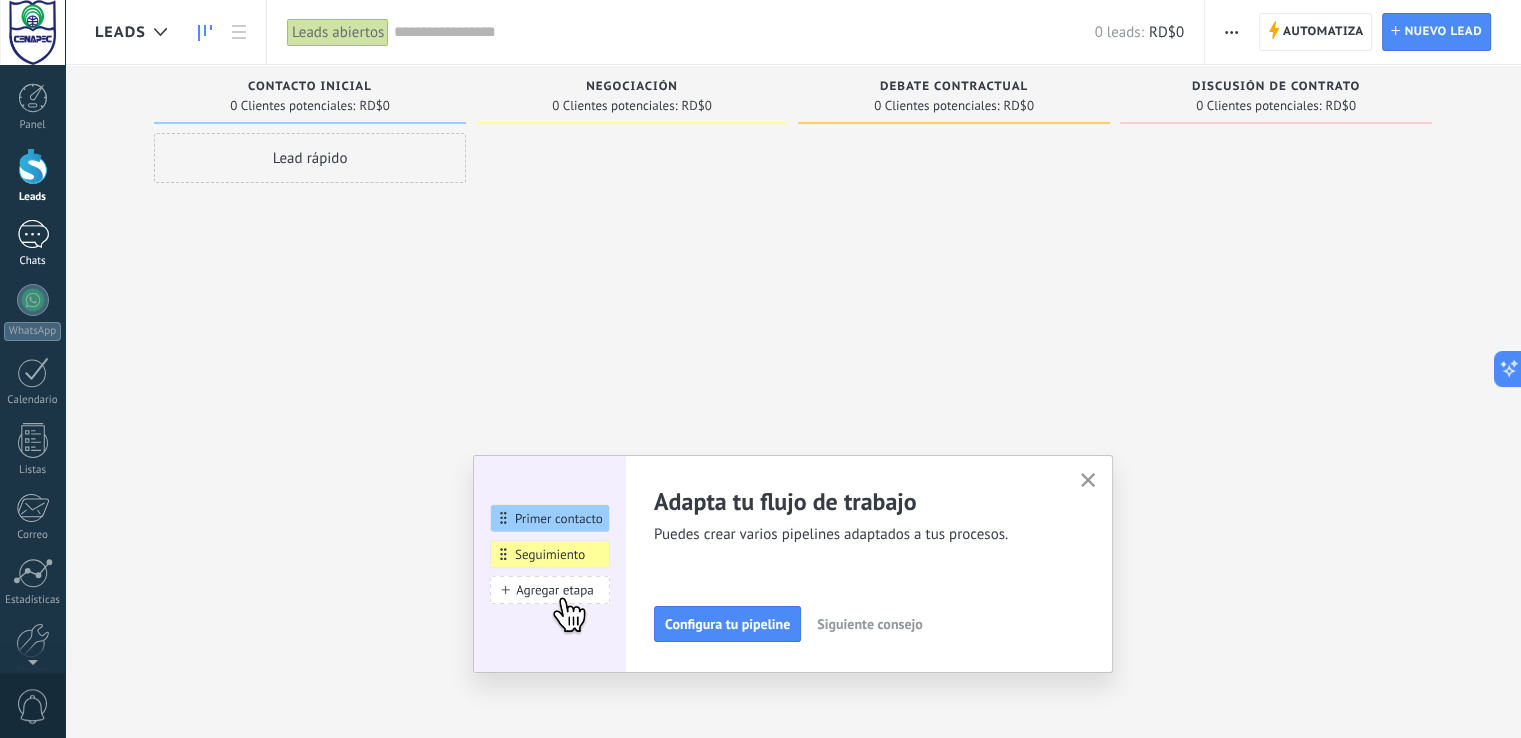 click at bounding box center (33, 234) 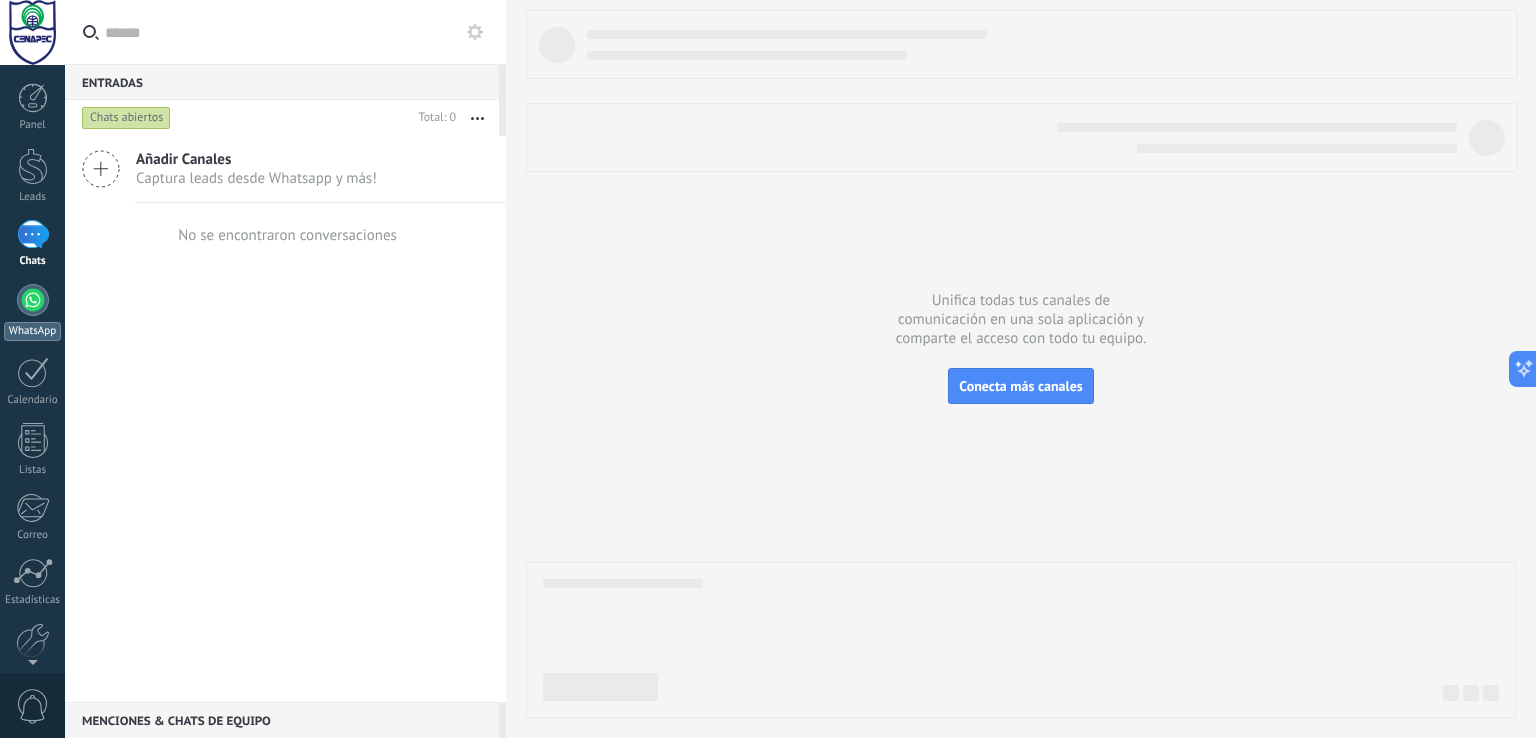 click at bounding box center (33, 300) 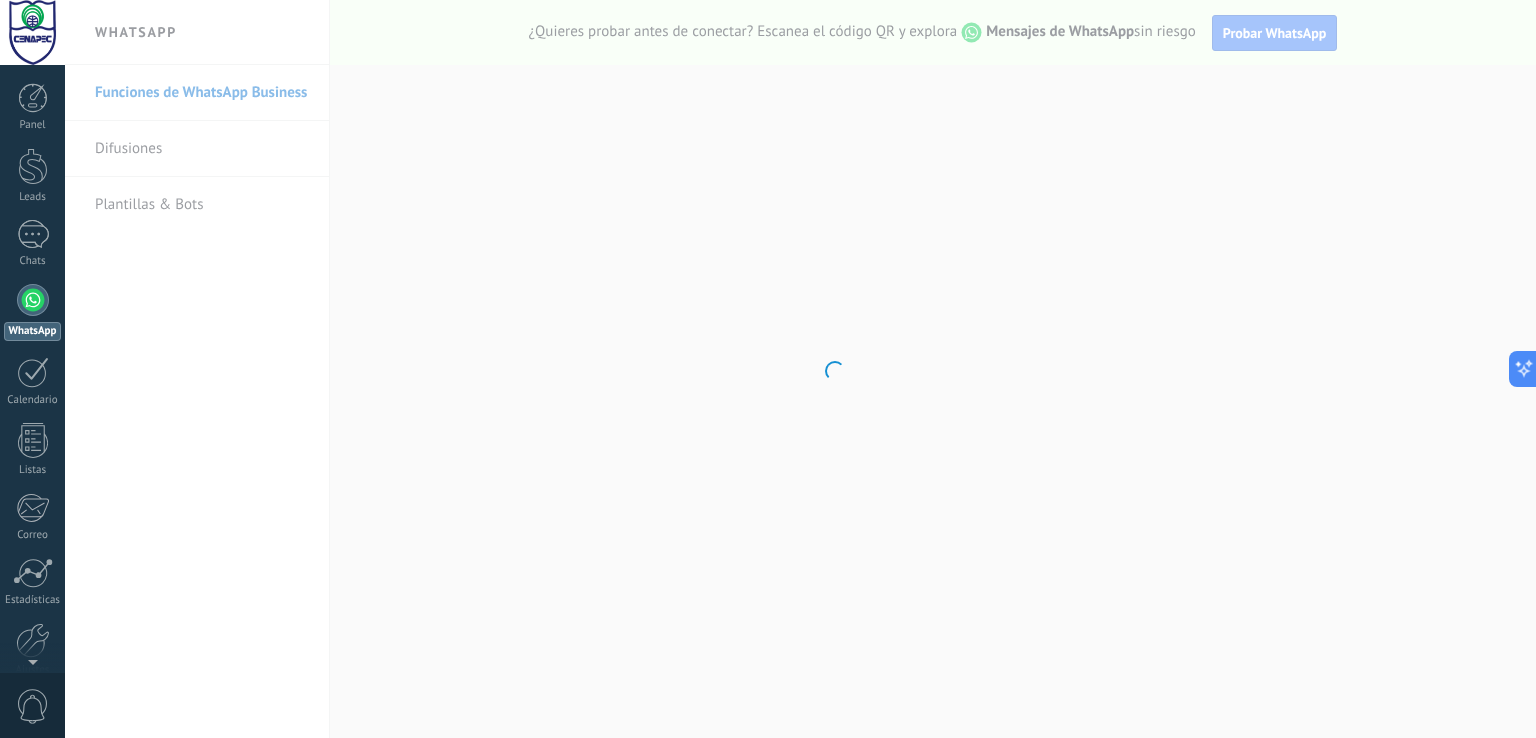 click on ".abccls-1,.abccls-2{fill-rule:evenodd}.abccls-2{fill:#fff} .abfcls-1{fill:none}.abfcls-2{fill:#fff} .abncls-1{isolation:isolate}.abncls-2{opacity:.06}.abncls-2,.abncls-3,.abncls-6{mix-blend-mode:multiply}.abncls-3{opacity:.15}.abncls-4,.abncls-8{fill:#fff}.abncls-5{fill:url(#abnlinear-gradient)}.abncls-6{opacity:.04}.abncls-7{fill:url(#abnlinear-gradient-2)}.abncls-8{fill-rule:evenodd} .abqst0{fill:#ffa200} .abwcls-1{fill:#252525} .cls-1{isolation:isolate} .acicls-1{fill:none} .aclcls-1{fill:#232323} .acnst0{display:none} .addcls-1,.addcls-2{fill:none;stroke-miterlimit:10}.addcls-1{stroke:#dfe0e5}.addcls-2{stroke:#a1a7ab} .adecls-1,.adecls-2{fill:none;stroke-miterlimit:10}.adecls-1{stroke:#dfe0e5}.adecls-2{stroke:#a1a7ab} .adqcls-1{fill:#8591a5;fill-rule:evenodd} .aeccls-1{fill:#5c9f37} .aeecls-1{fill:#f86161} .aejcls-1{fill:#8591a5;fill-rule:evenodd} .aekcls-1{fill-rule:evenodd} .aelcls-1{fill-rule:evenodd;fill:currentColor} .aemcls-1{fill-rule:evenodd;fill:currentColor} .aencls-2{fill:#f86161;opacity:.3}" at bounding box center (768, 369) 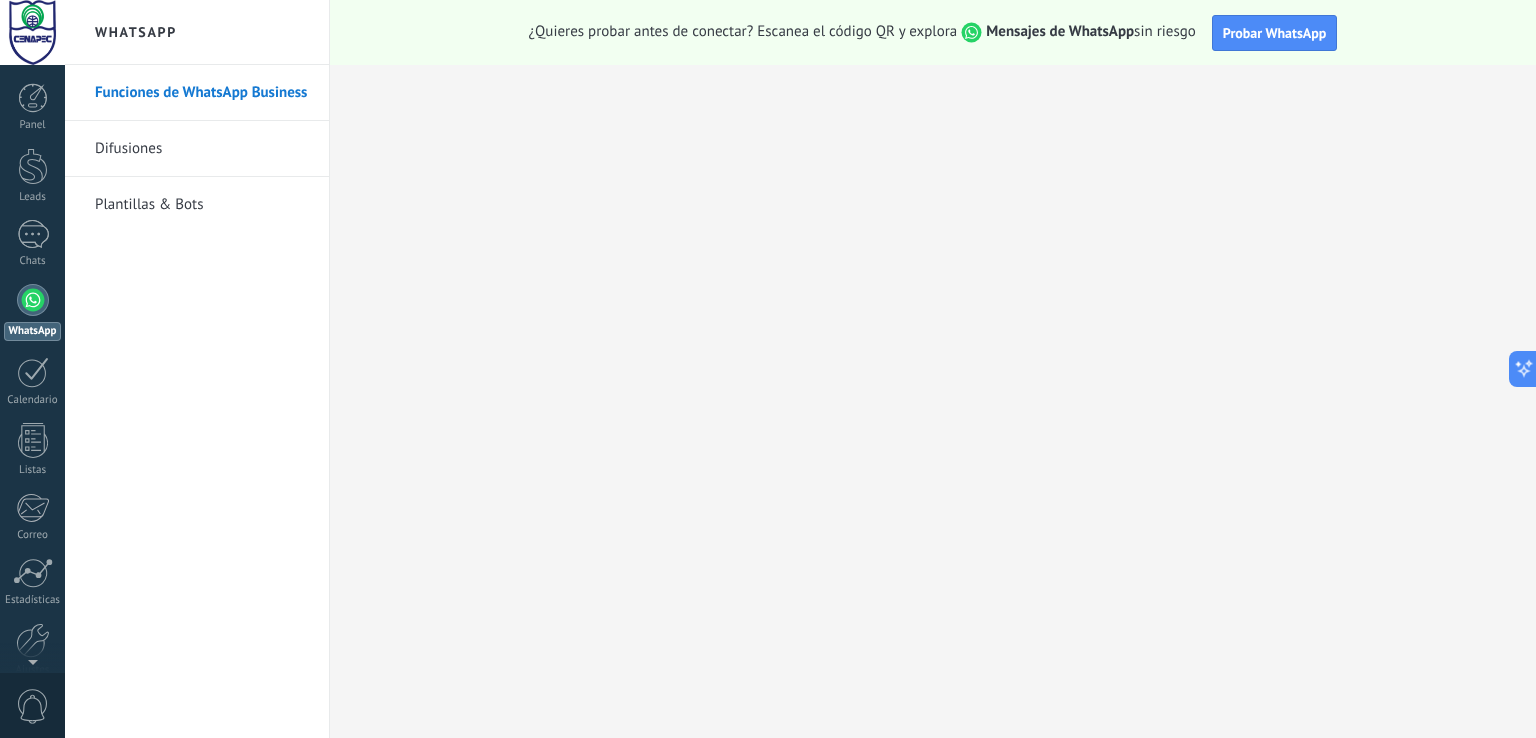 click on "Difusiones" at bounding box center (202, 149) 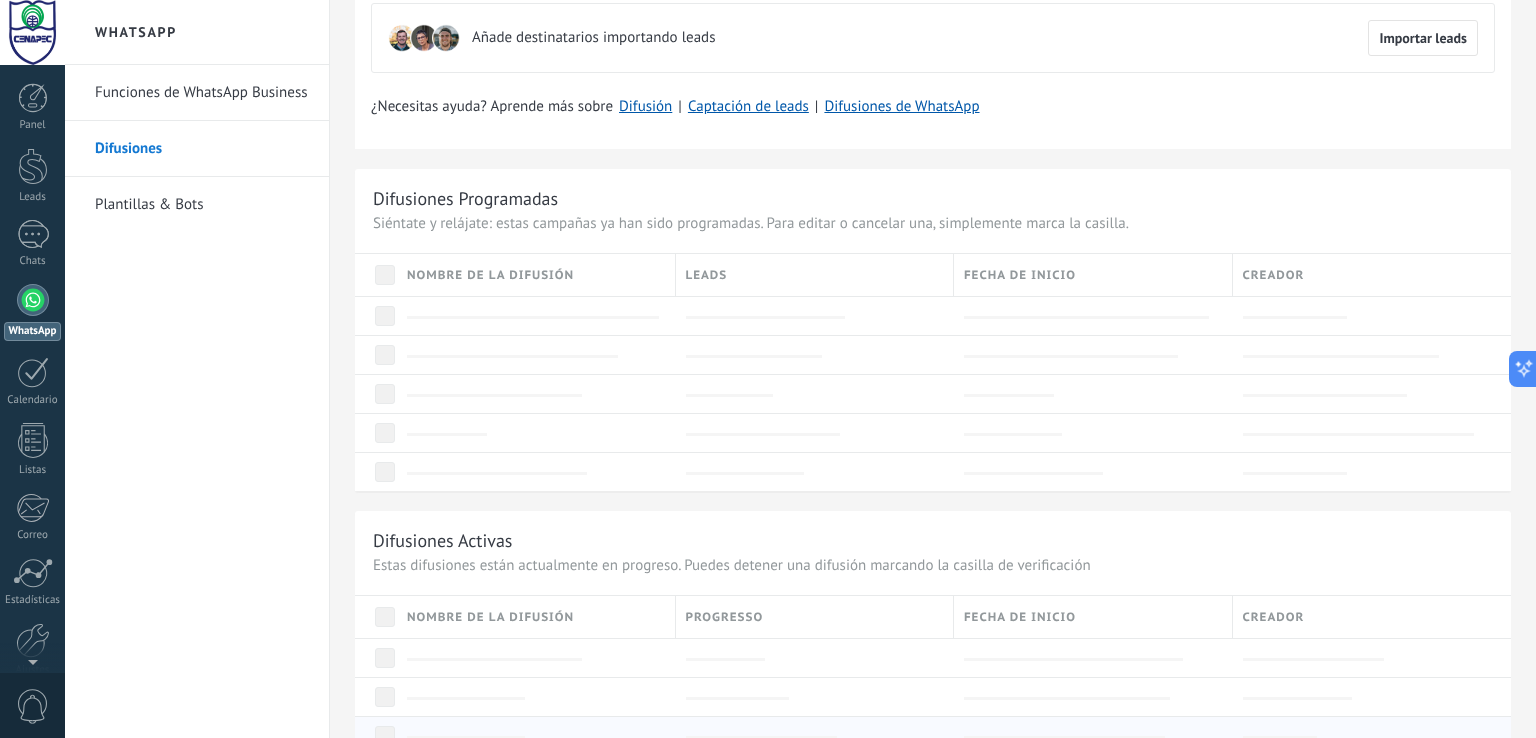 scroll, scrollTop: 0, scrollLeft: 0, axis: both 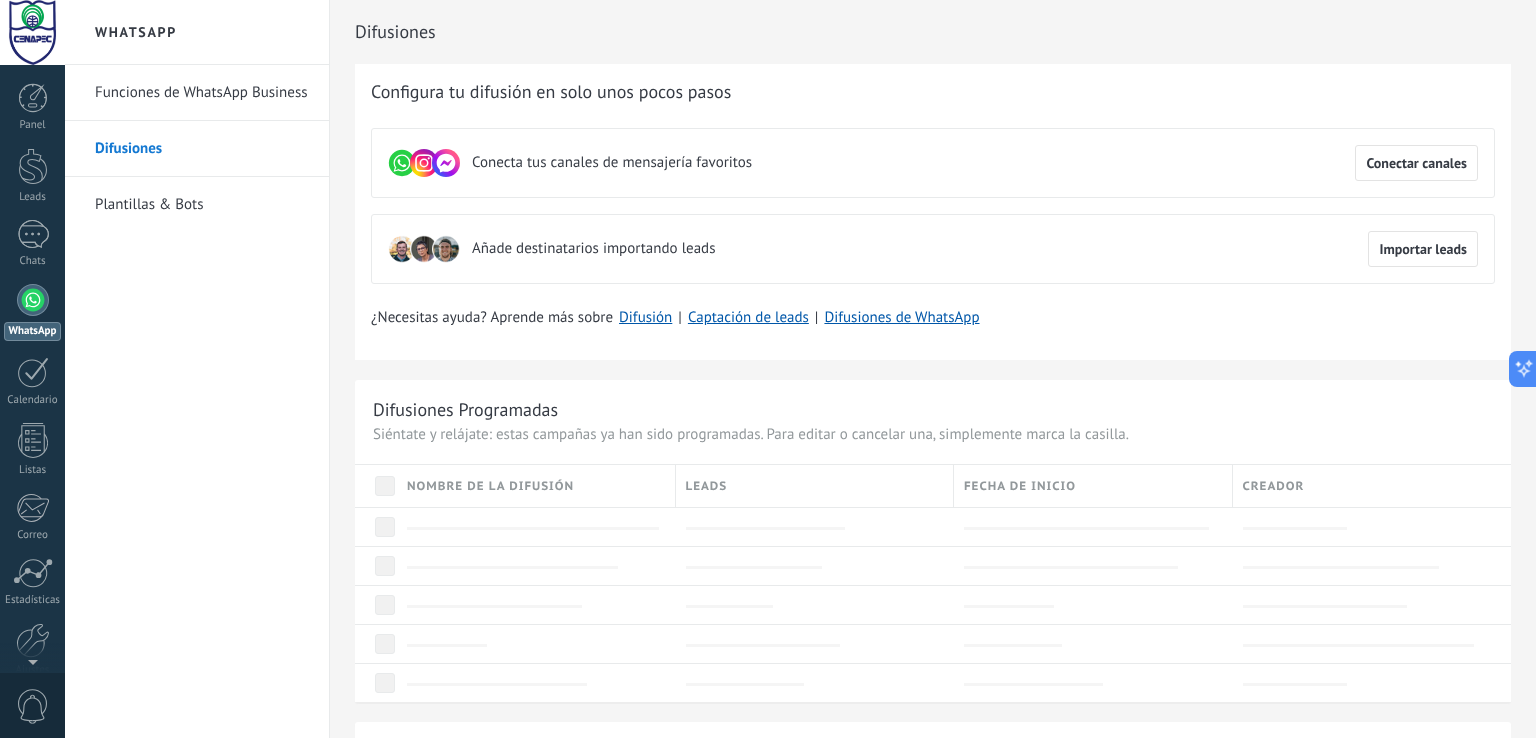 click on "Plantillas & Bots" at bounding box center (202, 205) 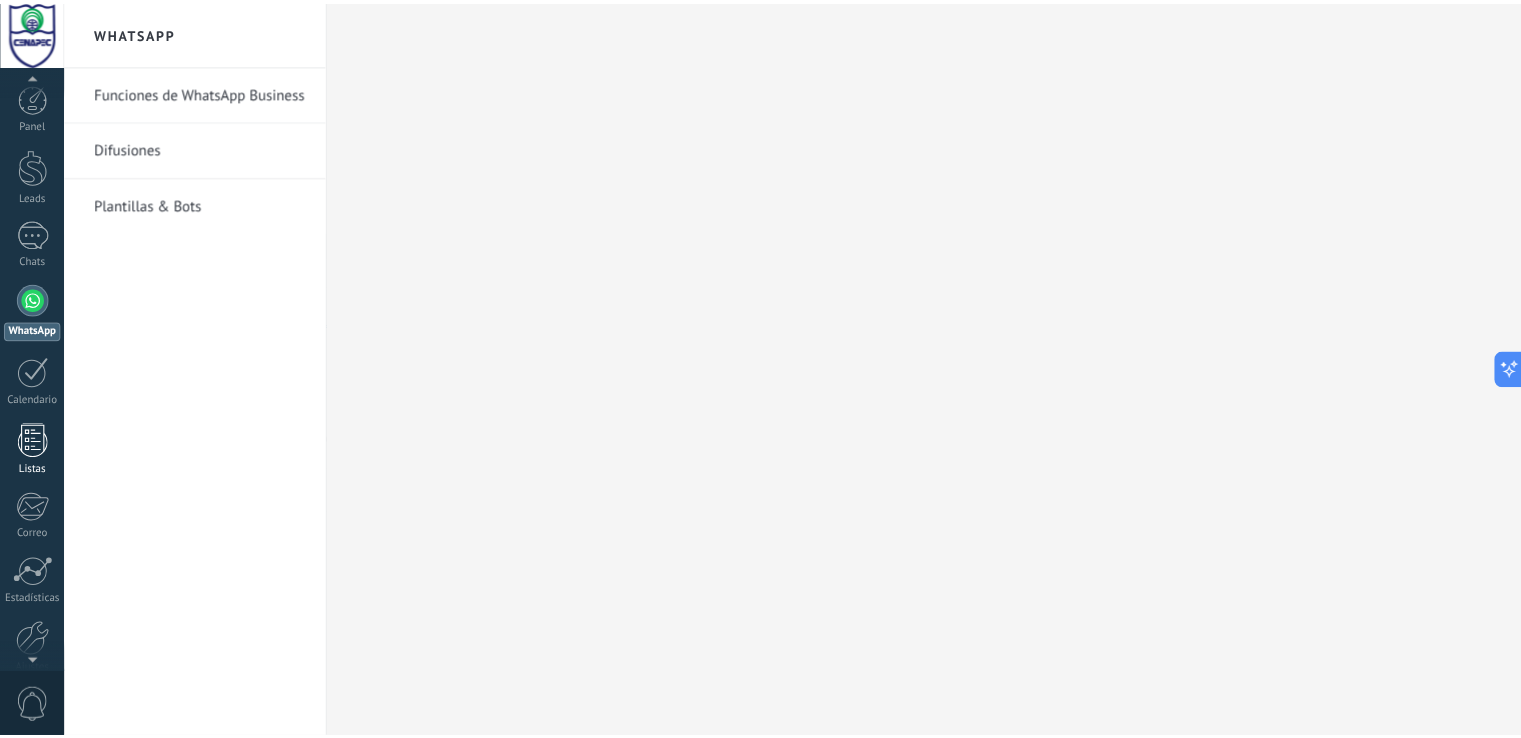 scroll, scrollTop: 93, scrollLeft: 0, axis: vertical 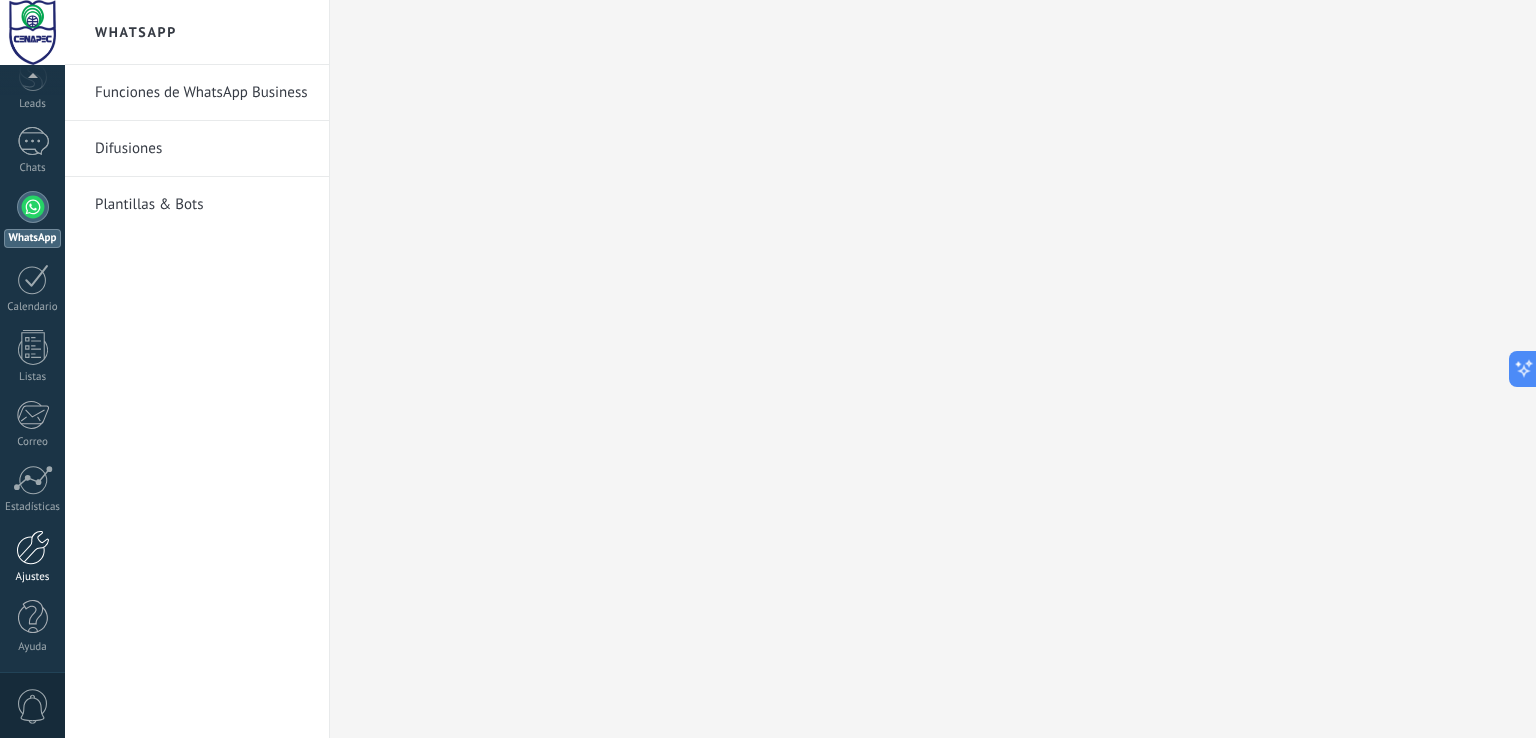 click on "Ajustes" at bounding box center [32, 557] 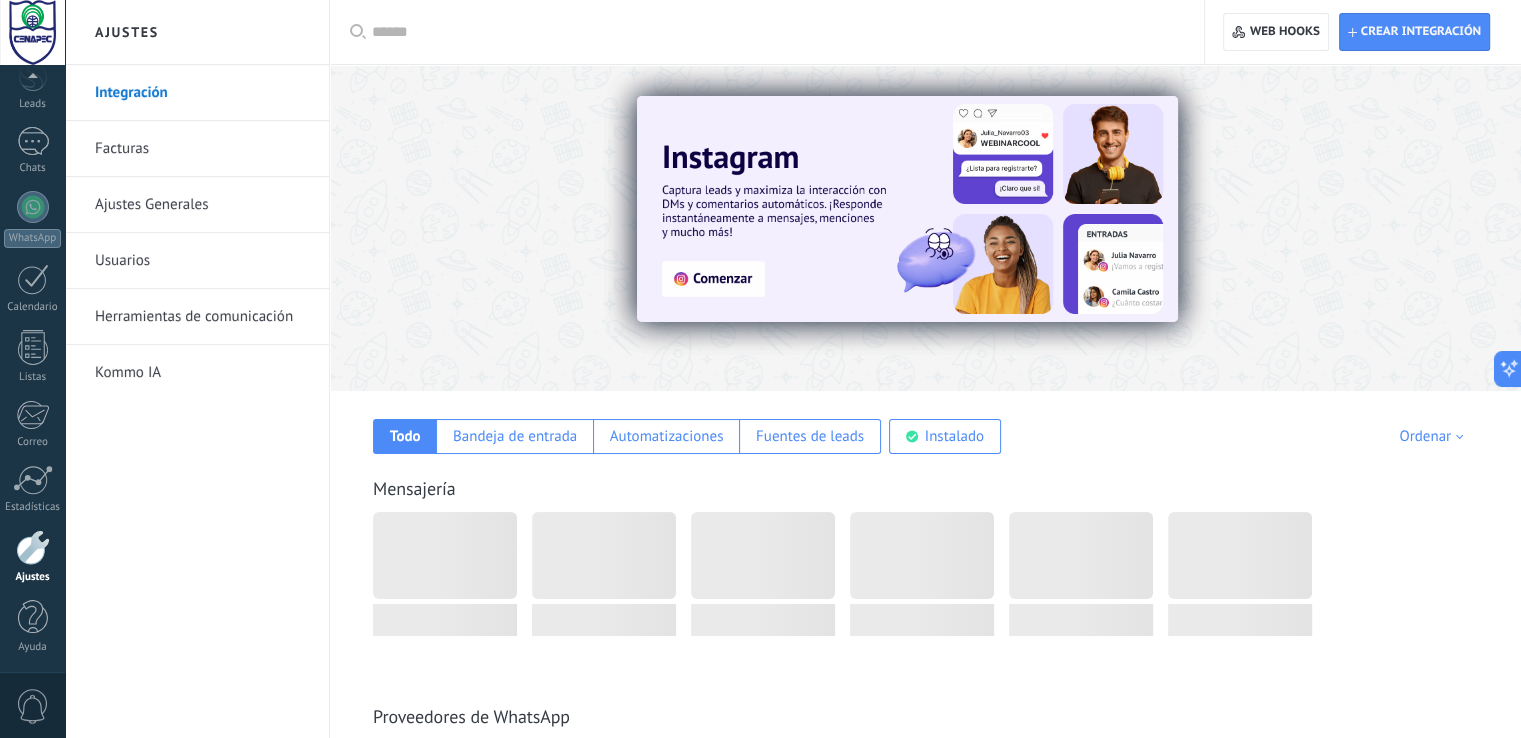 click on "0" at bounding box center (33, 706) 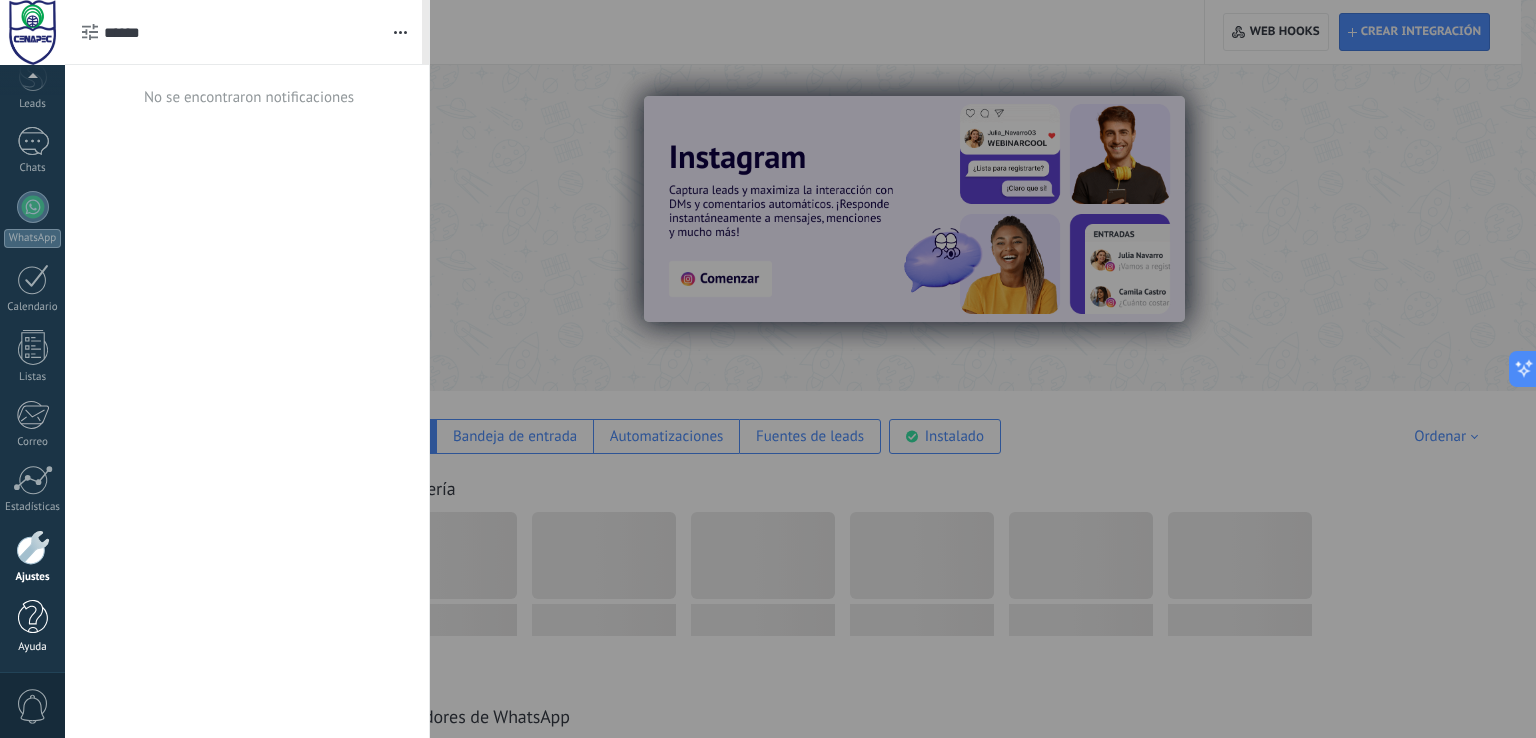 click at bounding box center (33, 617) 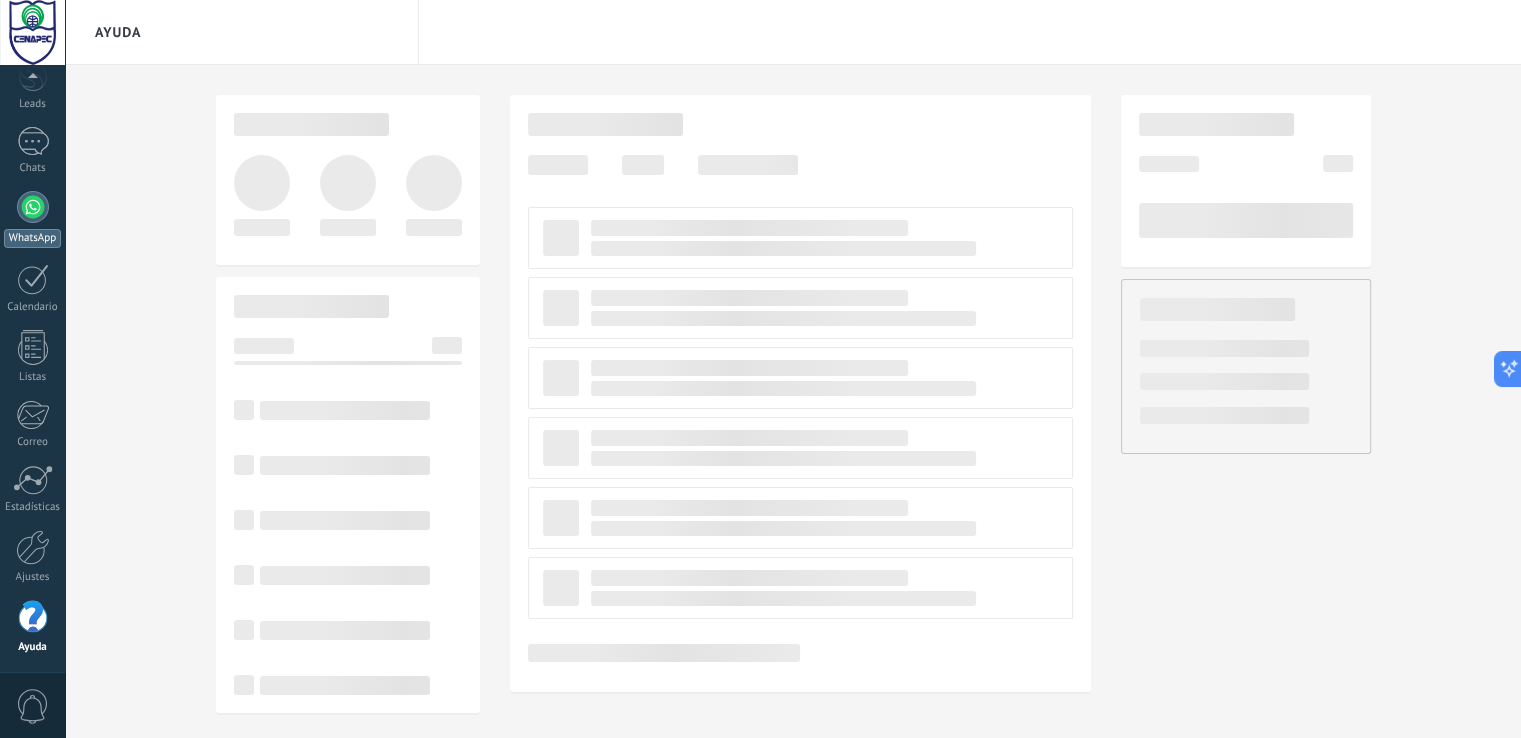click at bounding box center [33, 207] 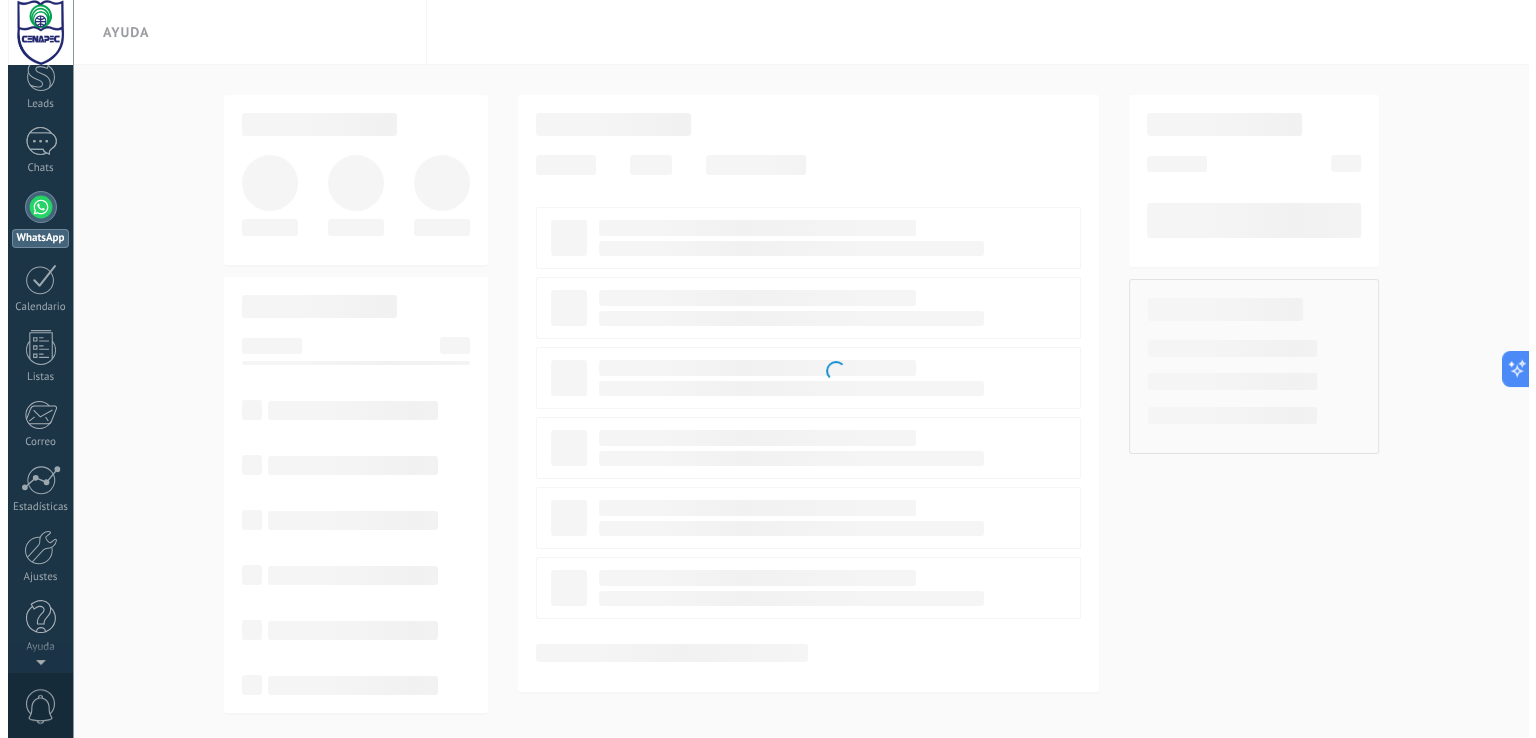 scroll, scrollTop: 0, scrollLeft: 0, axis: both 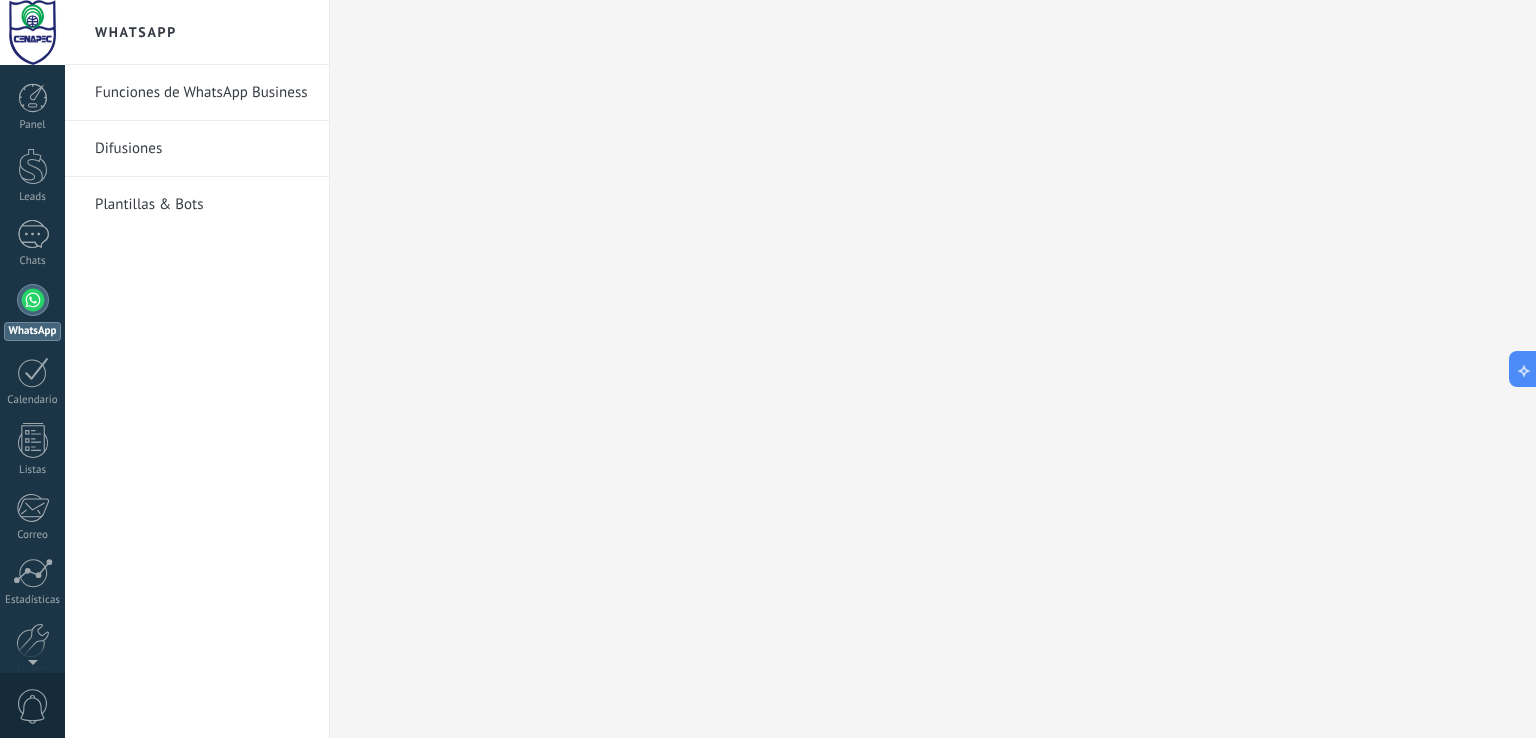 click at bounding box center (33, 300) 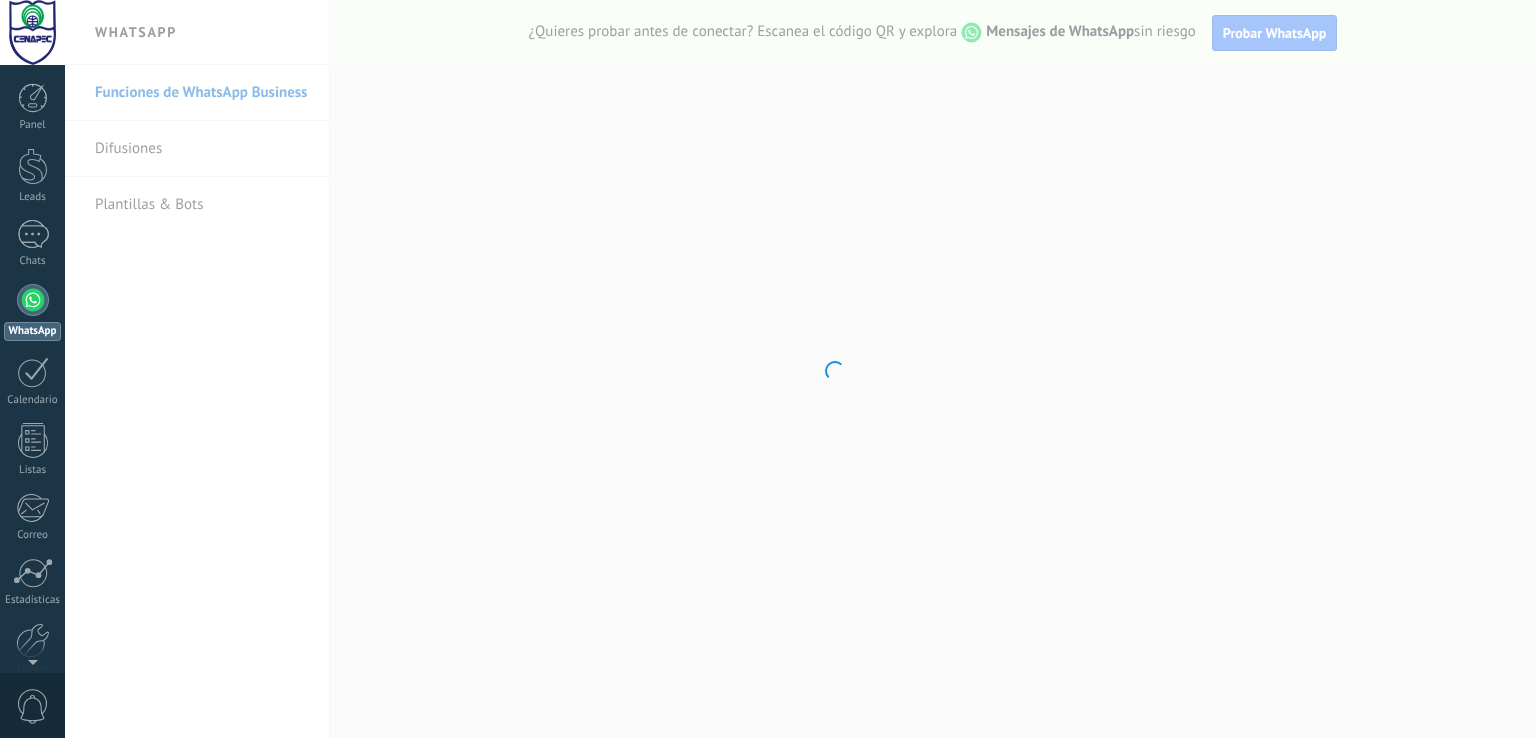 scroll, scrollTop: 0, scrollLeft: 0, axis: both 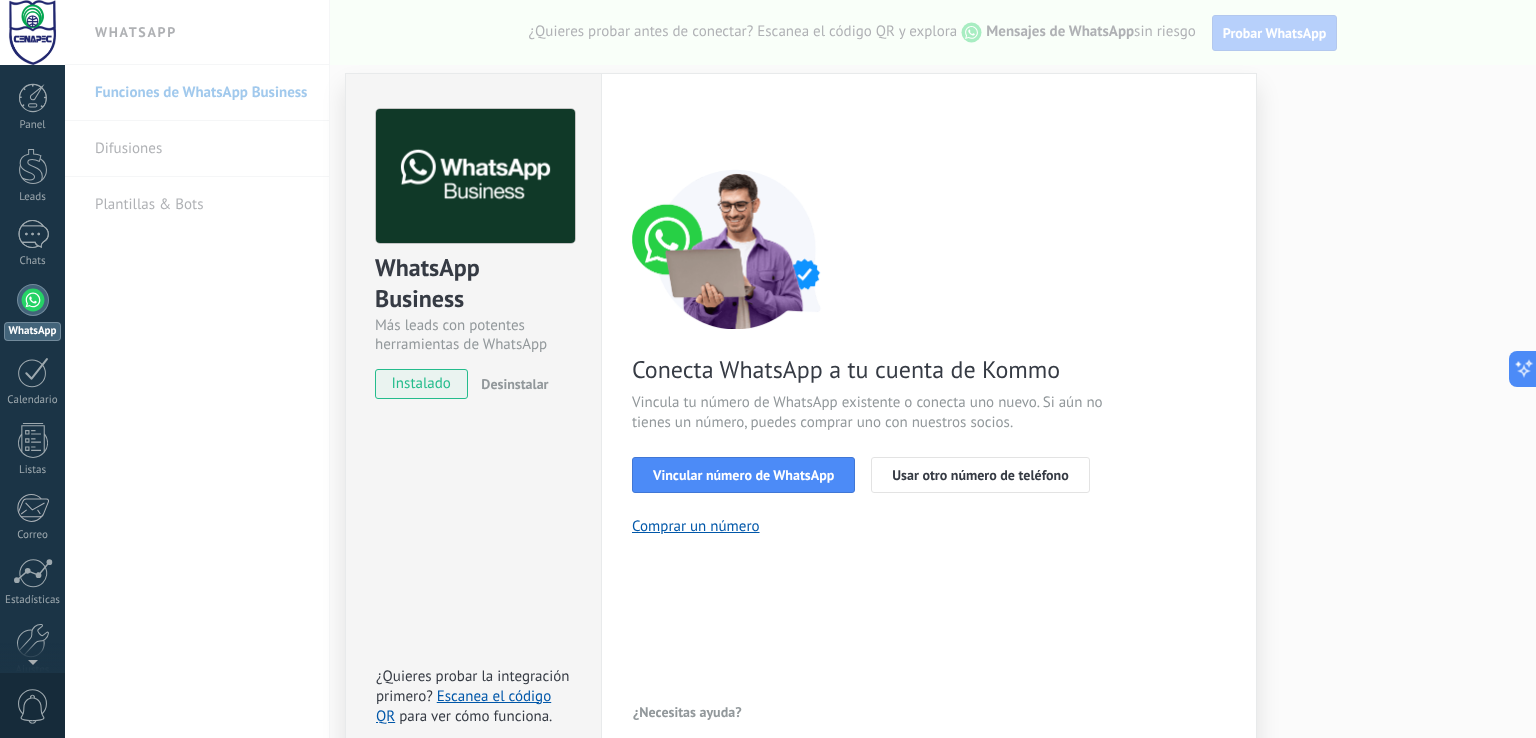 drag, startPoint x: 949, startPoint y: 477, endPoint x: 897, endPoint y: 529, distance: 73.53911 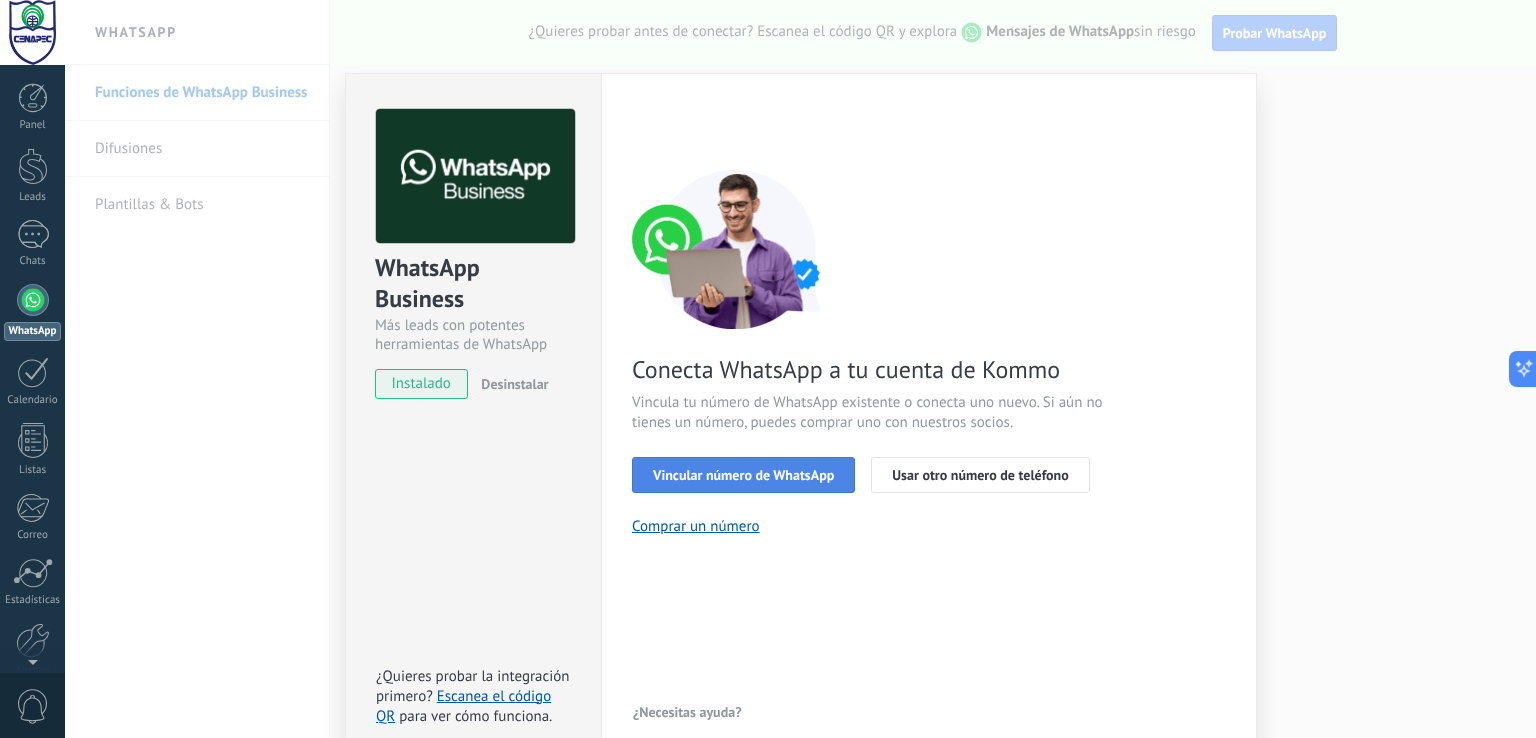 click on "Vincular número de WhatsApp" at bounding box center (743, 475) 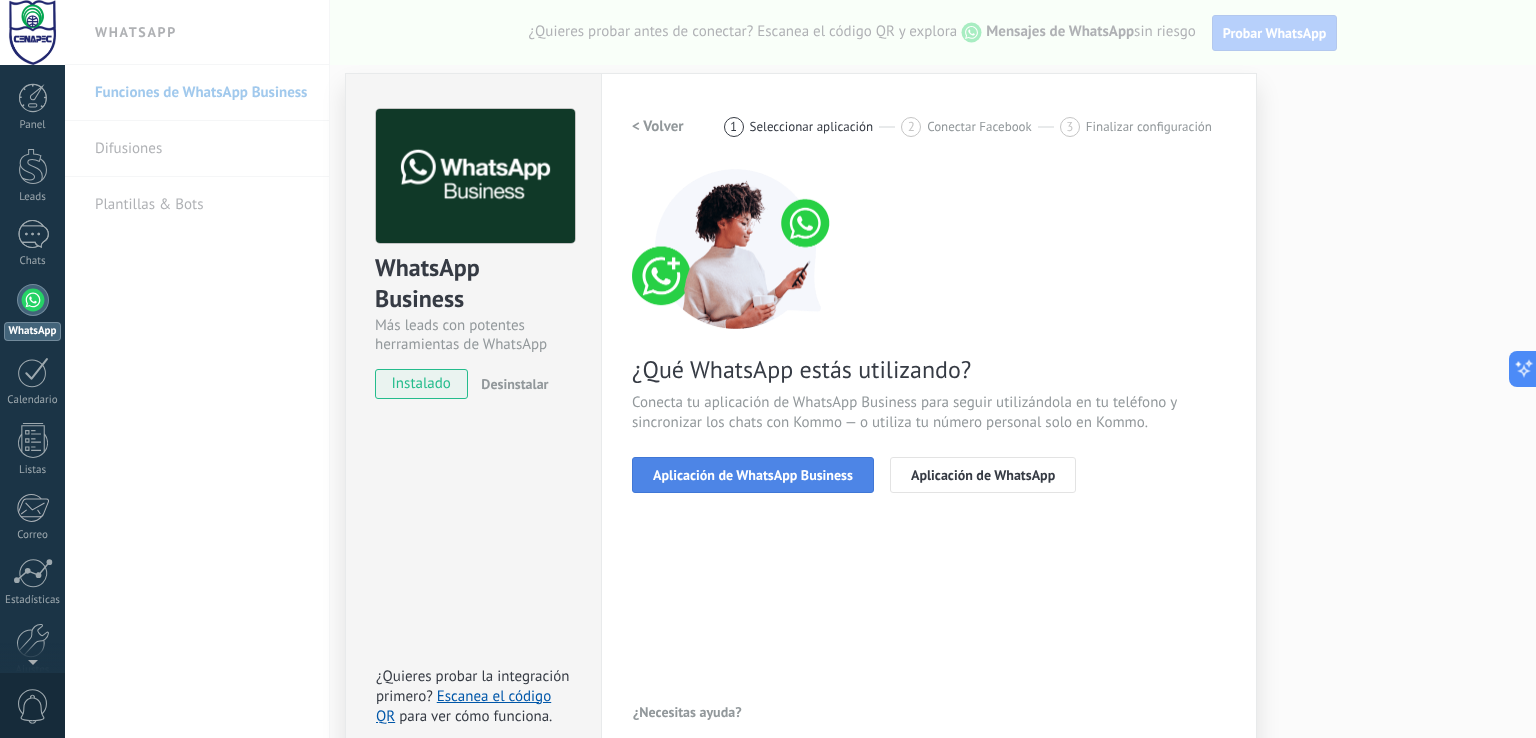 click on "Aplicación de WhatsApp Business" at bounding box center [753, 475] 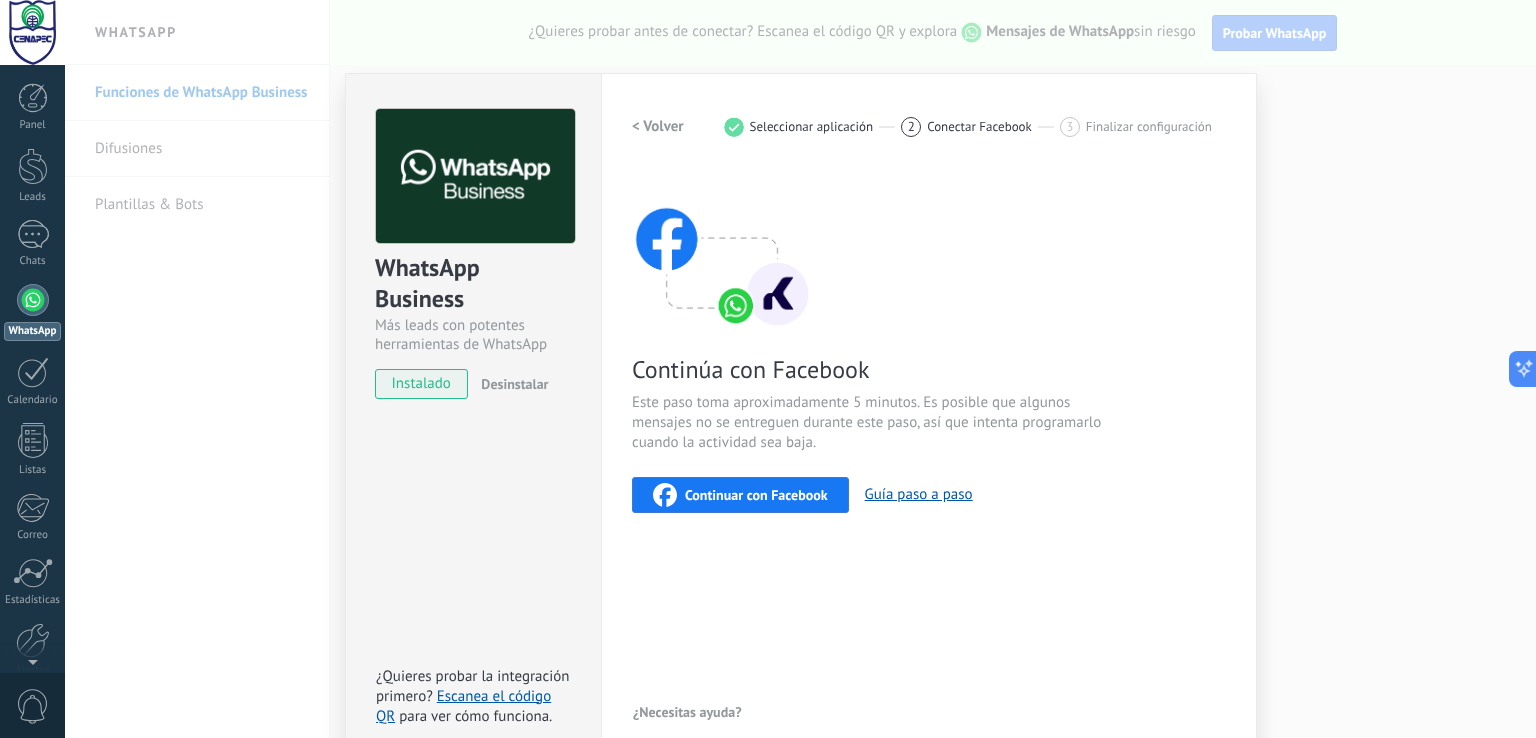 click on "Continuar con Facebook" at bounding box center (756, 495) 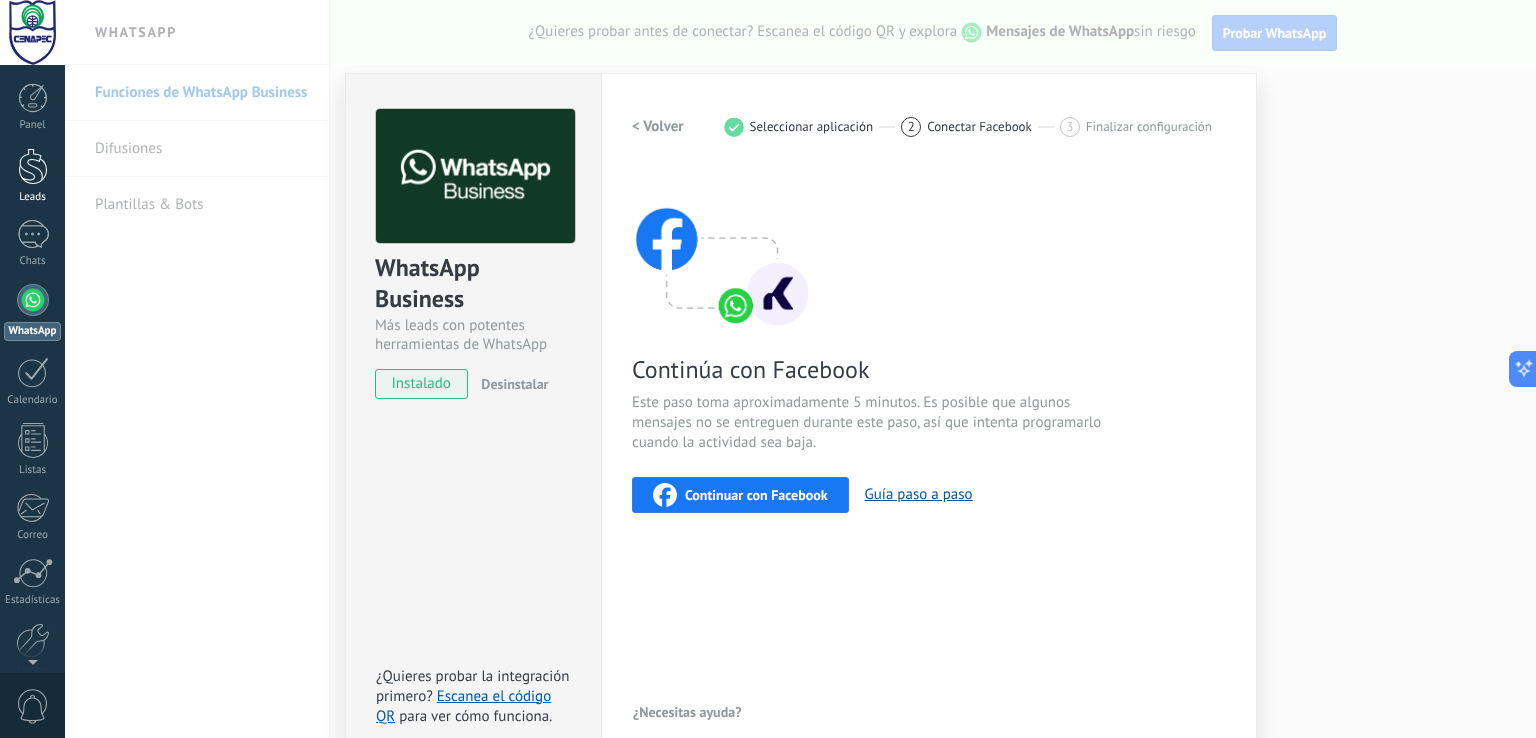 click at bounding box center [33, 166] 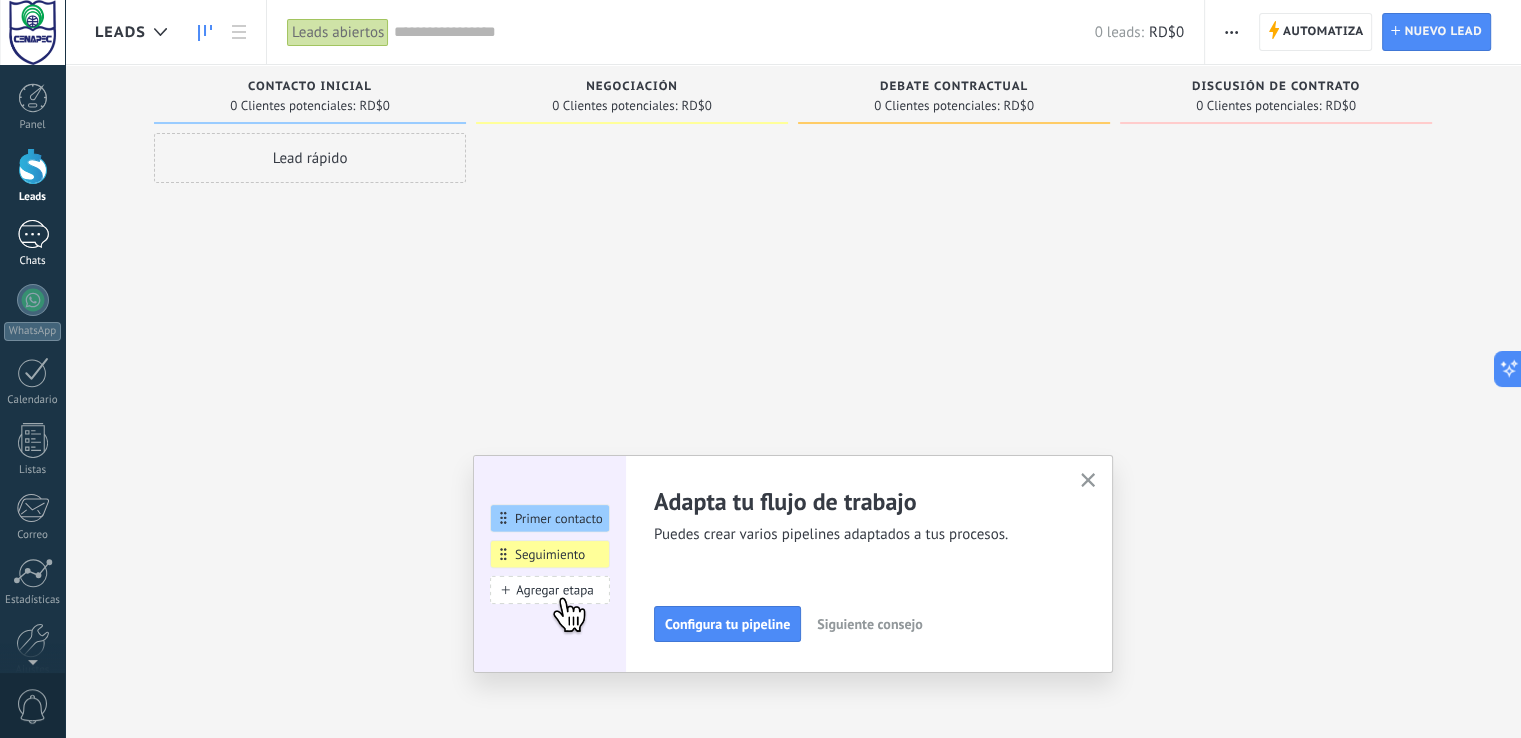 click at bounding box center [33, 234] 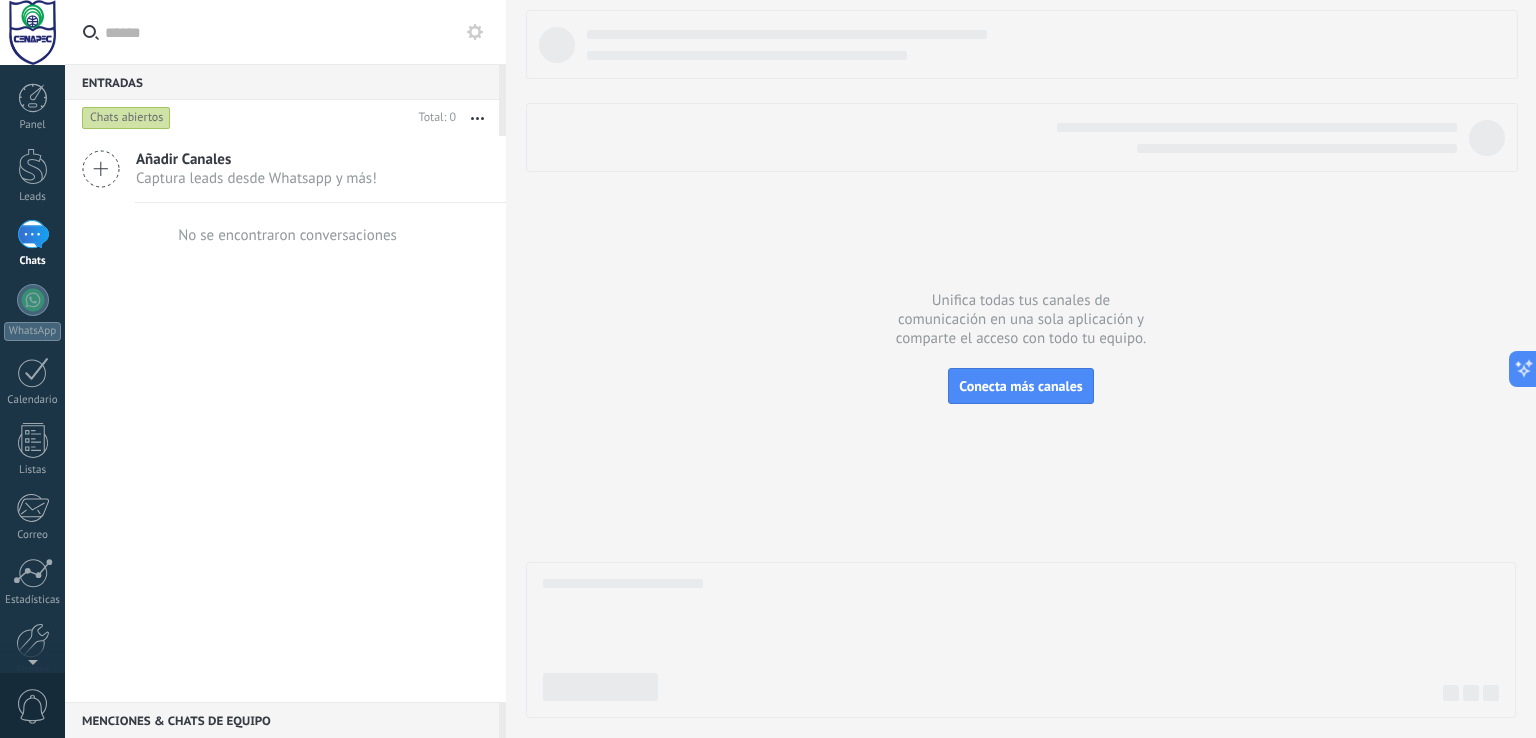 click on "Añadir Canales" at bounding box center (256, 159) 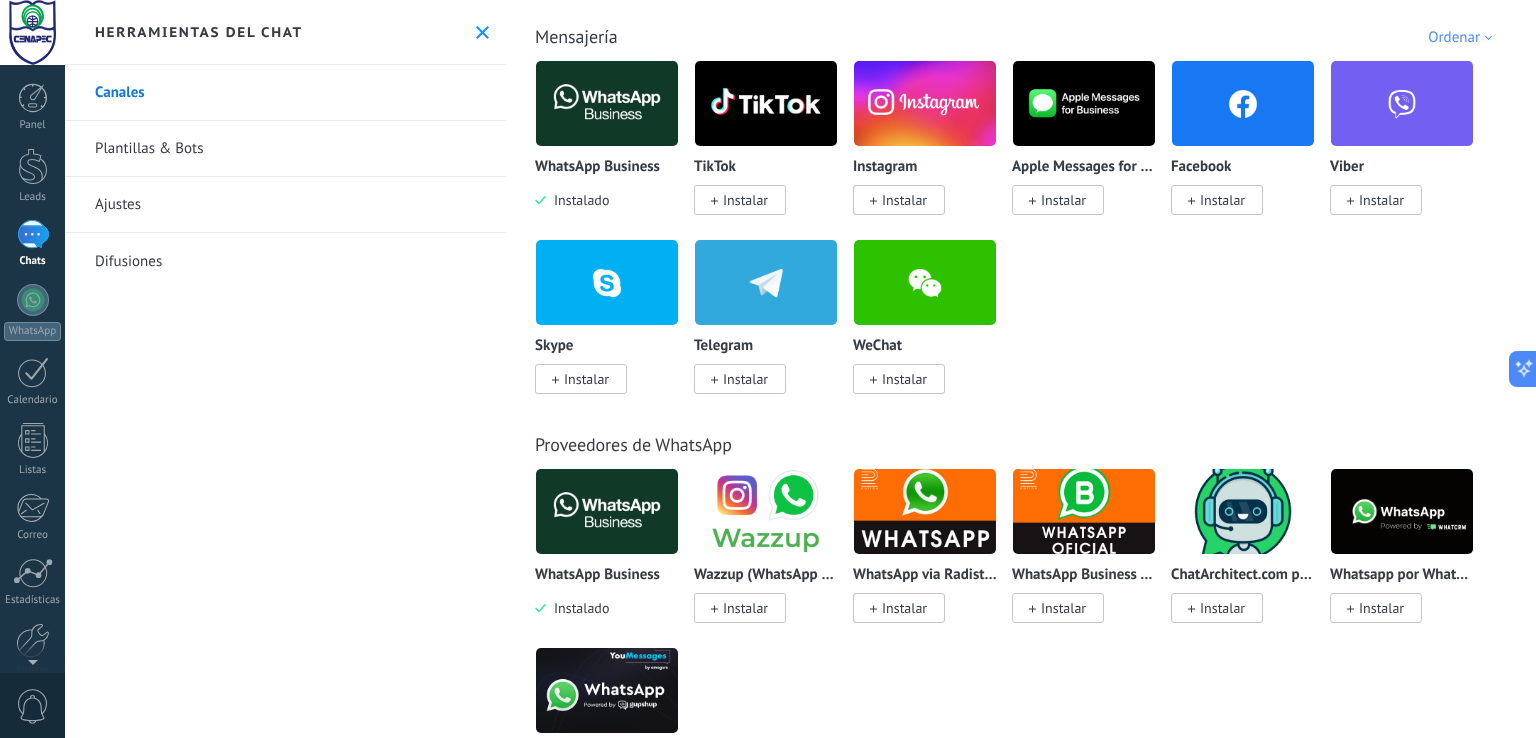 scroll, scrollTop: 466, scrollLeft: 0, axis: vertical 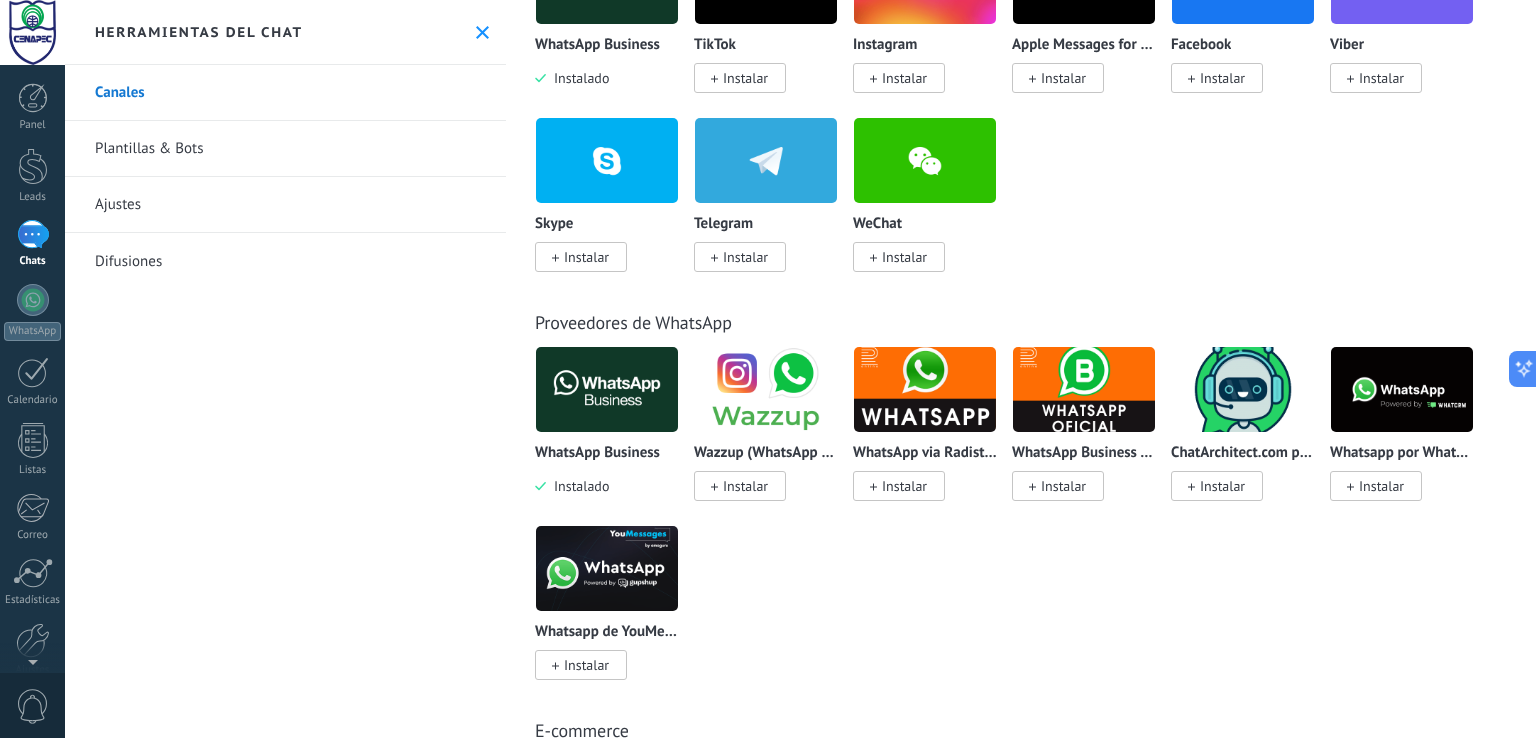 click at bounding box center (607, 389) 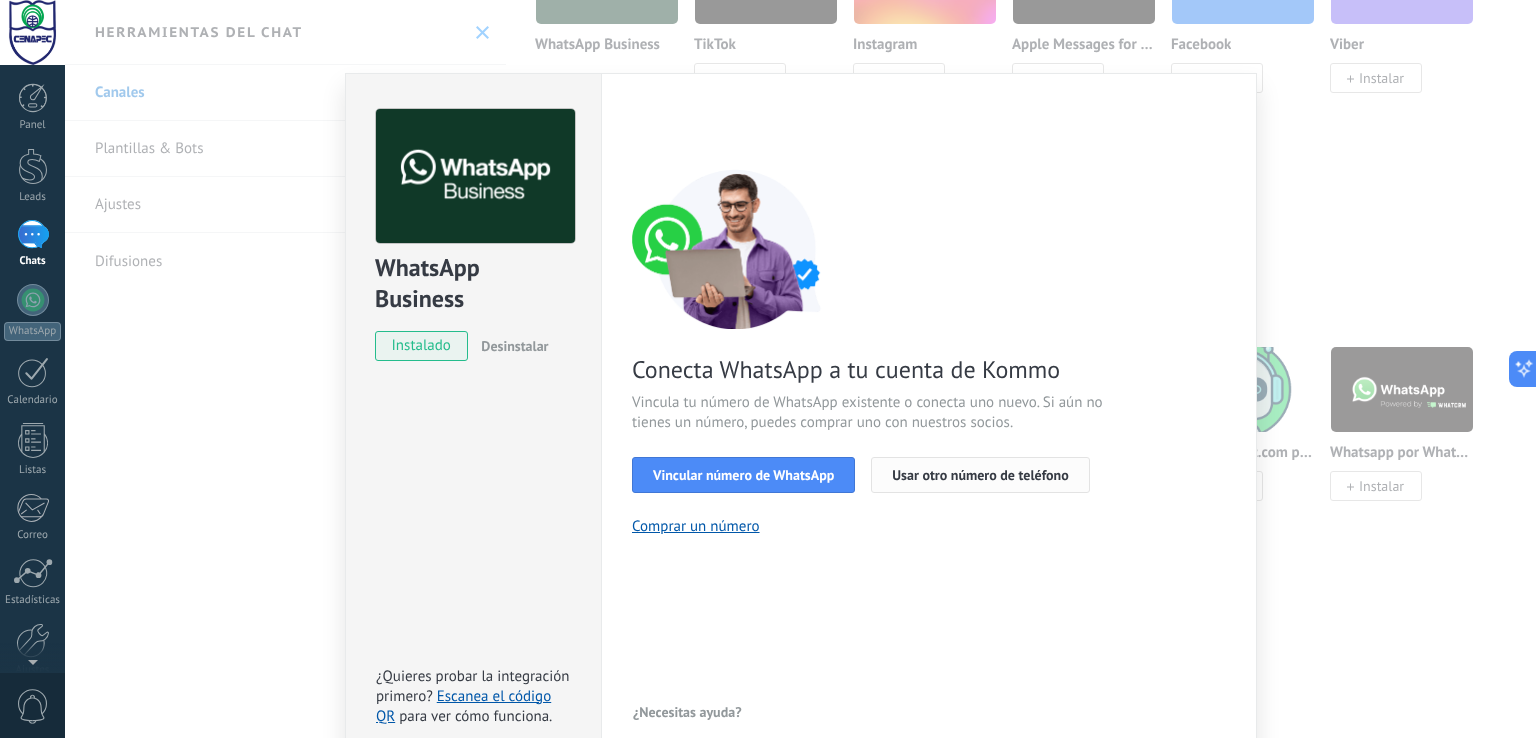 click on "Usar otro número de teléfono" at bounding box center (980, 475) 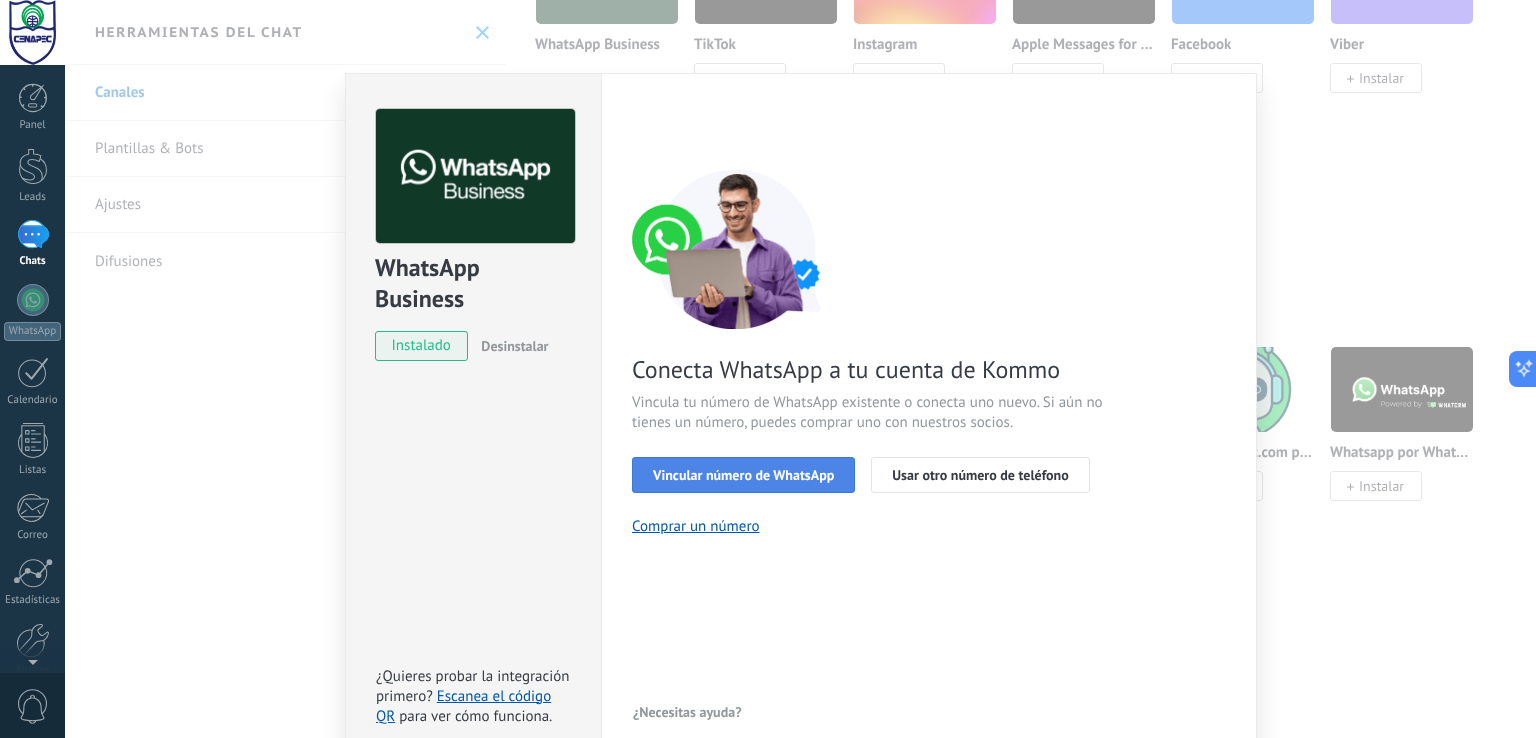 click on "Vincular número de WhatsApp" at bounding box center (743, 475) 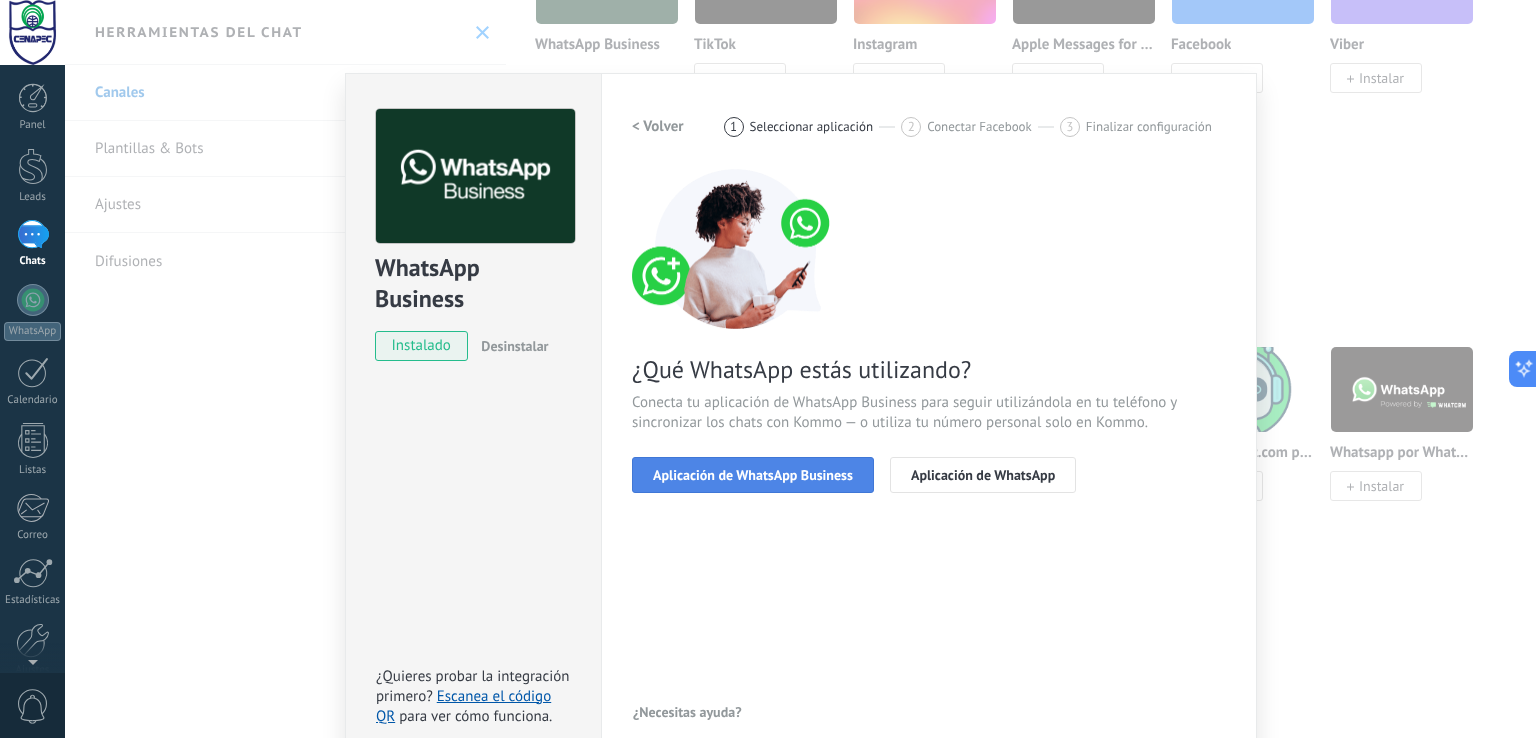 click on "Aplicación de WhatsApp Business" at bounding box center (753, 475) 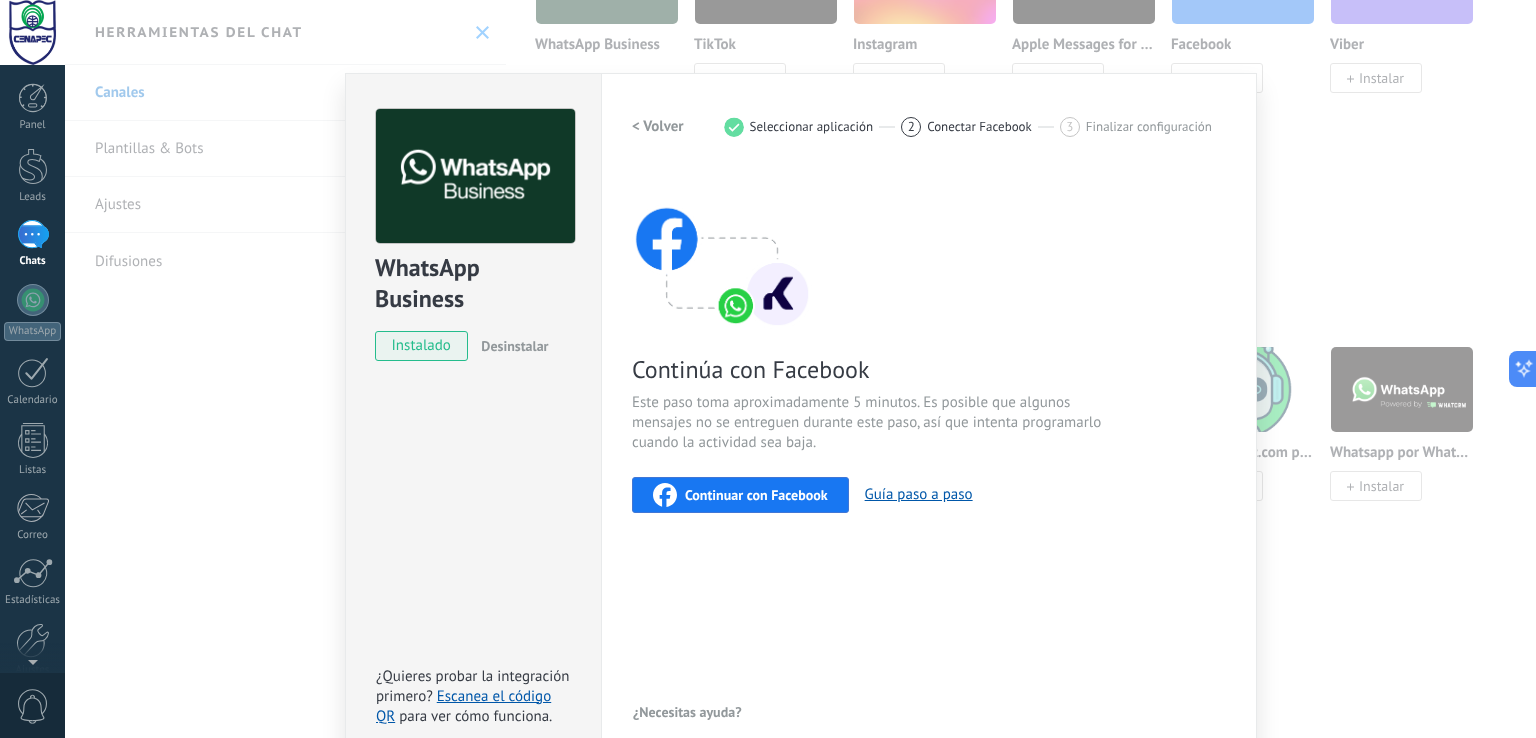 click on "Continuar con Facebook" at bounding box center [756, 495] 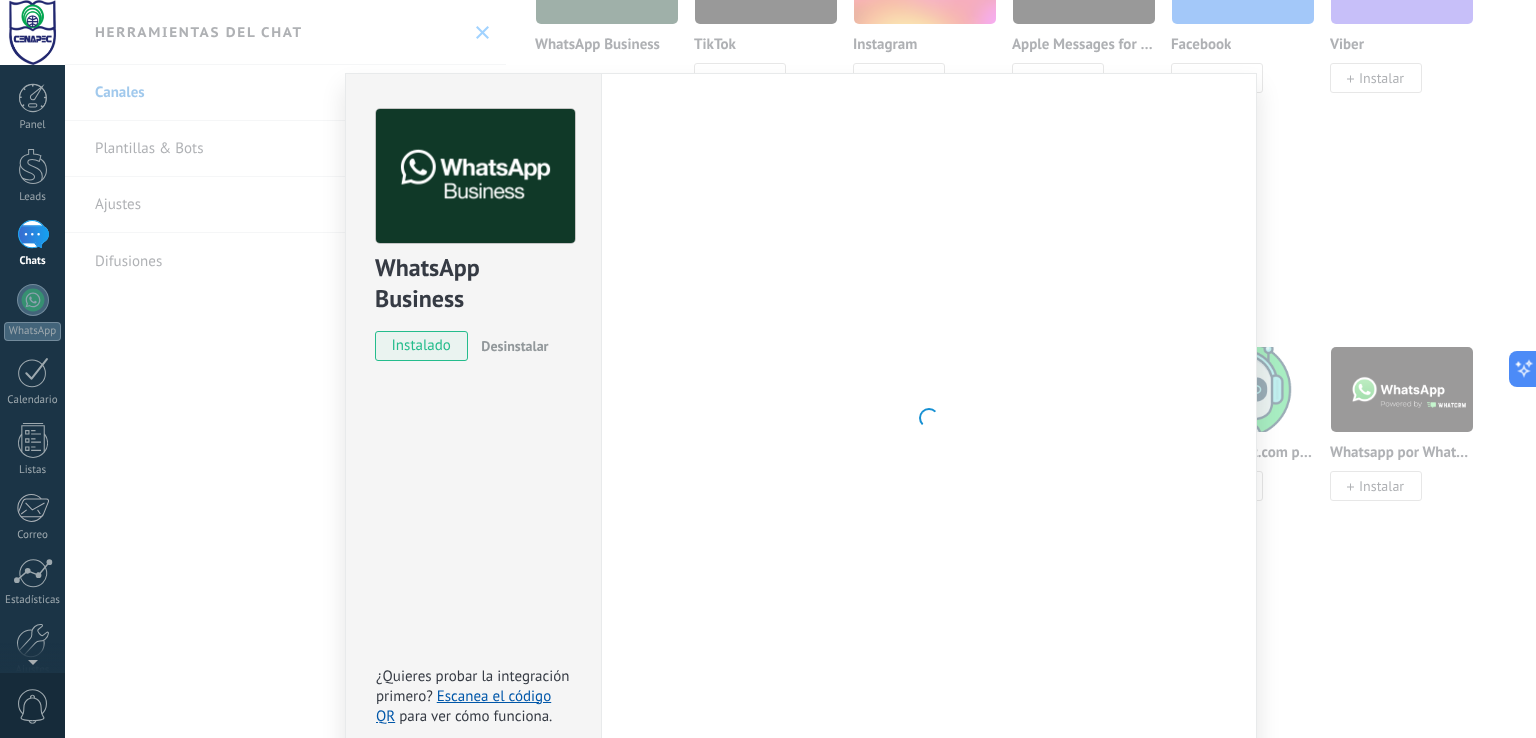 click at bounding box center (33, 234) 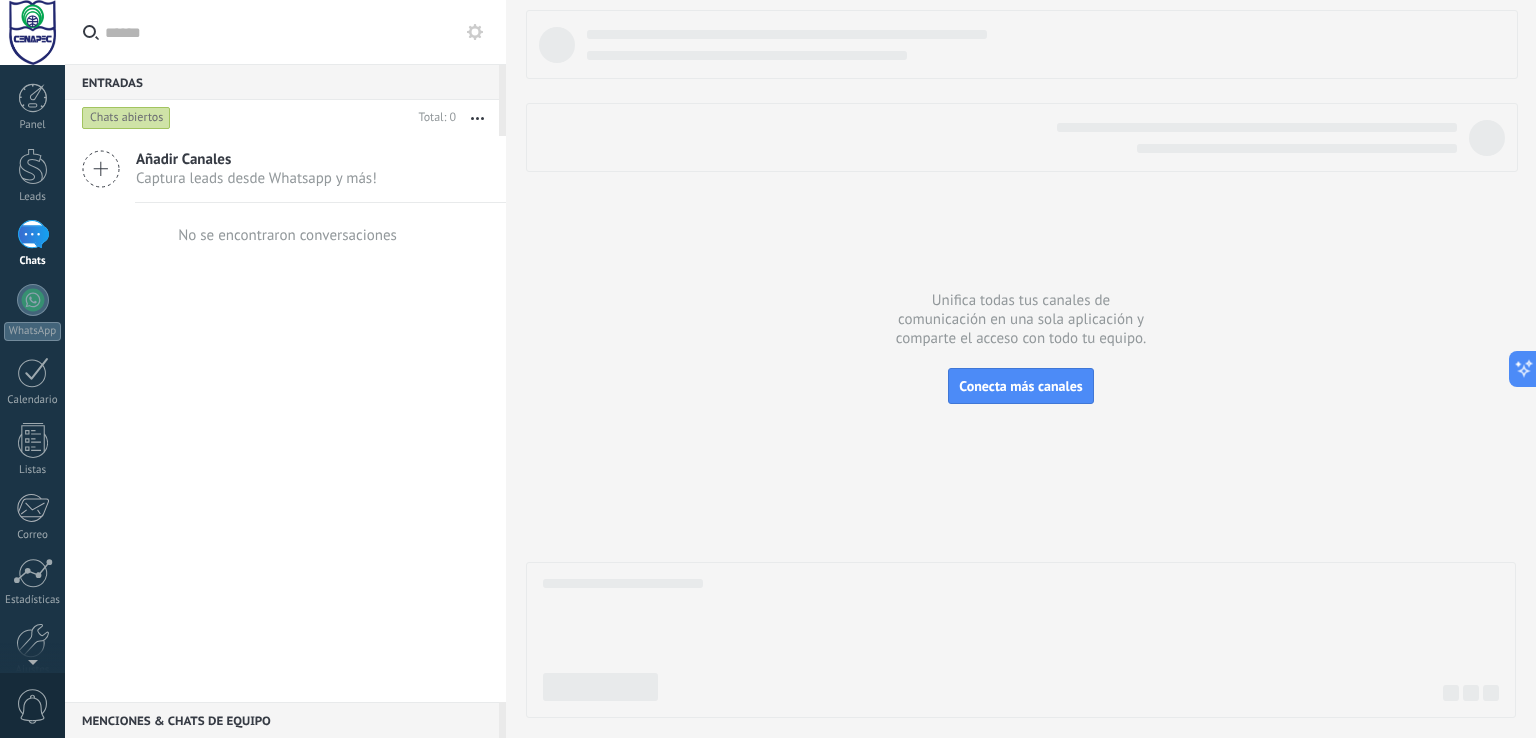 click at bounding box center (101, 169) 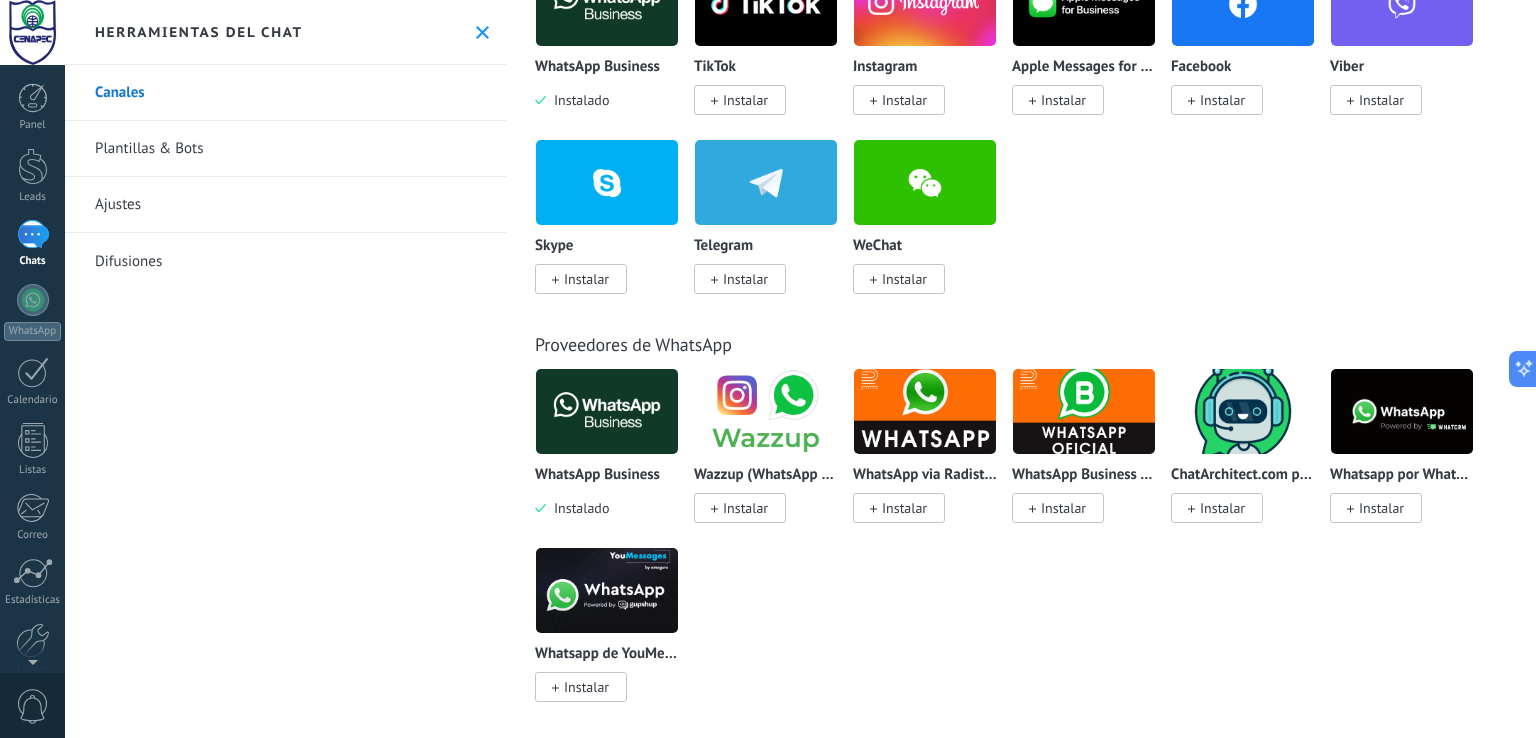 scroll, scrollTop: 466, scrollLeft: 0, axis: vertical 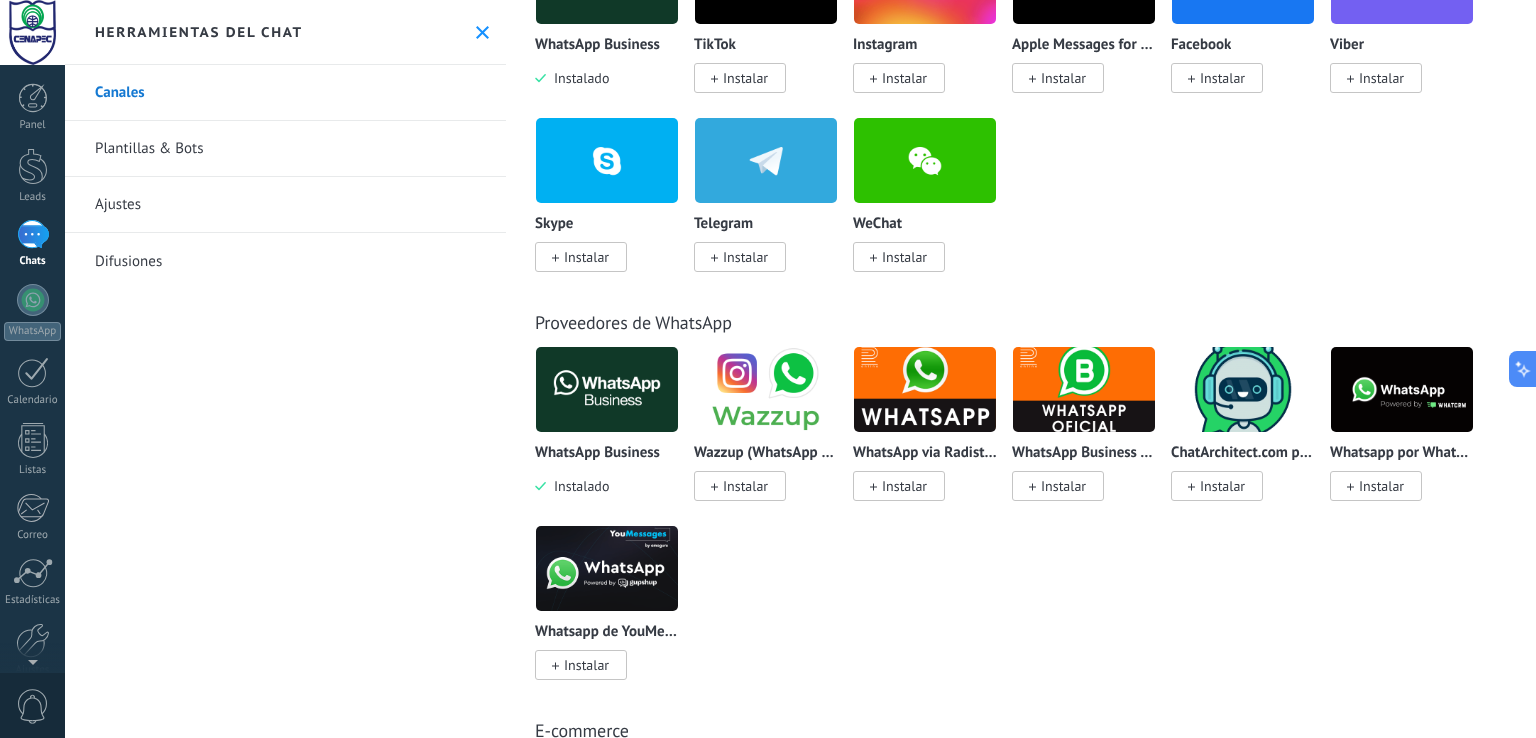 click at bounding box center [1084, 389] 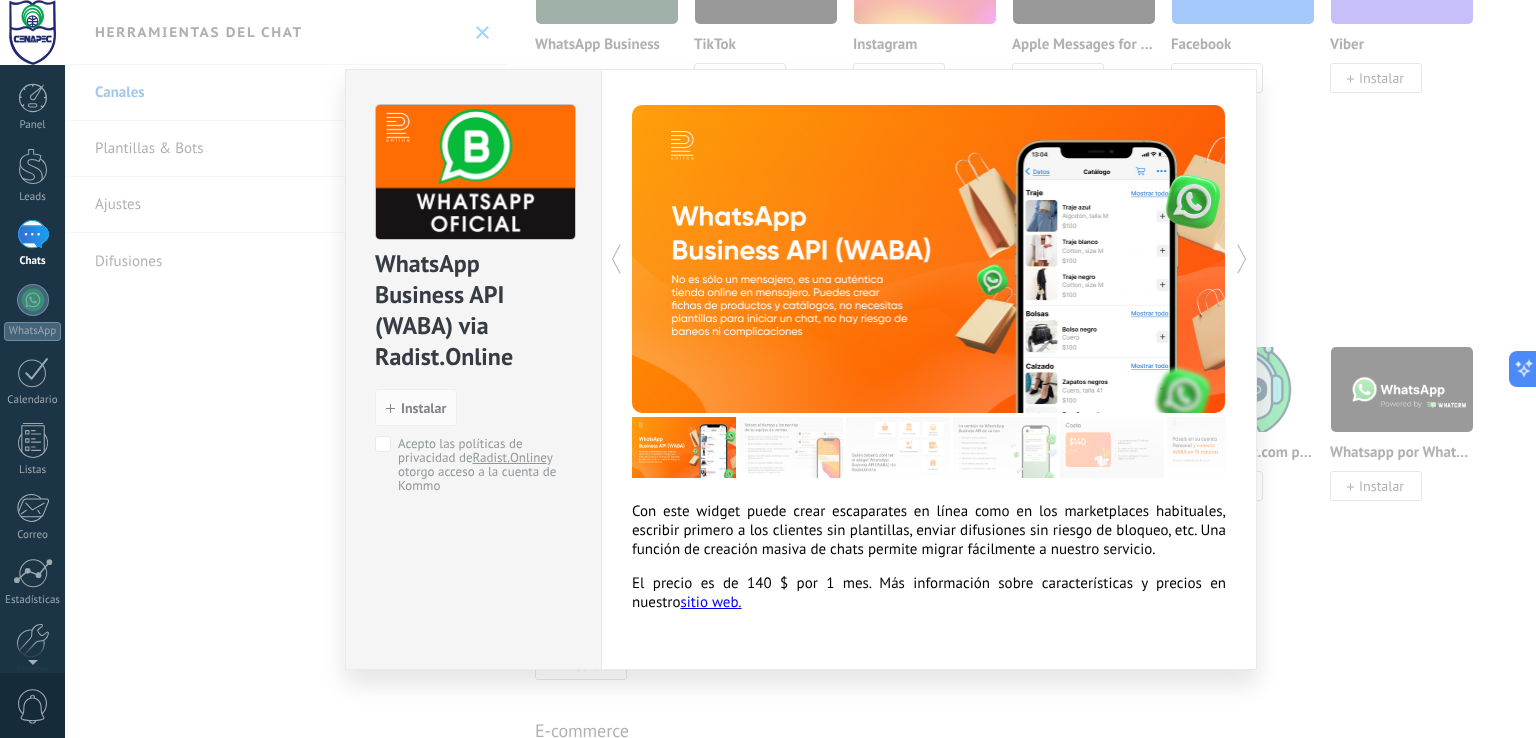 click on "WhatsApp Business API (WABA) via Radist.Online install Instalar Acepto las políticas de privacidad de  Radist.Online  y otorgo acceso a la cuenta de Kommo
Con este widget puede crear escaparates en línea como en los marketplaces habituales, escribir primero a los clientes sin plantillas, enviar difusiones sin riesgo de bloqueo, etc. Una función de creación masiva de chats permite migrar fácilmente a nuestro servicio.
El precio es de 140 $ por 1 mes. Más información sobre características y precios en nuestro  sitio web.
más" at bounding box center (800, 369) 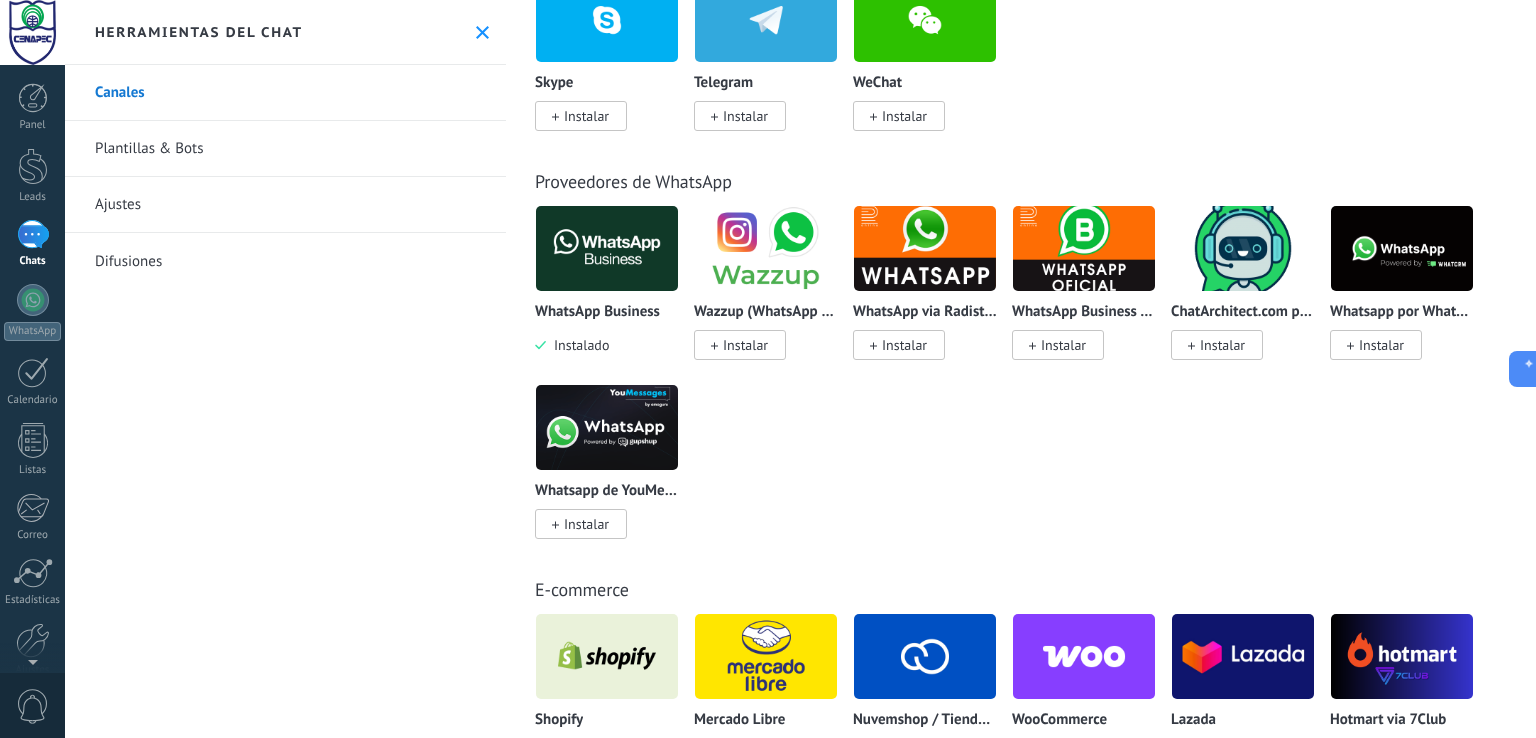 scroll, scrollTop: 512, scrollLeft: 0, axis: vertical 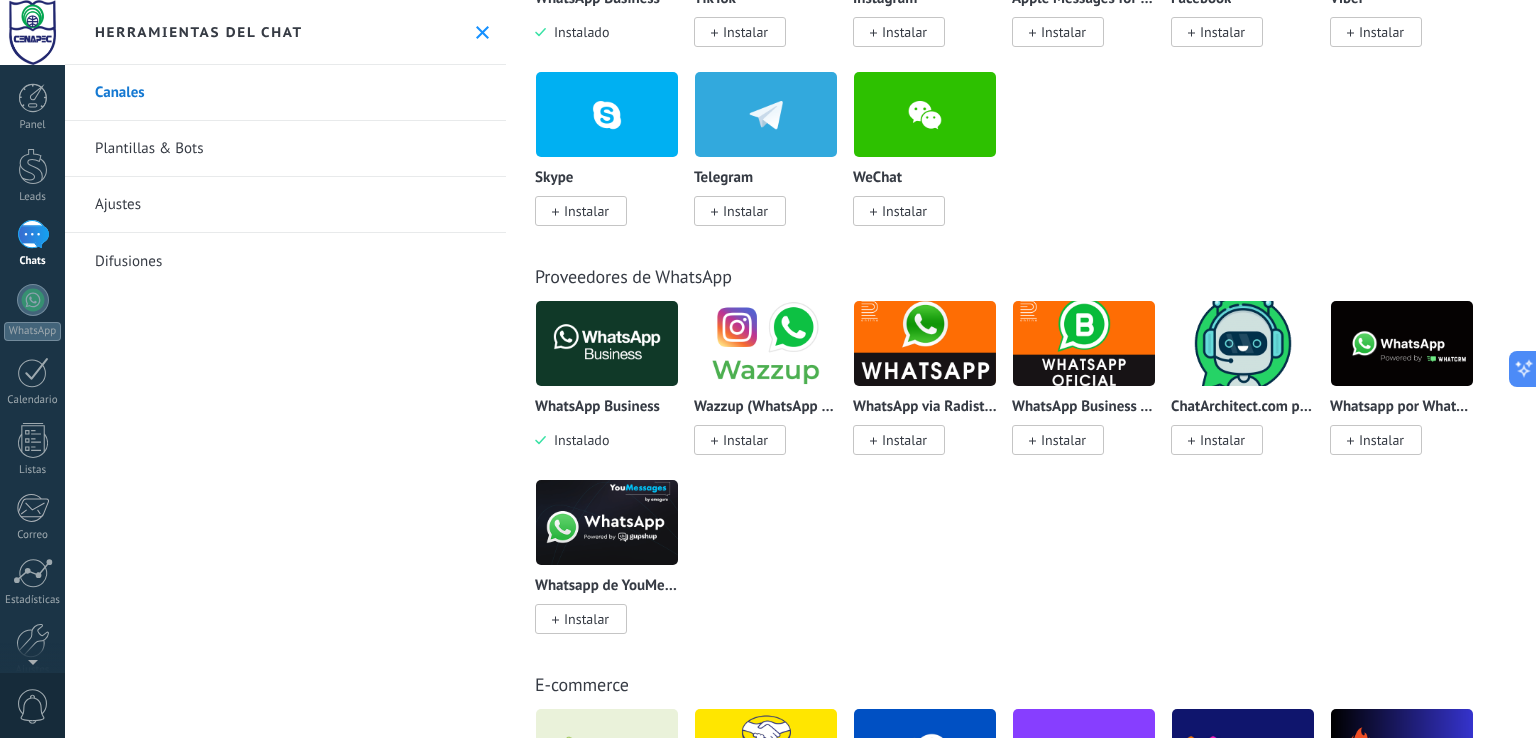 click at bounding box center (607, 343) 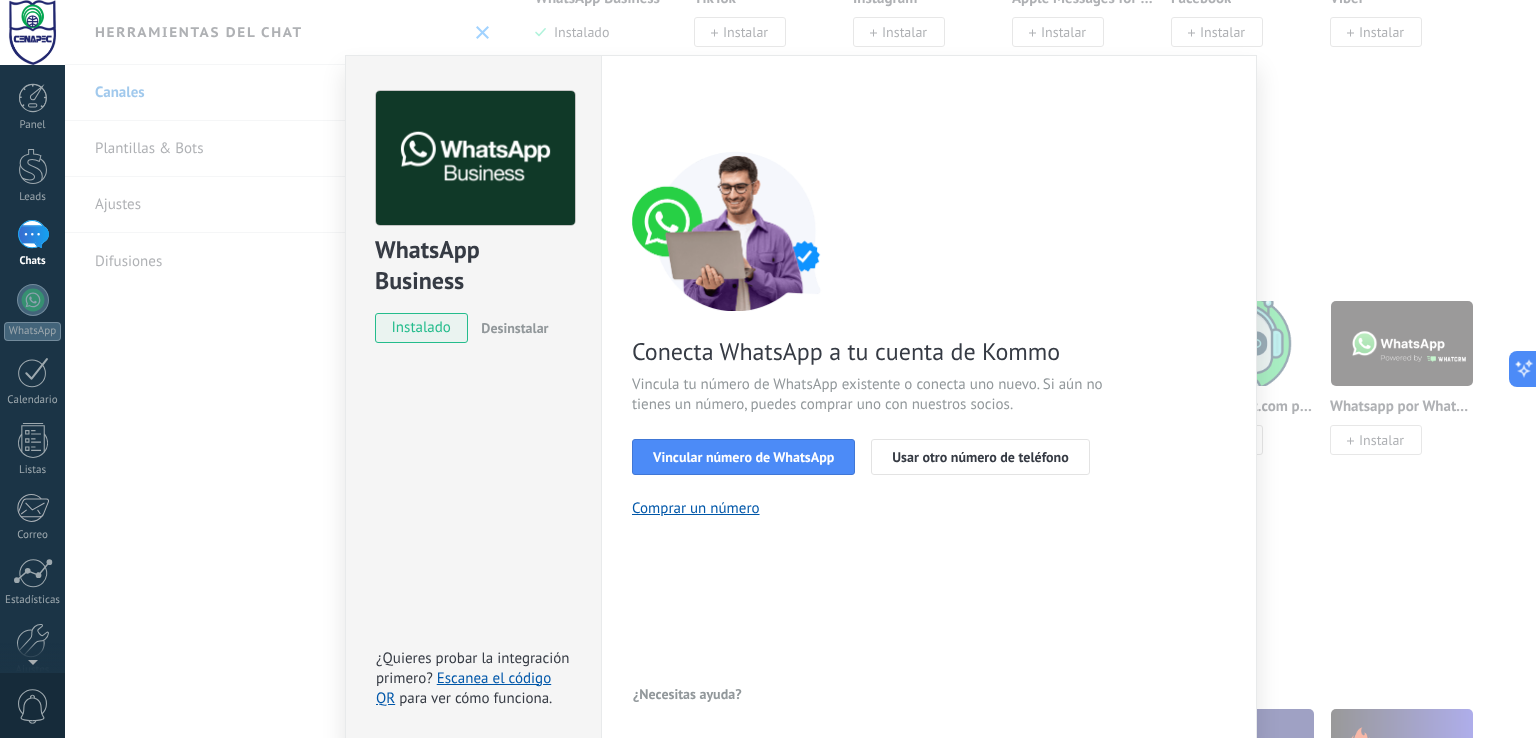scroll, scrollTop: 24, scrollLeft: 0, axis: vertical 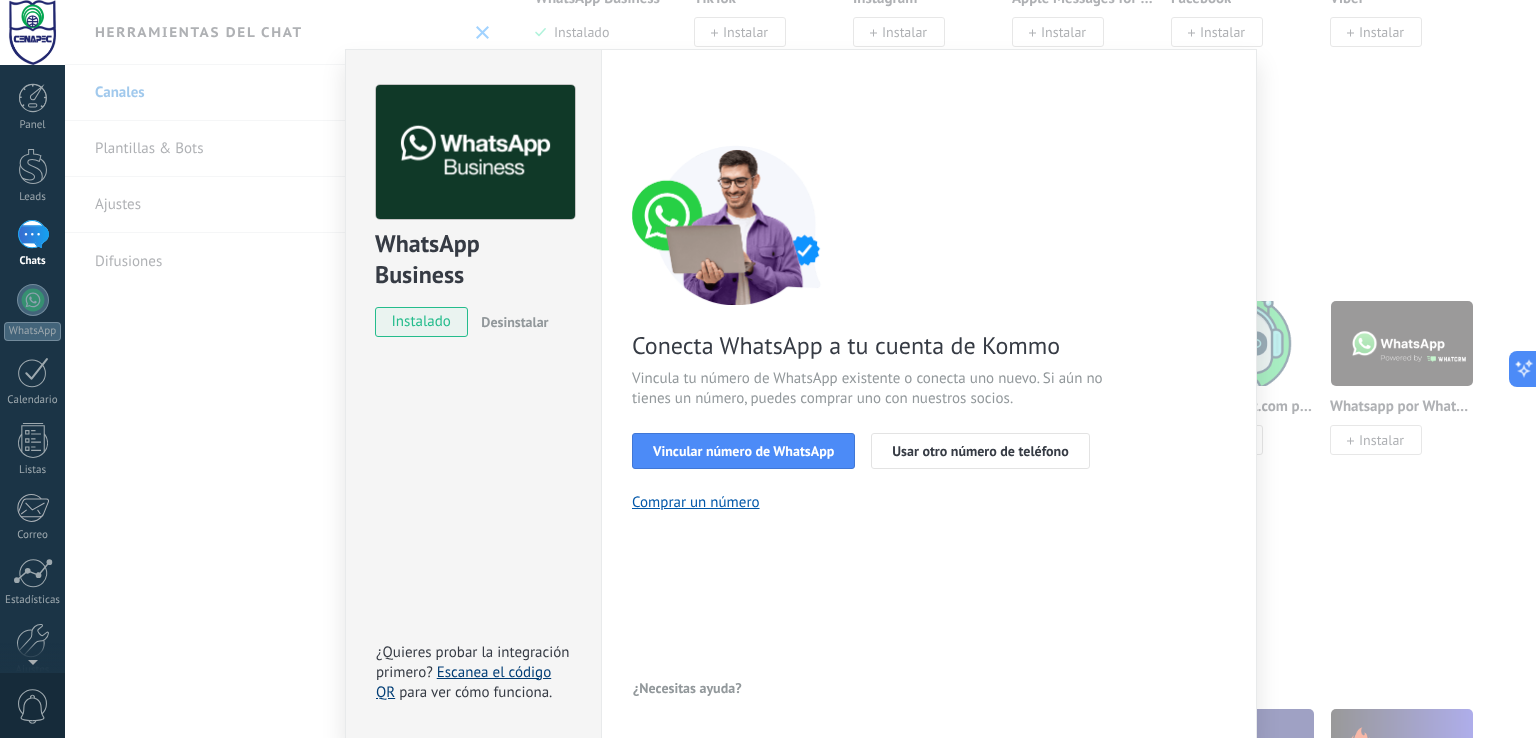 click on "Escanea el código QR" at bounding box center (463, 682) 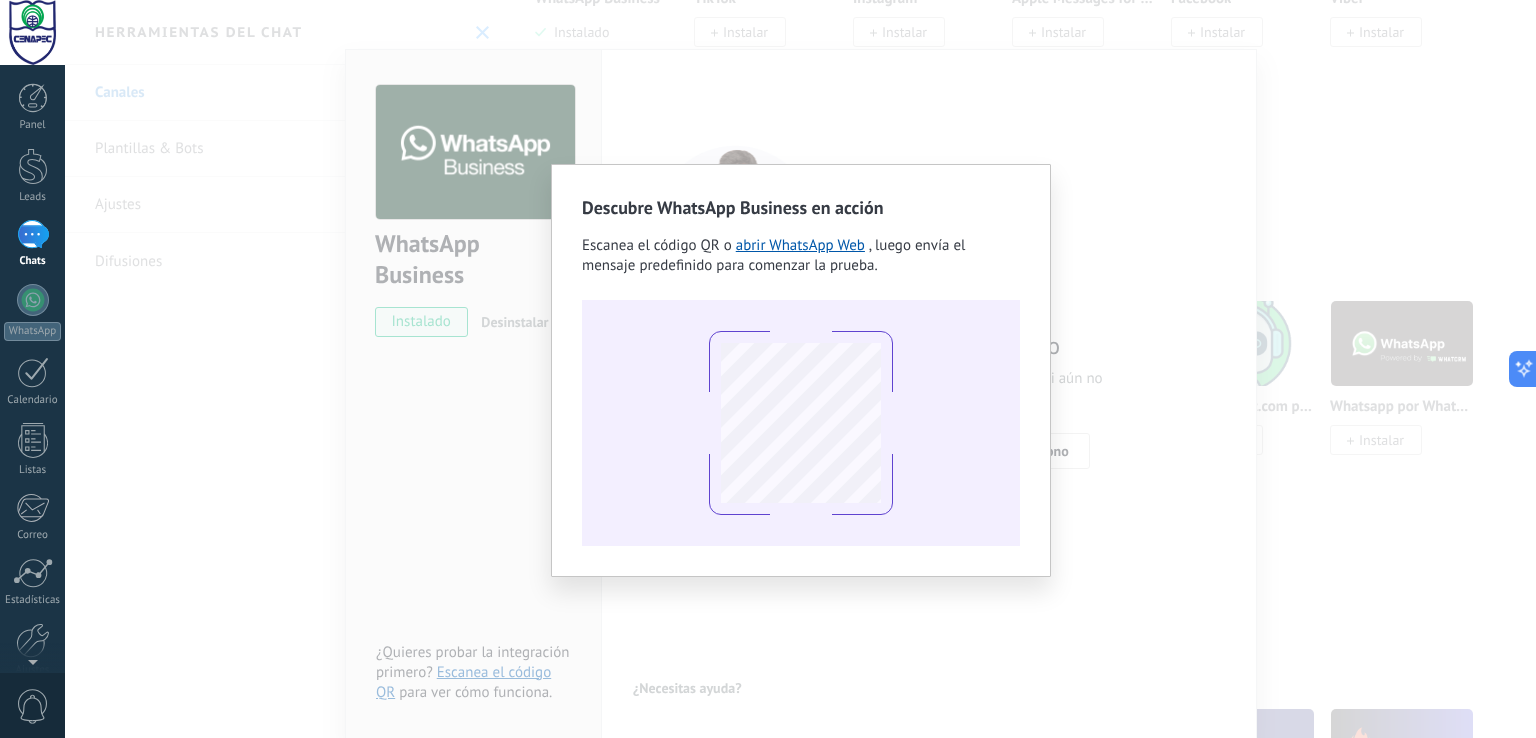 click on "Descubre WhatsApp Business en acción Escanea el código QR o   abrir WhatsApp Web   , luego envía el mensaje predefinido para comenzar la prueba." at bounding box center [800, 369] 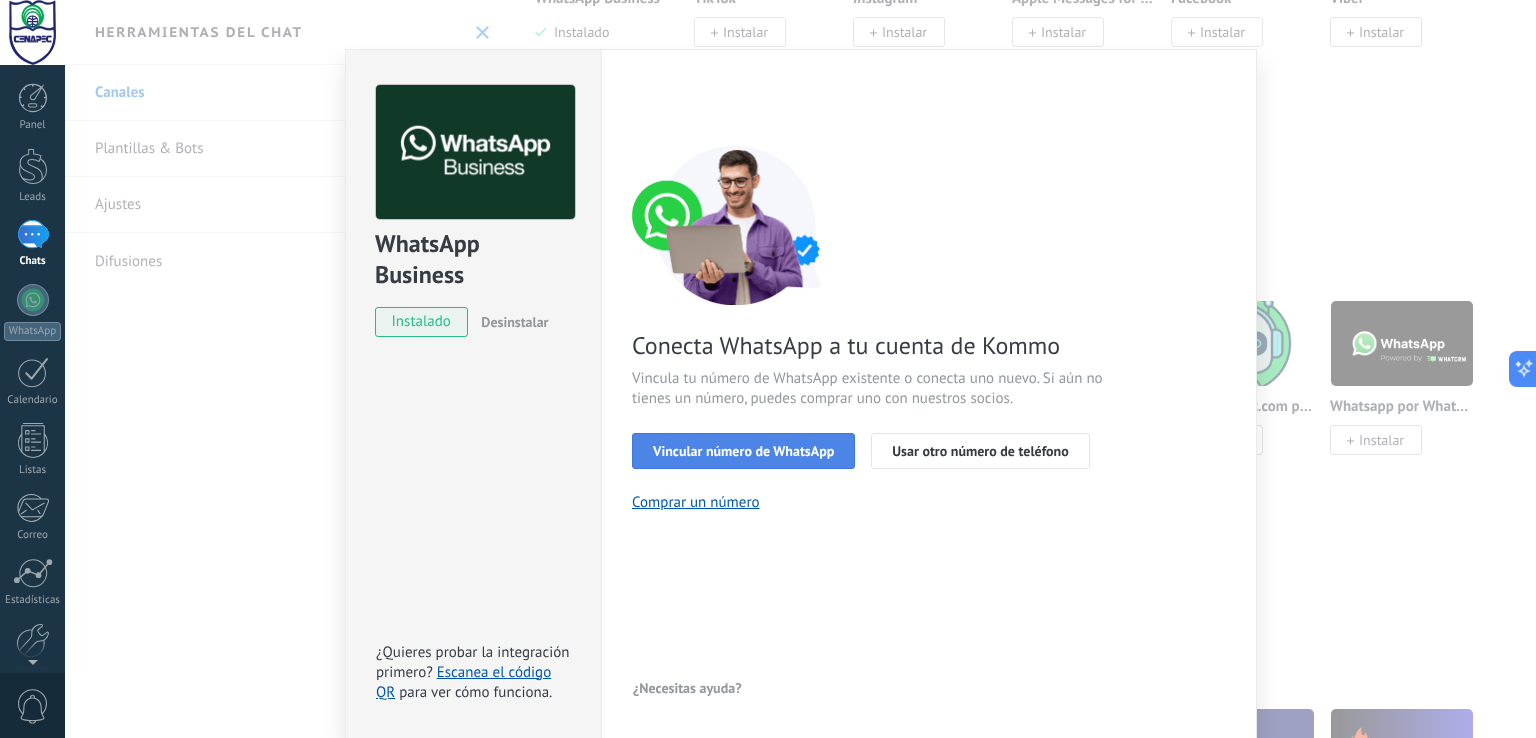 click on "Vincular número de WhatsApp" at bounding box center [743, 451] 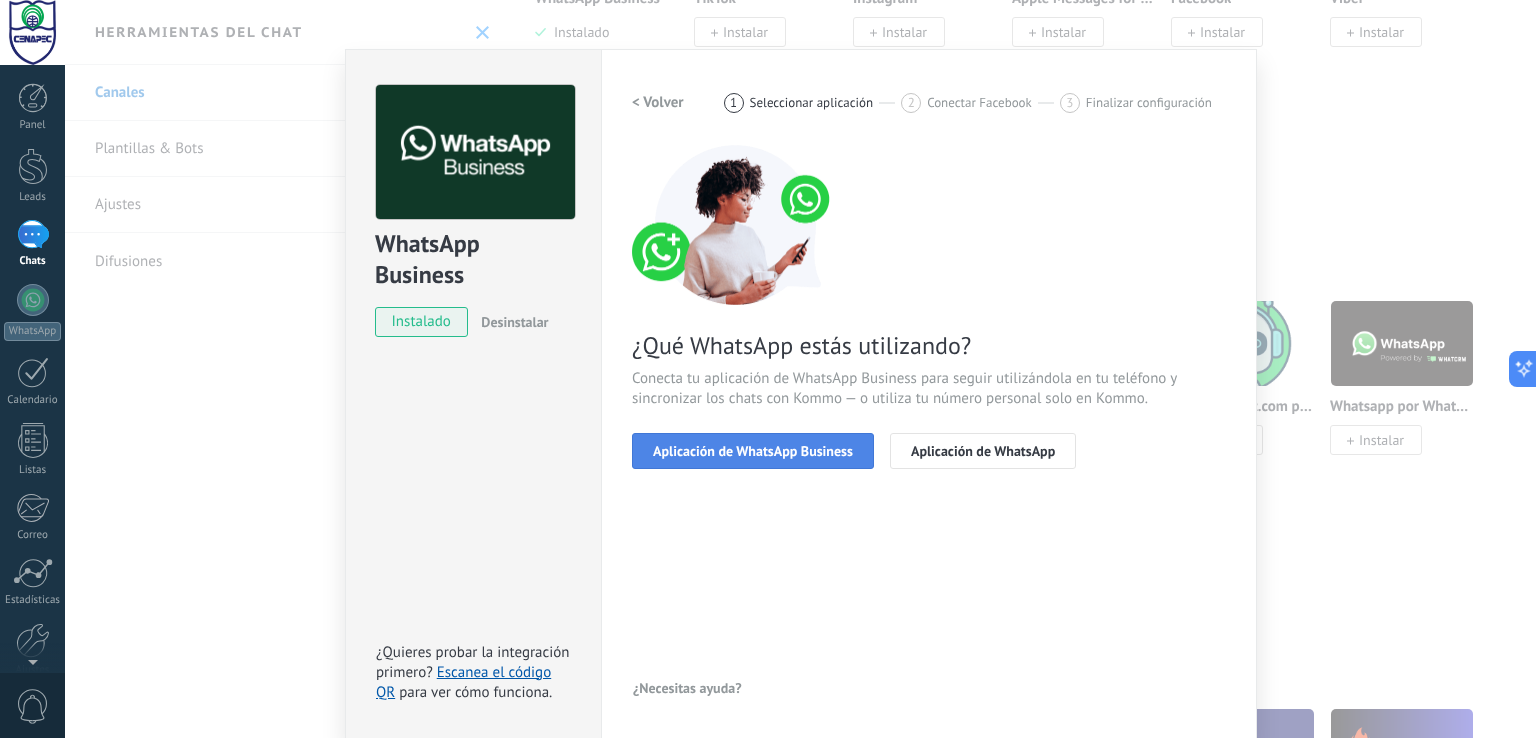 click on "Aplicación de WhatsApp Business" at bounding box center [753, 451] 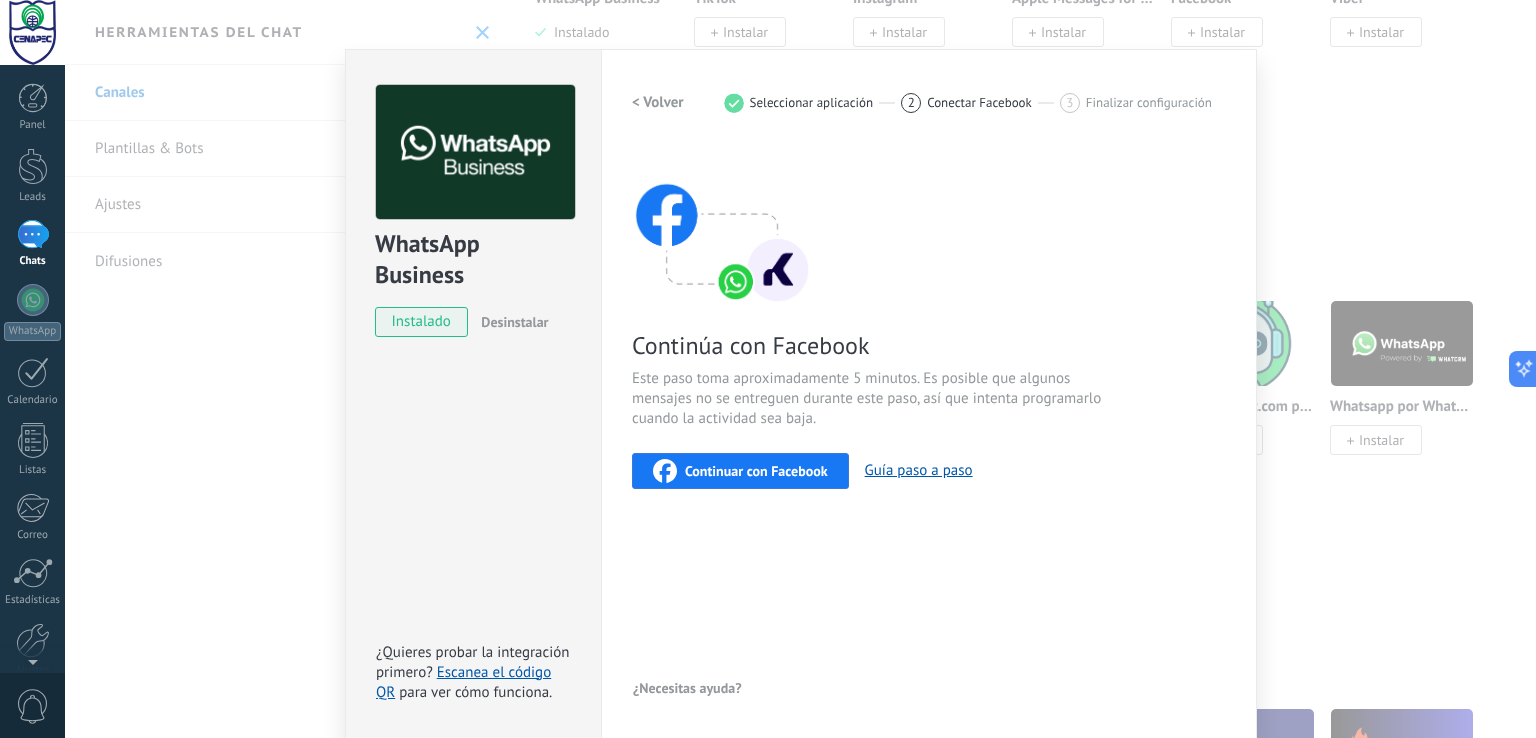 click on "Continuar con Facebook" at bounding box center [756, 471] 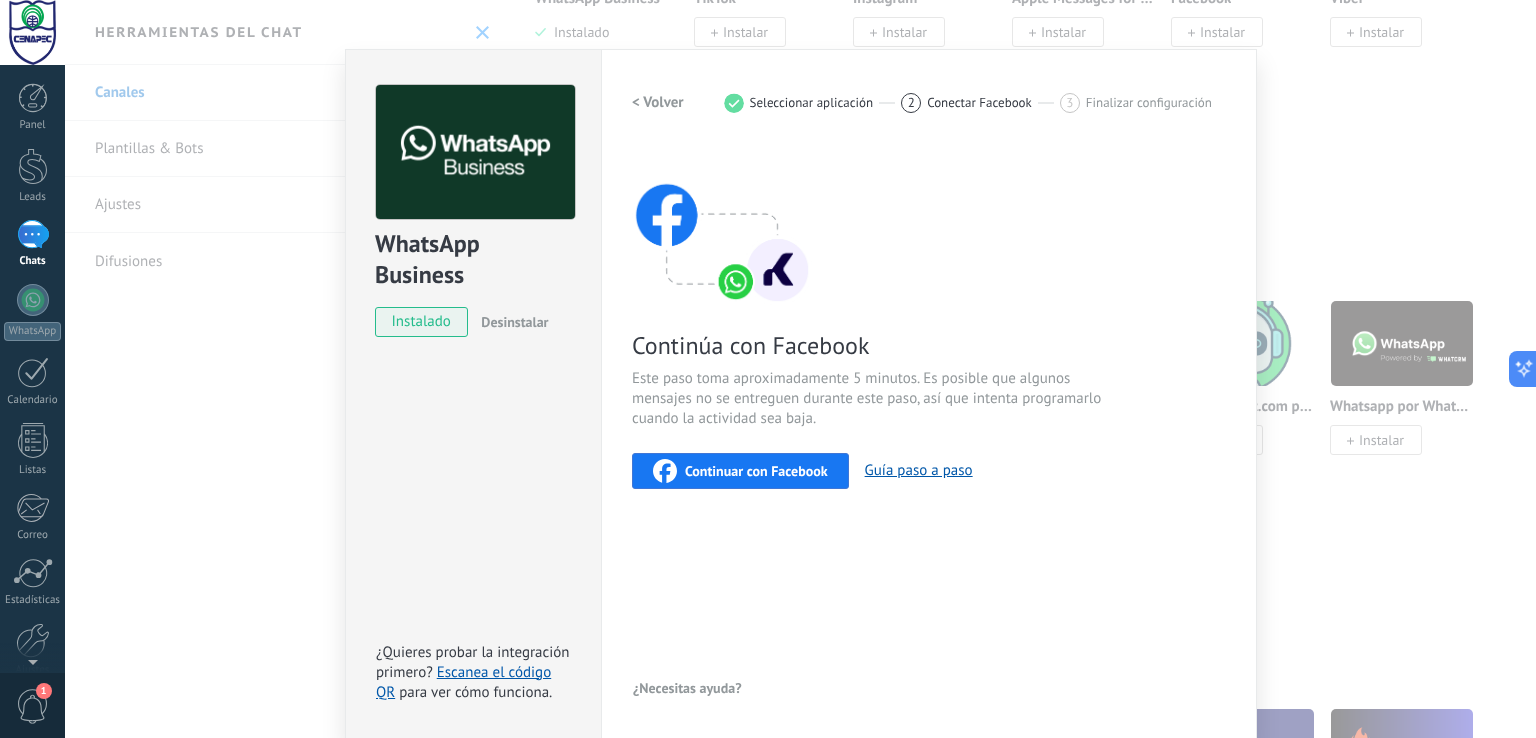 click on "Continuar con Facebook" at bounding box center (756, 471) 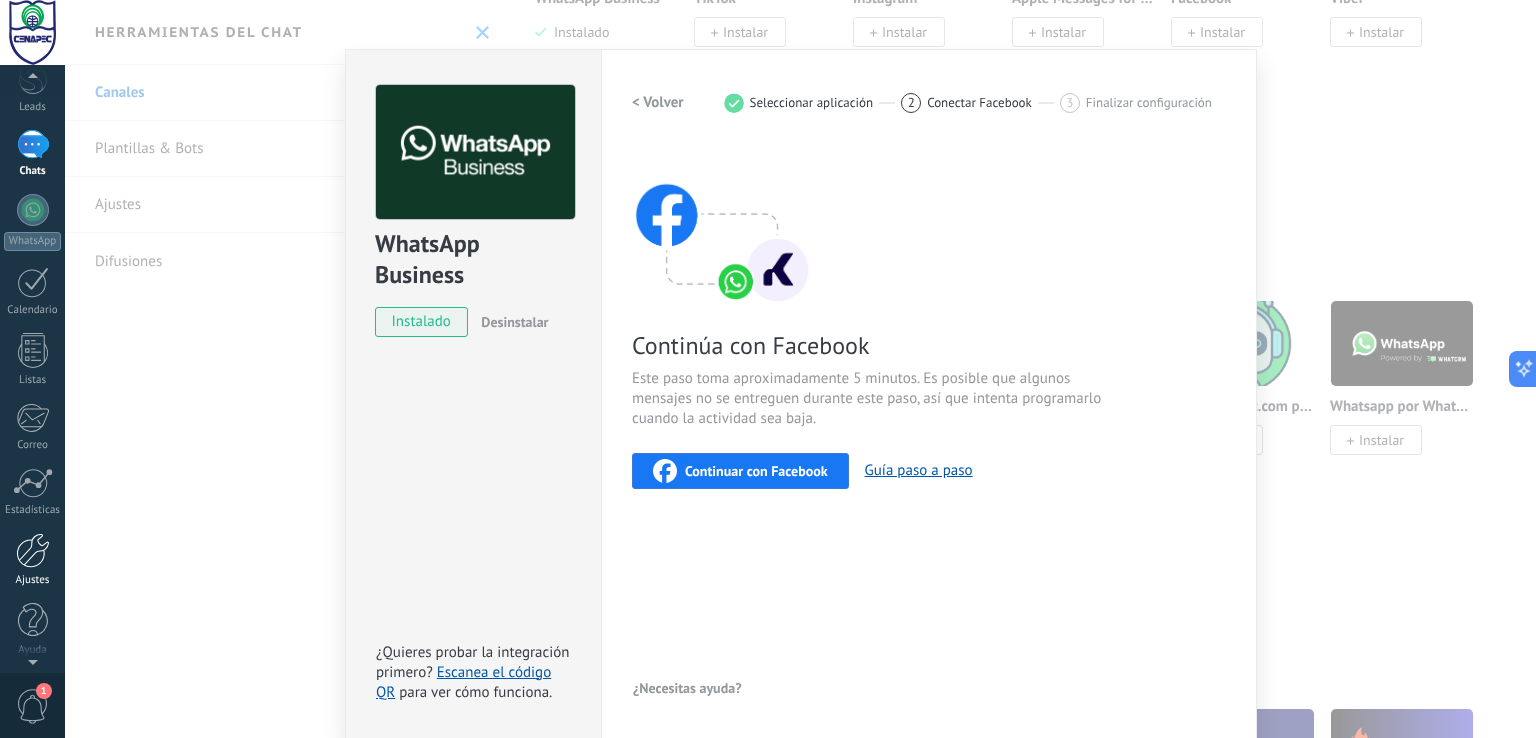 scroll, scrollTop: 93, scrollLeft: 0, axis: vertical 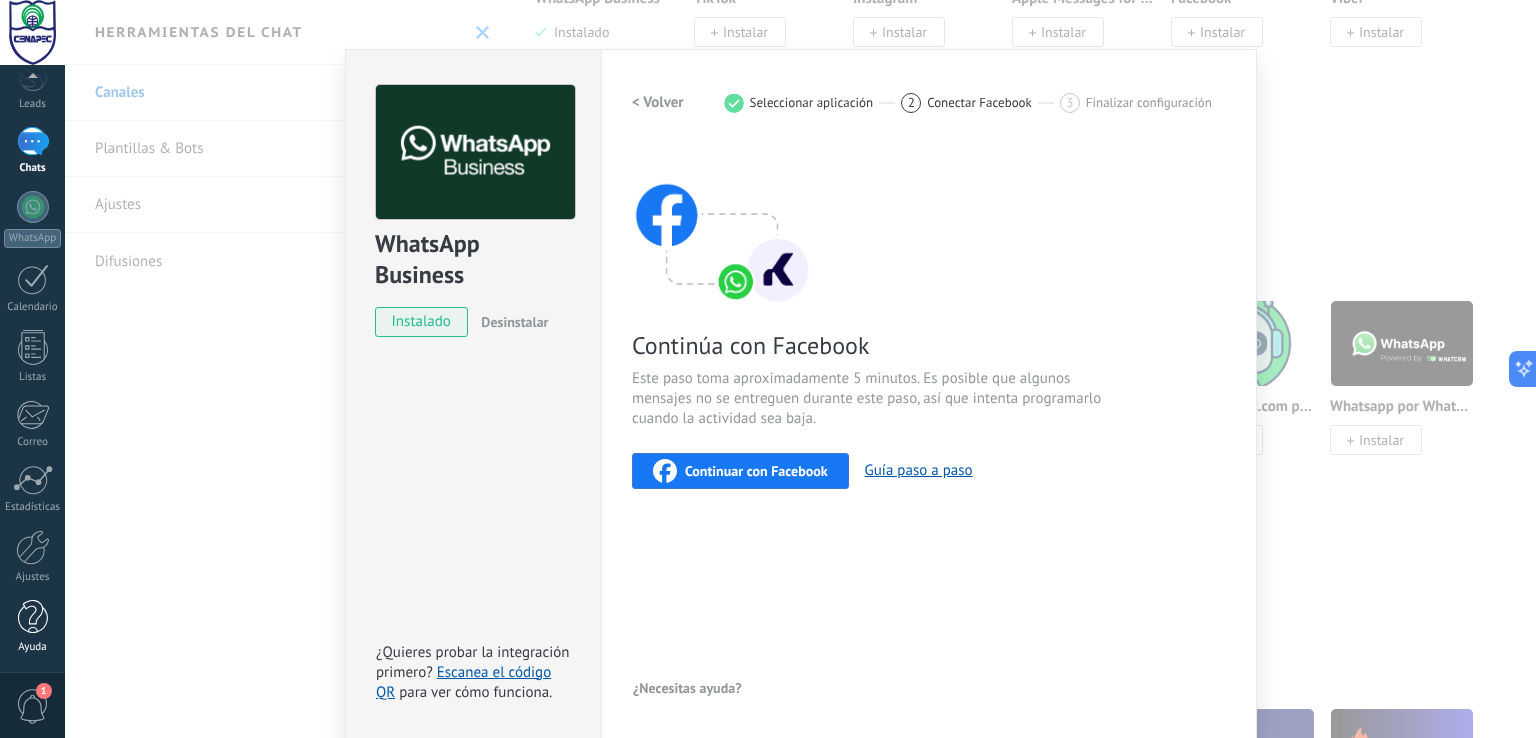 click at bounding box center [33, 617] 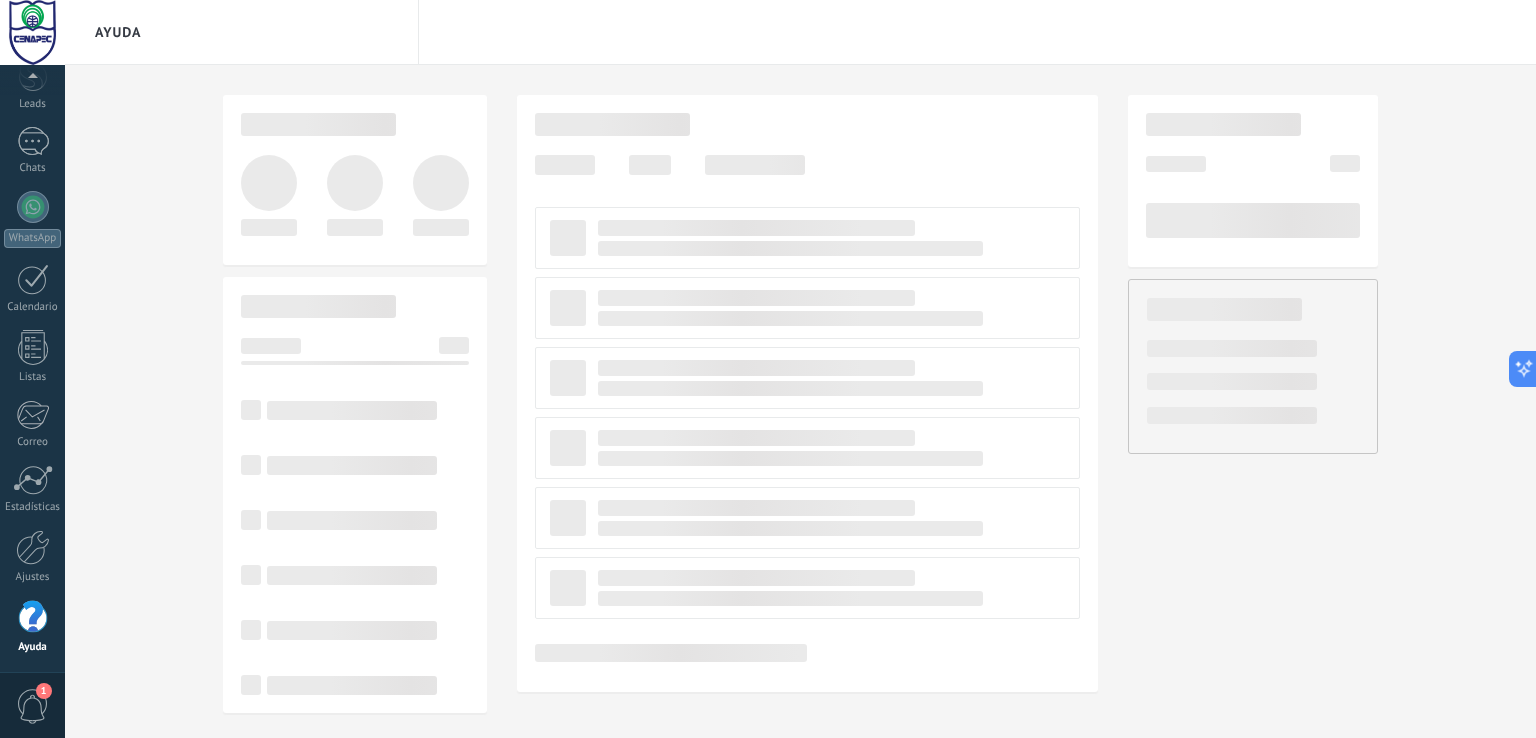 scroll, scrollTop: 0, scrollLeft: 0, axis: both 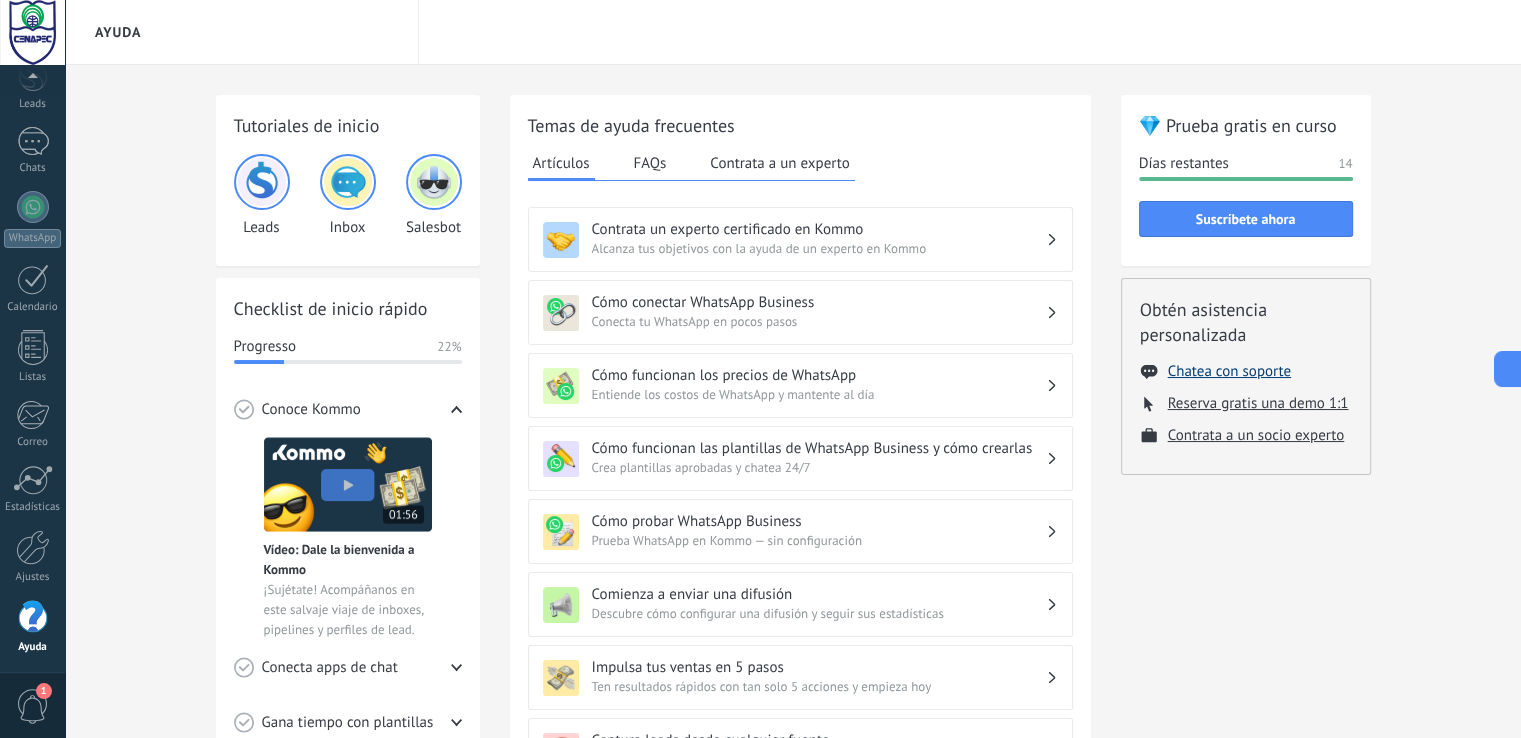 click on "Chatea con soporte" at bounding box center [1229, 371] 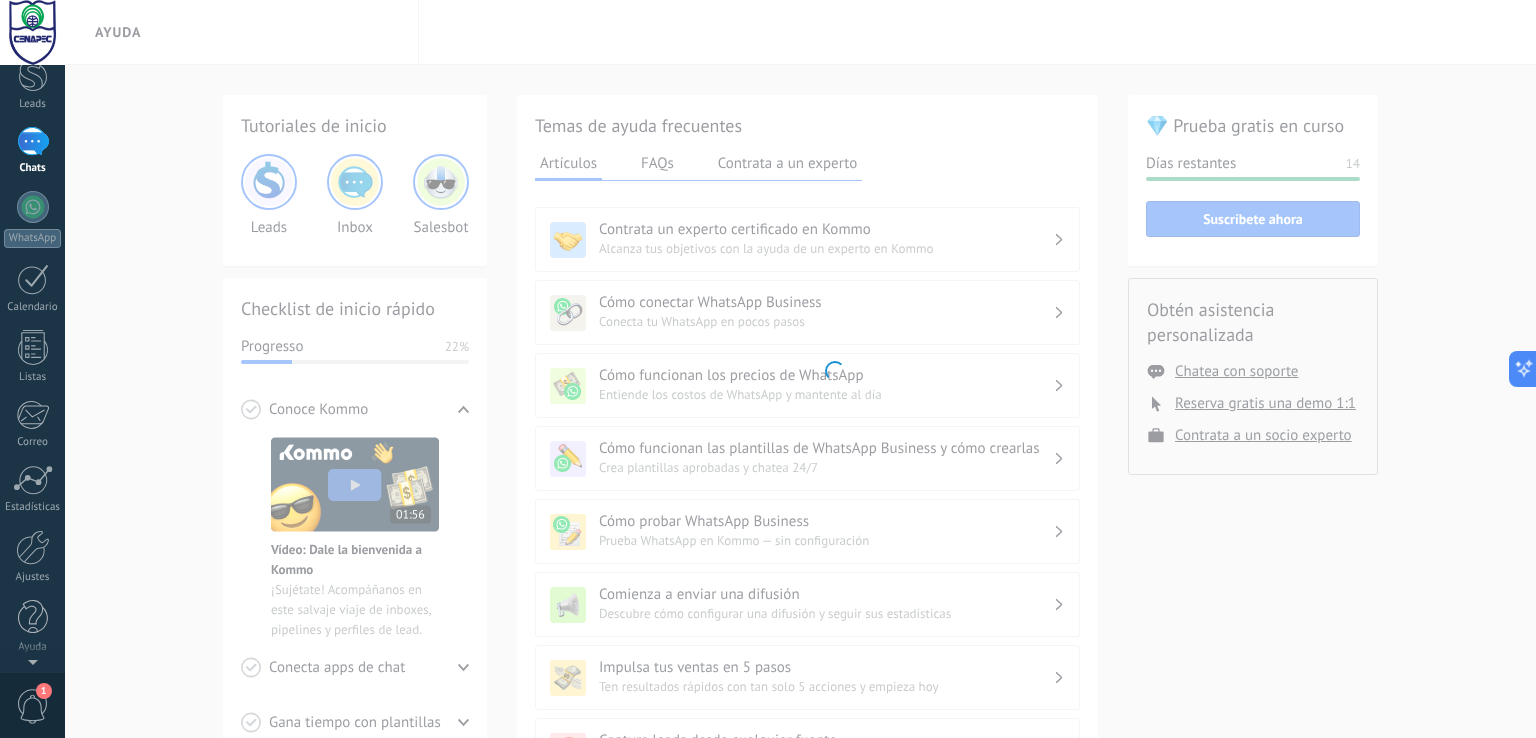 scroll, scrollTop: 0, scrollLeft: 0, axis: both 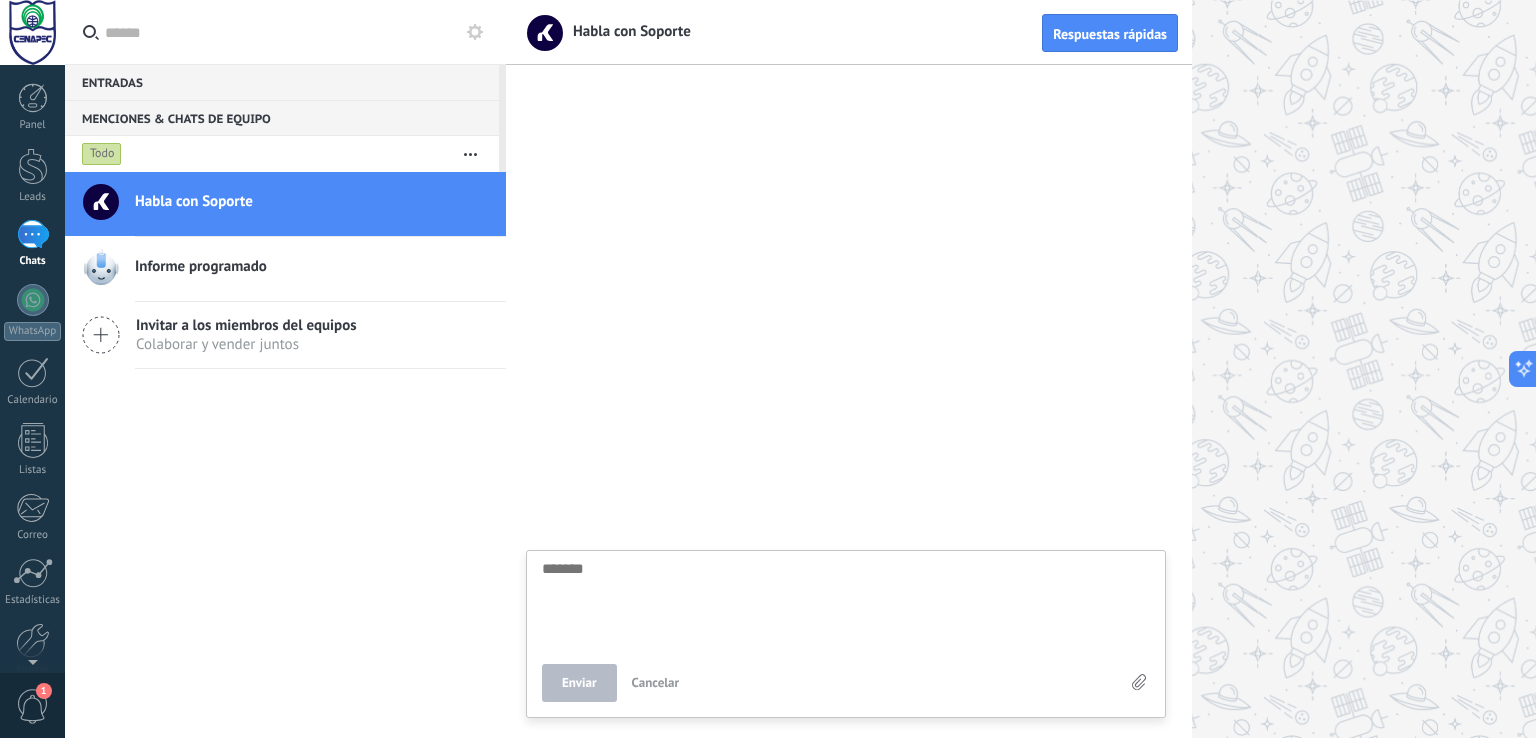 drag, startPoint x: 736, startPoint y: 593, endPoint x: 716, endPoint y: 594, distance: 20.024984 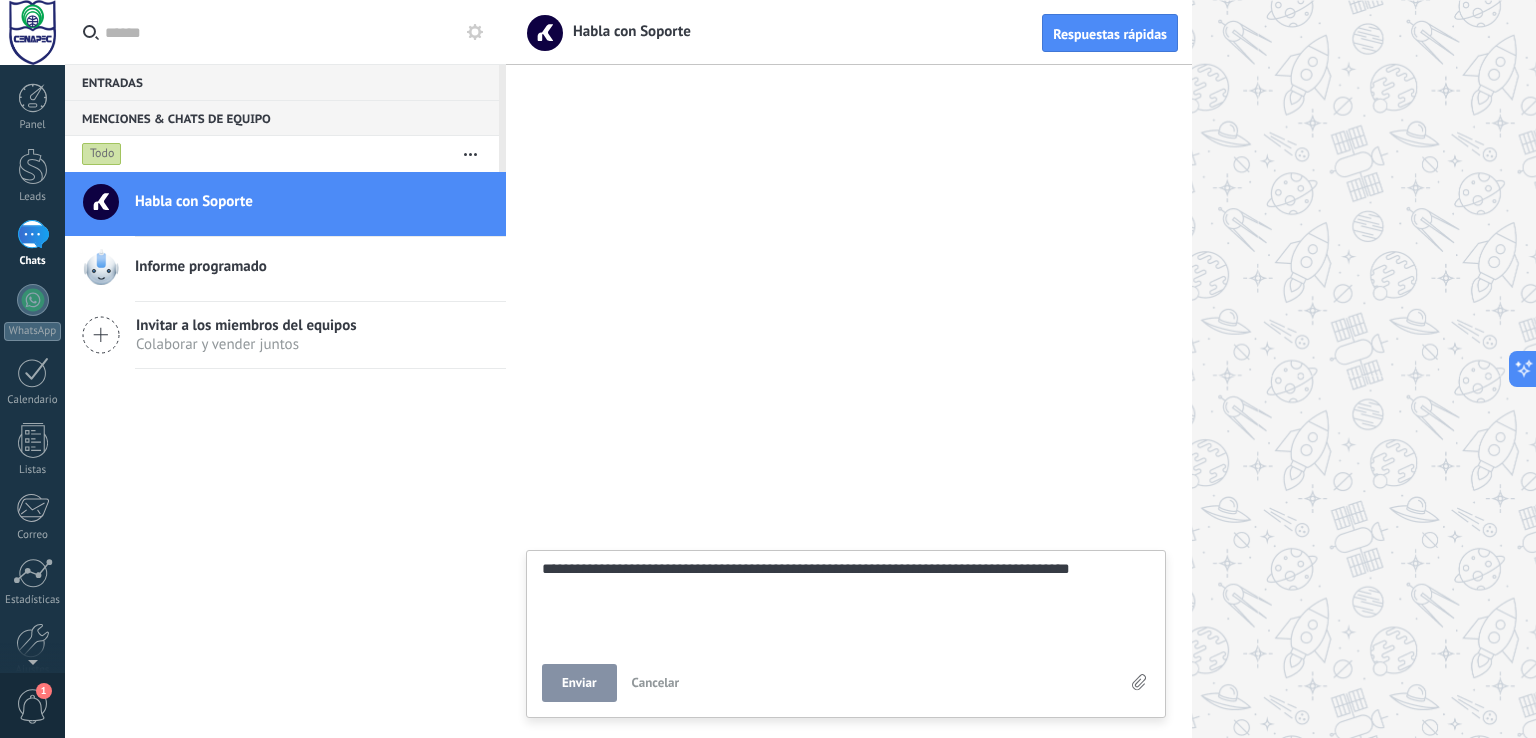 scroll, scrollTop: 19, scrollLeft: 0, axis: vertical 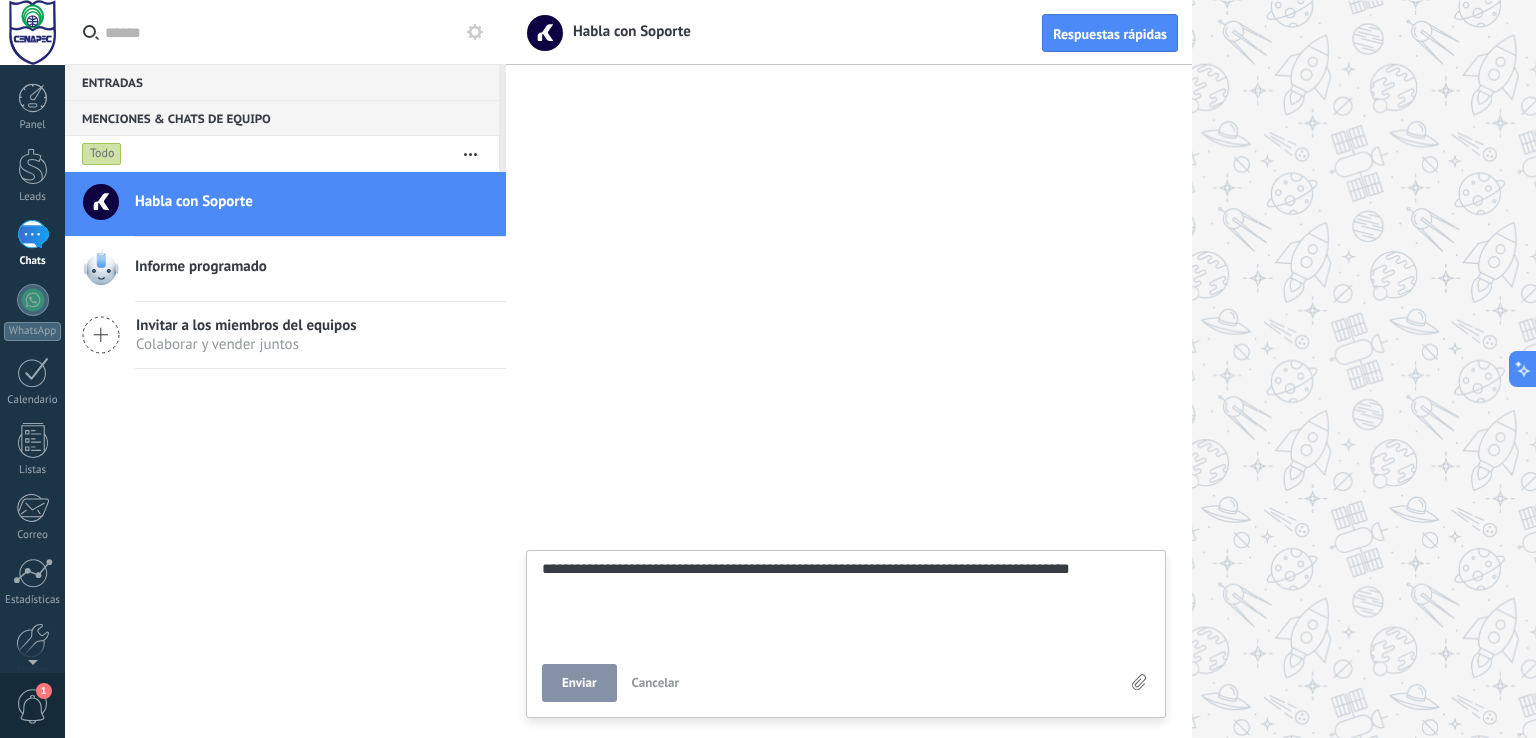 click on "**********" at bounding box center [846, 605] 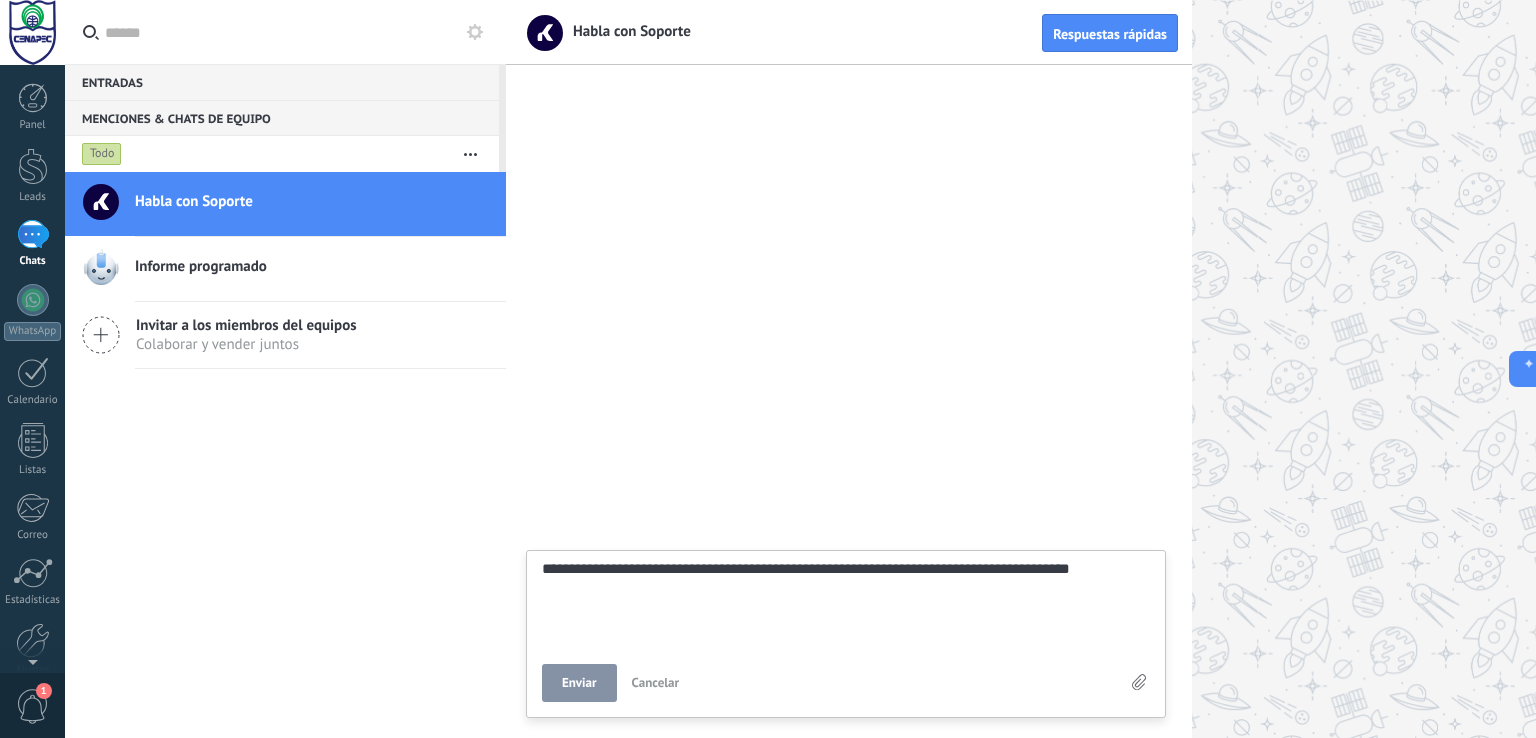 click on "**********" at bounding box center (846, 602) 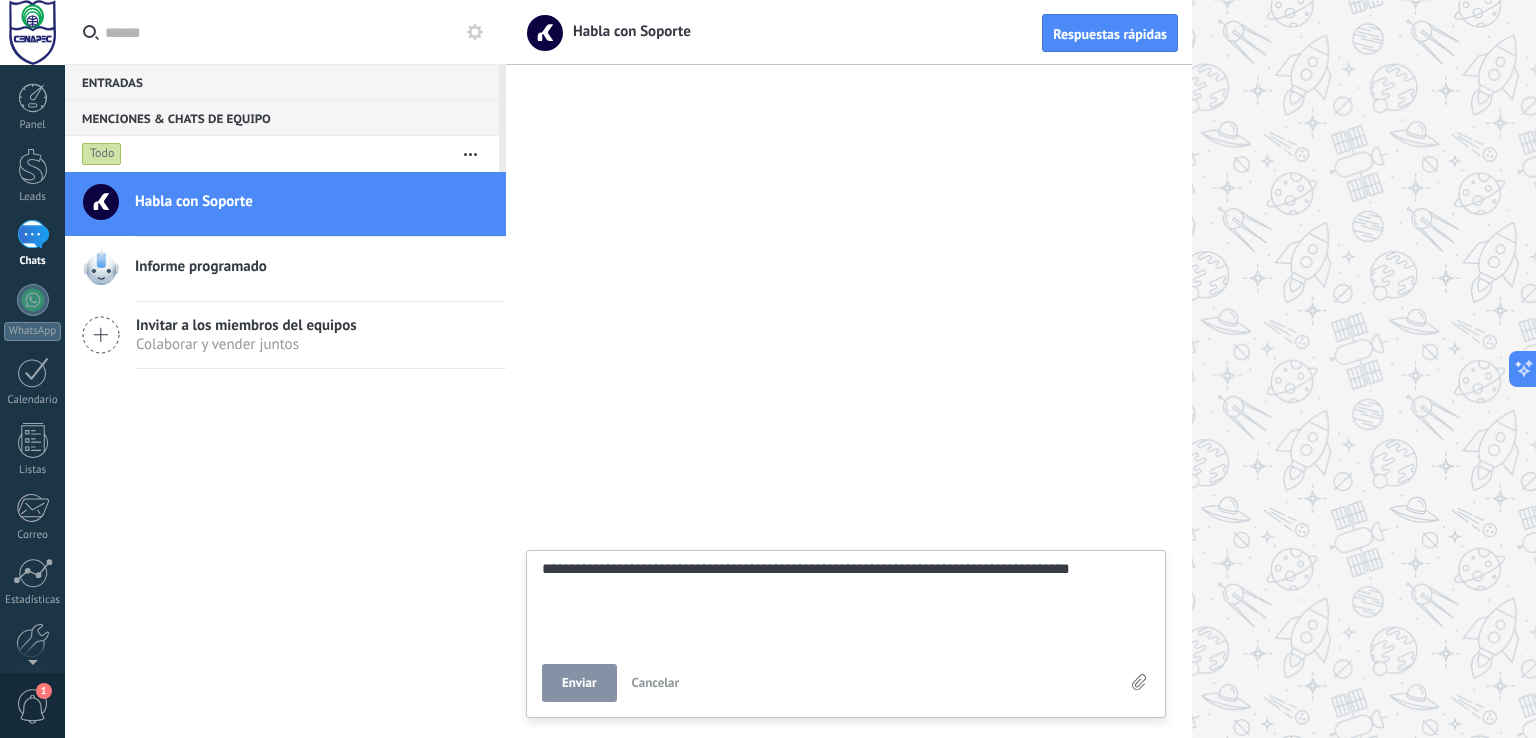 drag, startPoint x: 1148, startPoint y: 570, endPoint x: 380, endPoint y: 558, distance: 768.09375 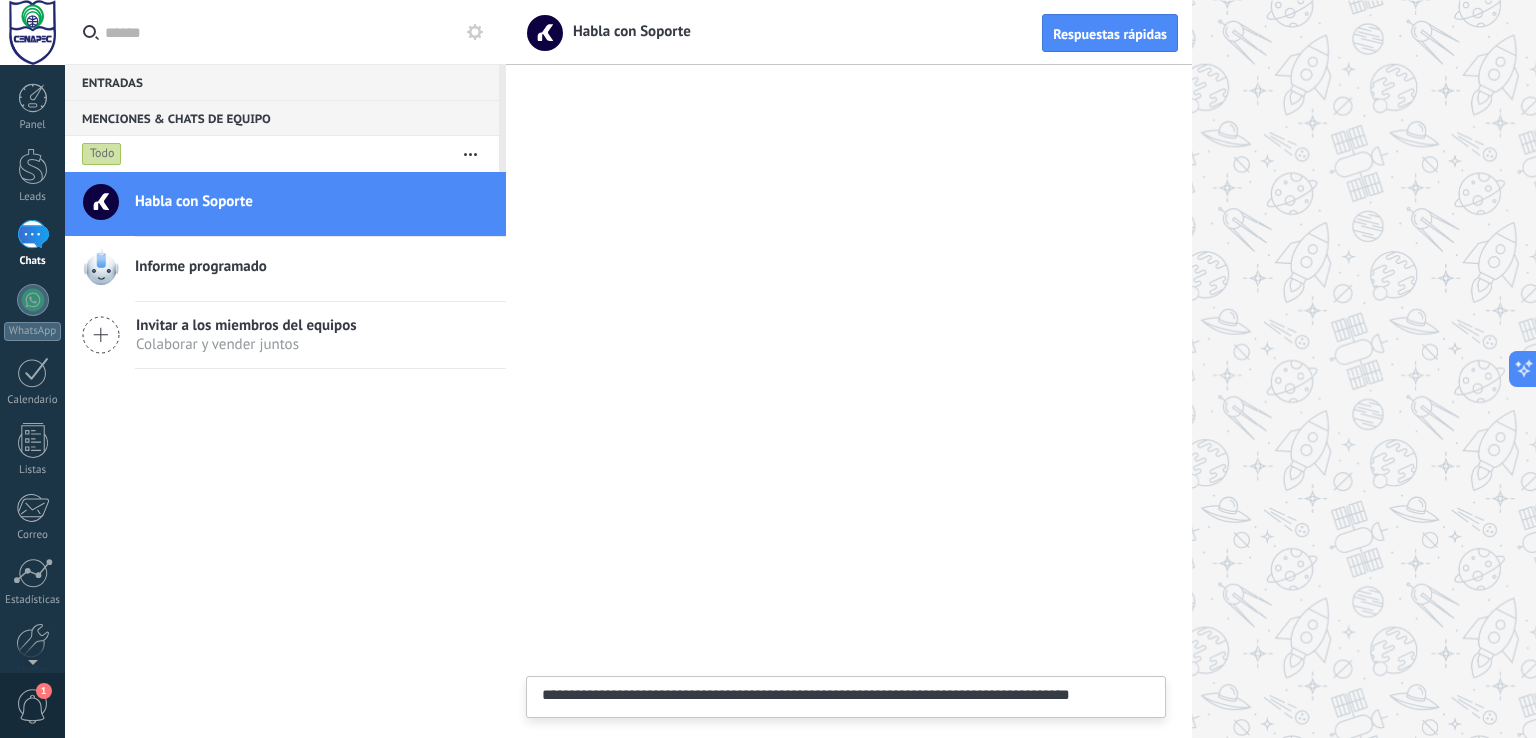 click on "**********" at bounding box center [846, 697] 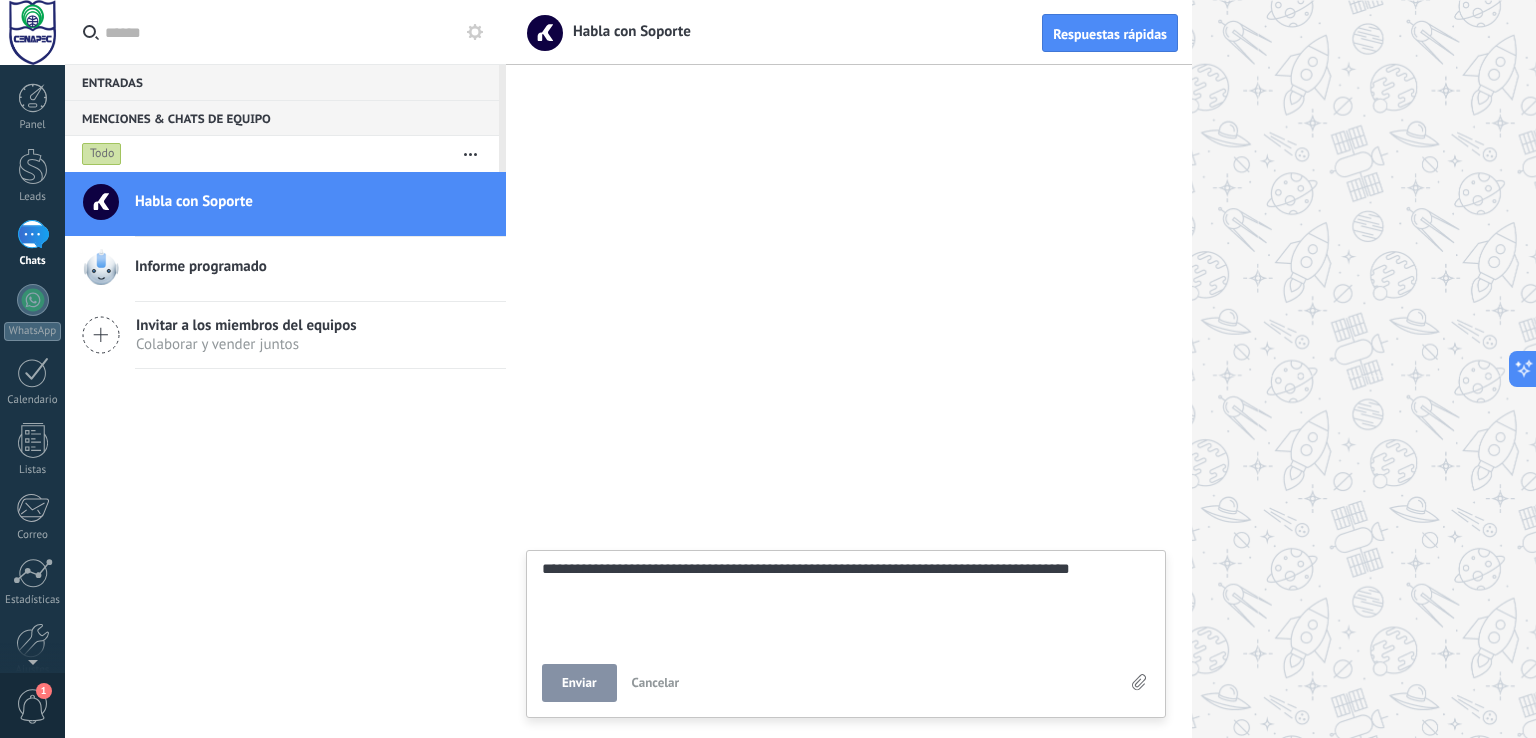 drag, startPoint x: 1141, startPoint y: 571, endPoint x: 329, endPoint y: 568, distance: 812.00555 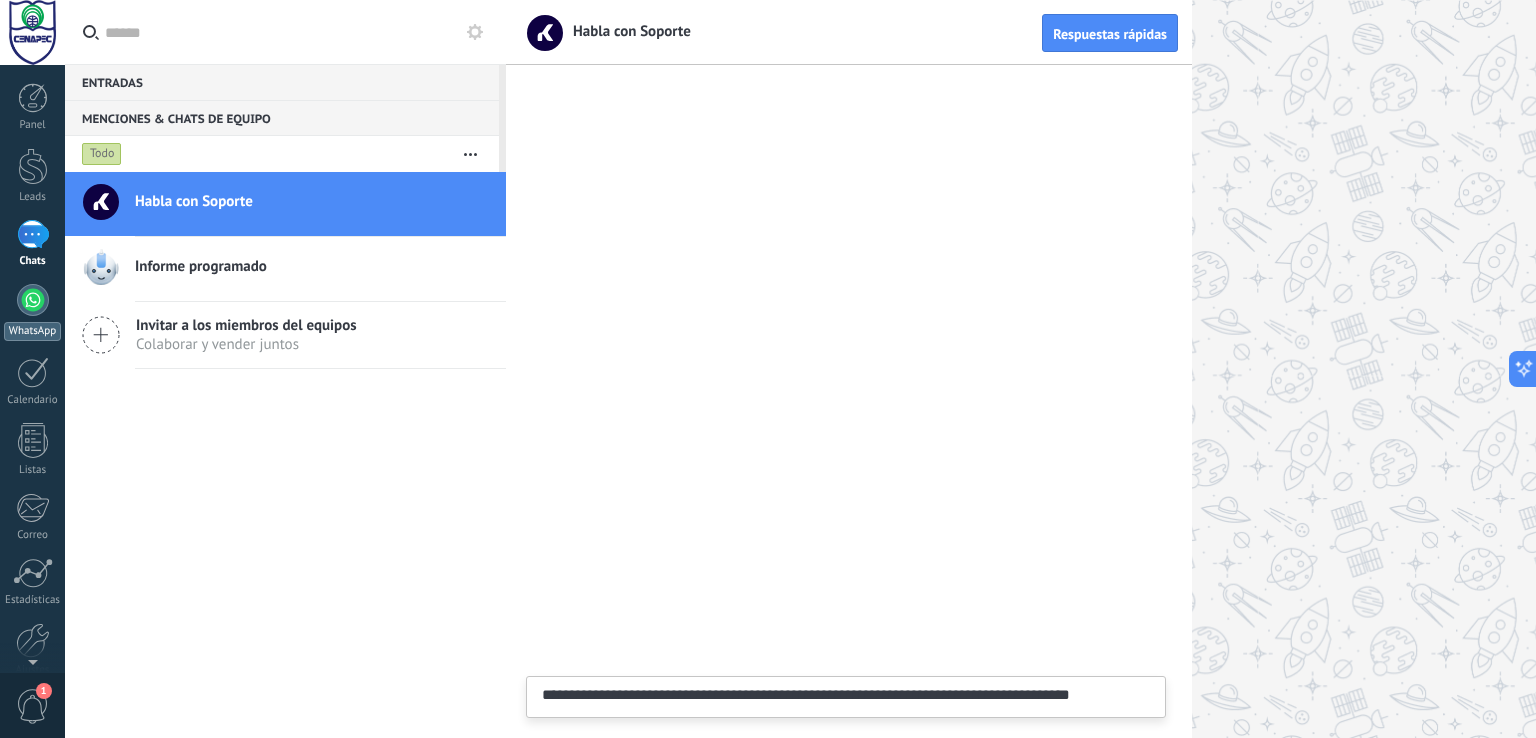 click on "WhatsApp" at bounding box center [32, 312] 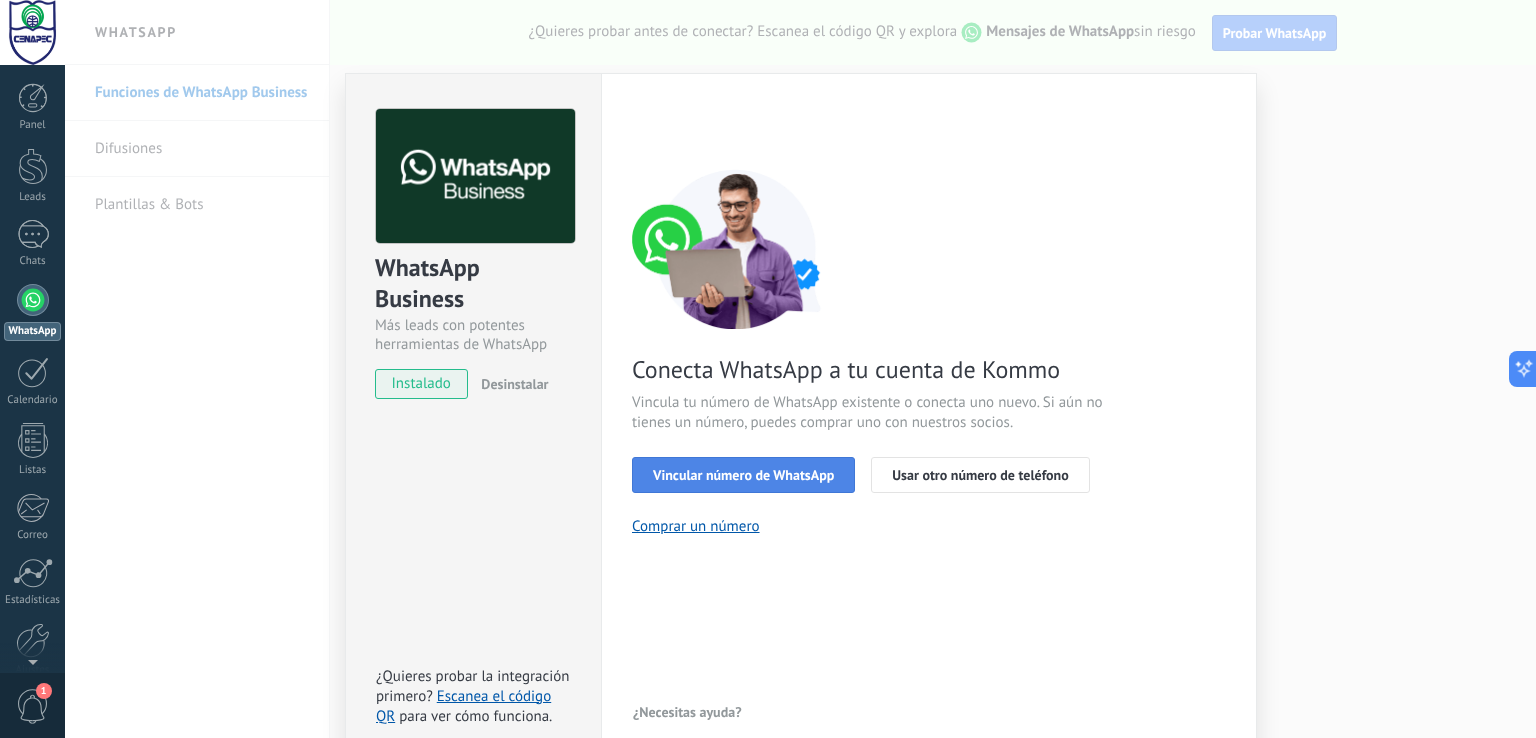 click on "Vincular número de WhatsApp" at bounding box center [743, 475] 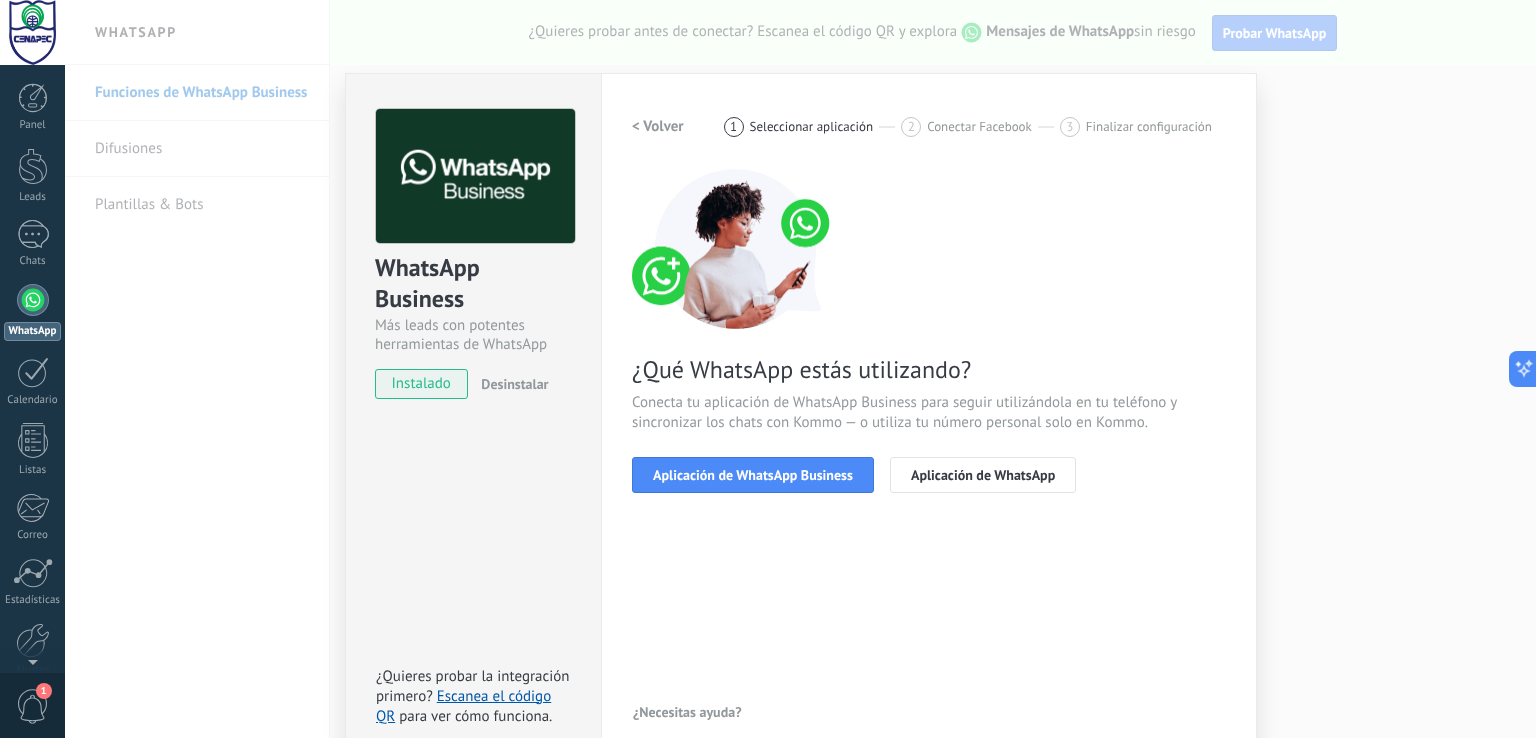 click on "Aplicación de WhatsApp Business" at bounding box center [753, 475] 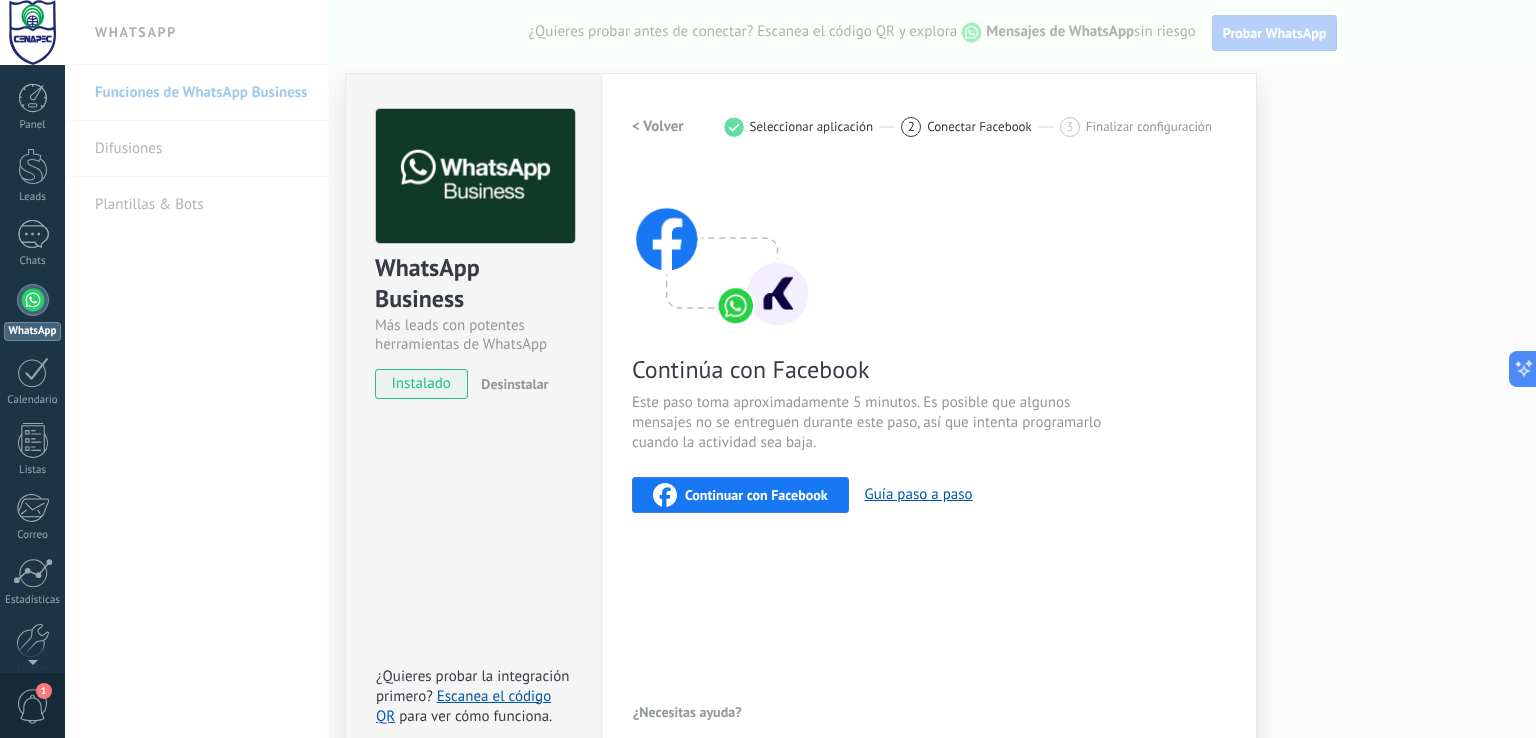 click on "Continuar con Facebook" at bounding box center [756, 495] 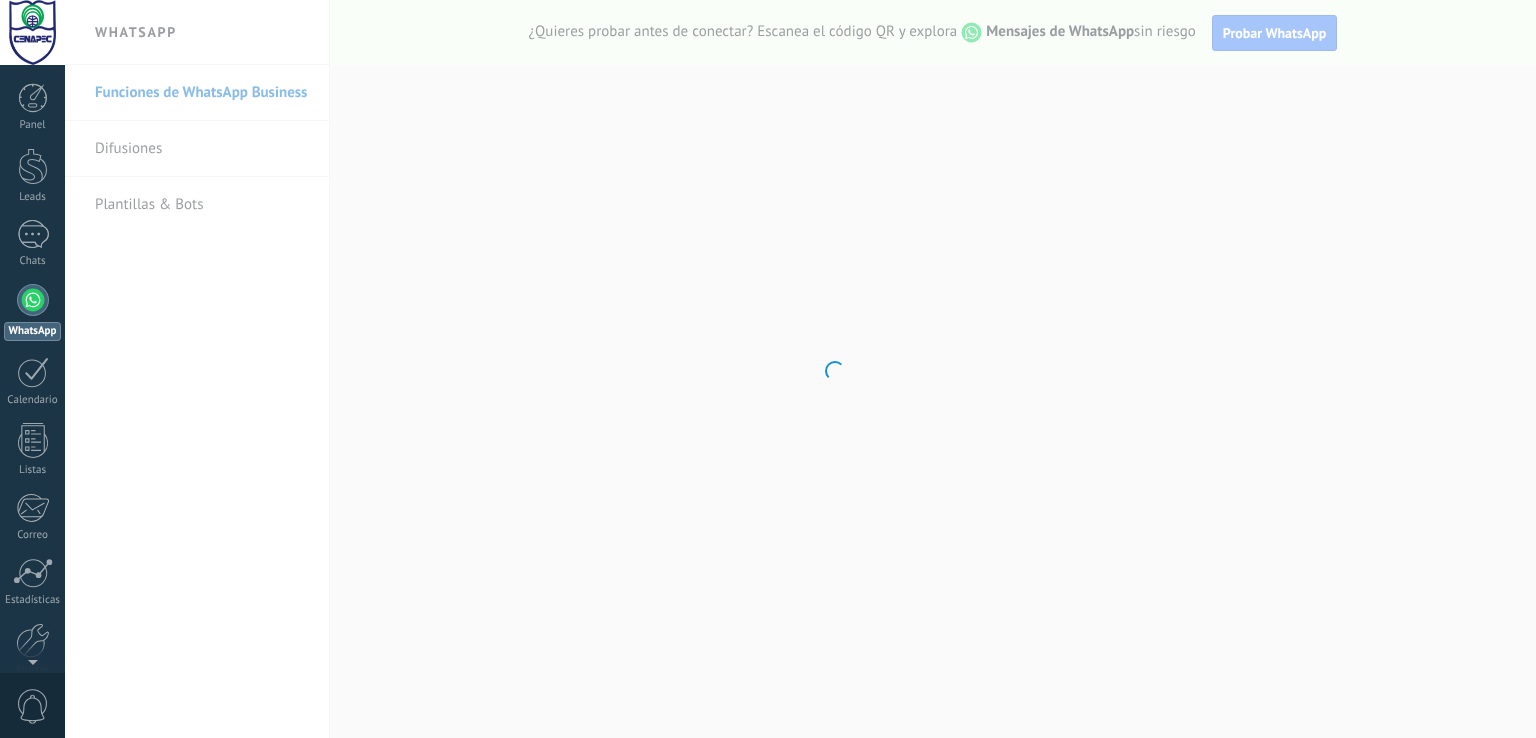 scroll, scrollTop: 0, scrollLeft: 0, axis: both 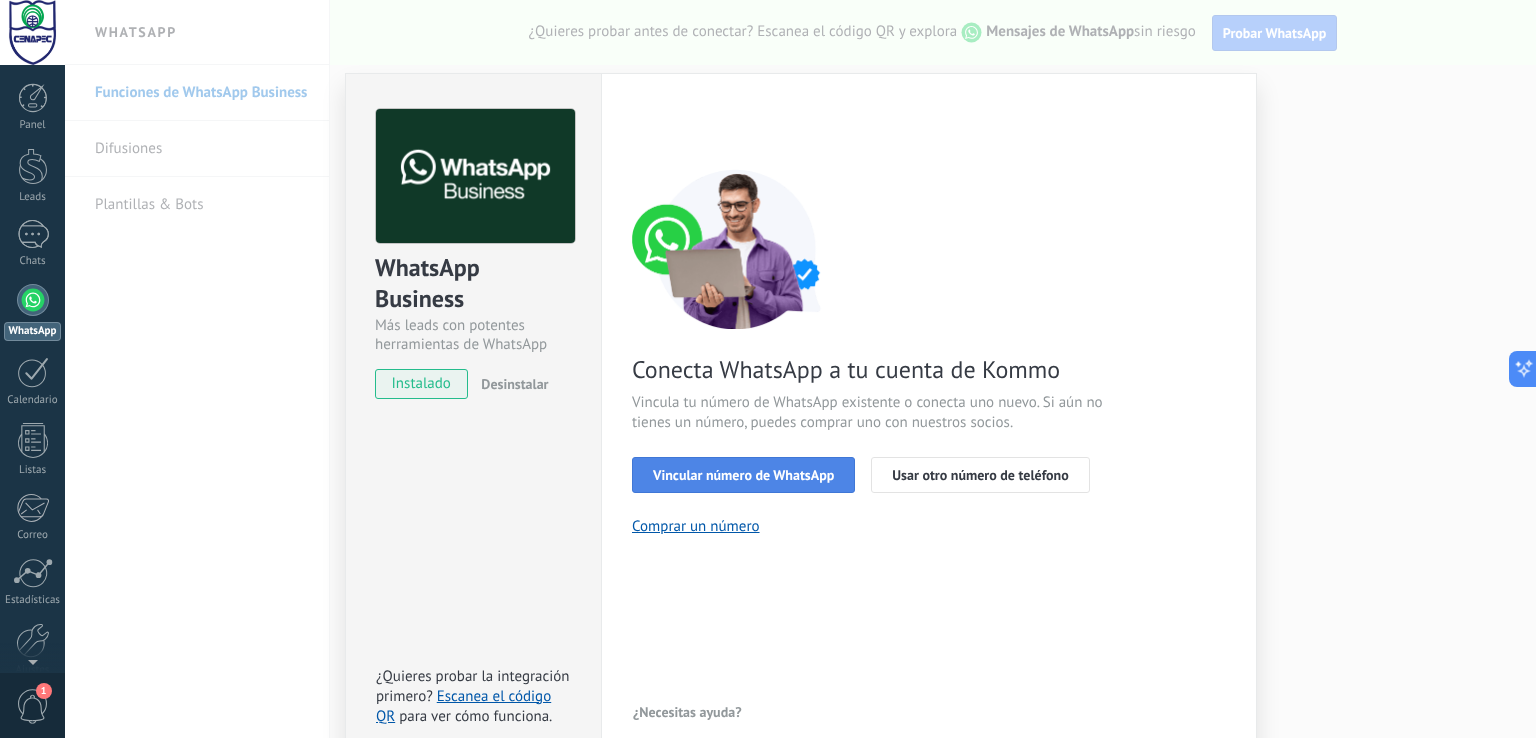 click on "Vincular número de WhatsApp" at bounding box center [743, 475] 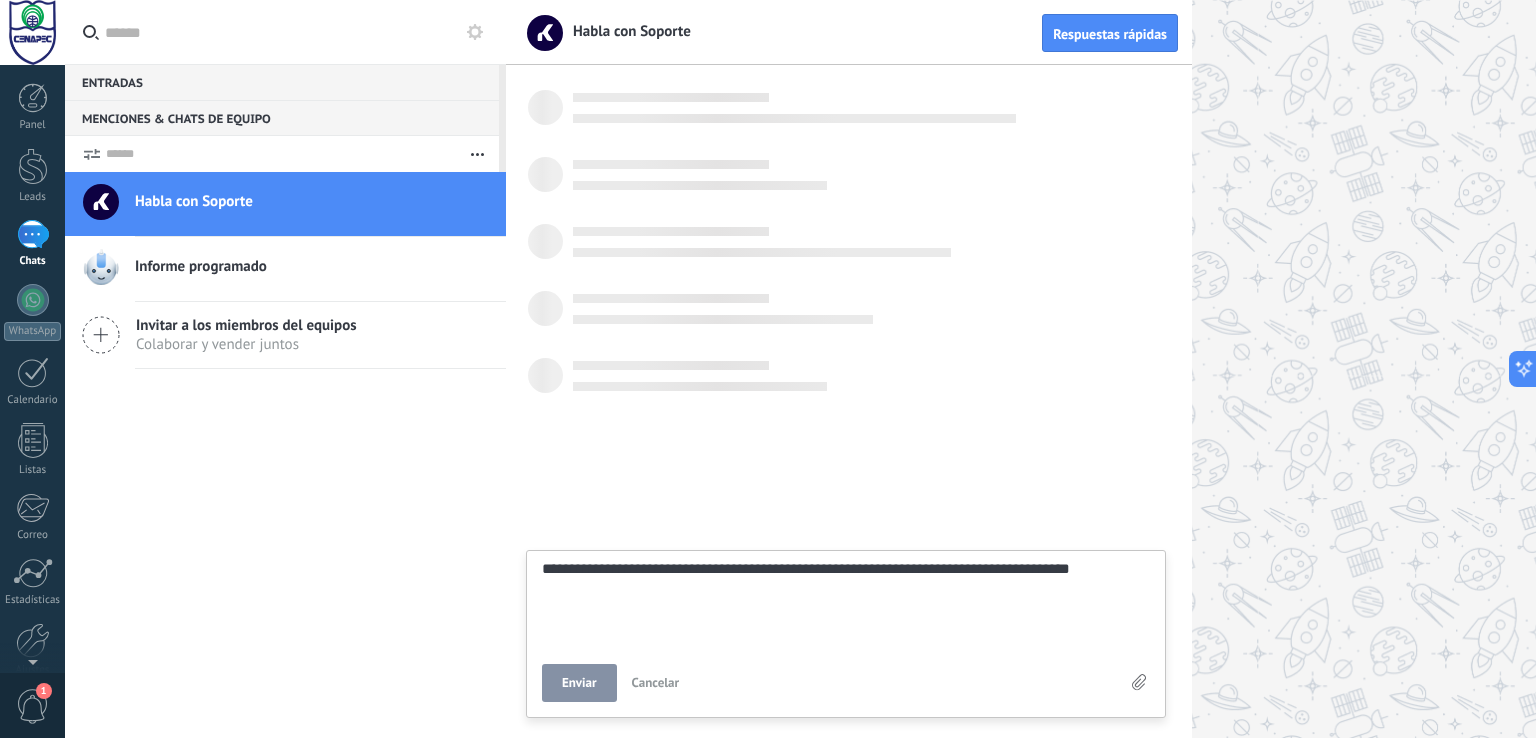 scroll, scrollTop: 19, scrollLeft: 0, axis: vertical 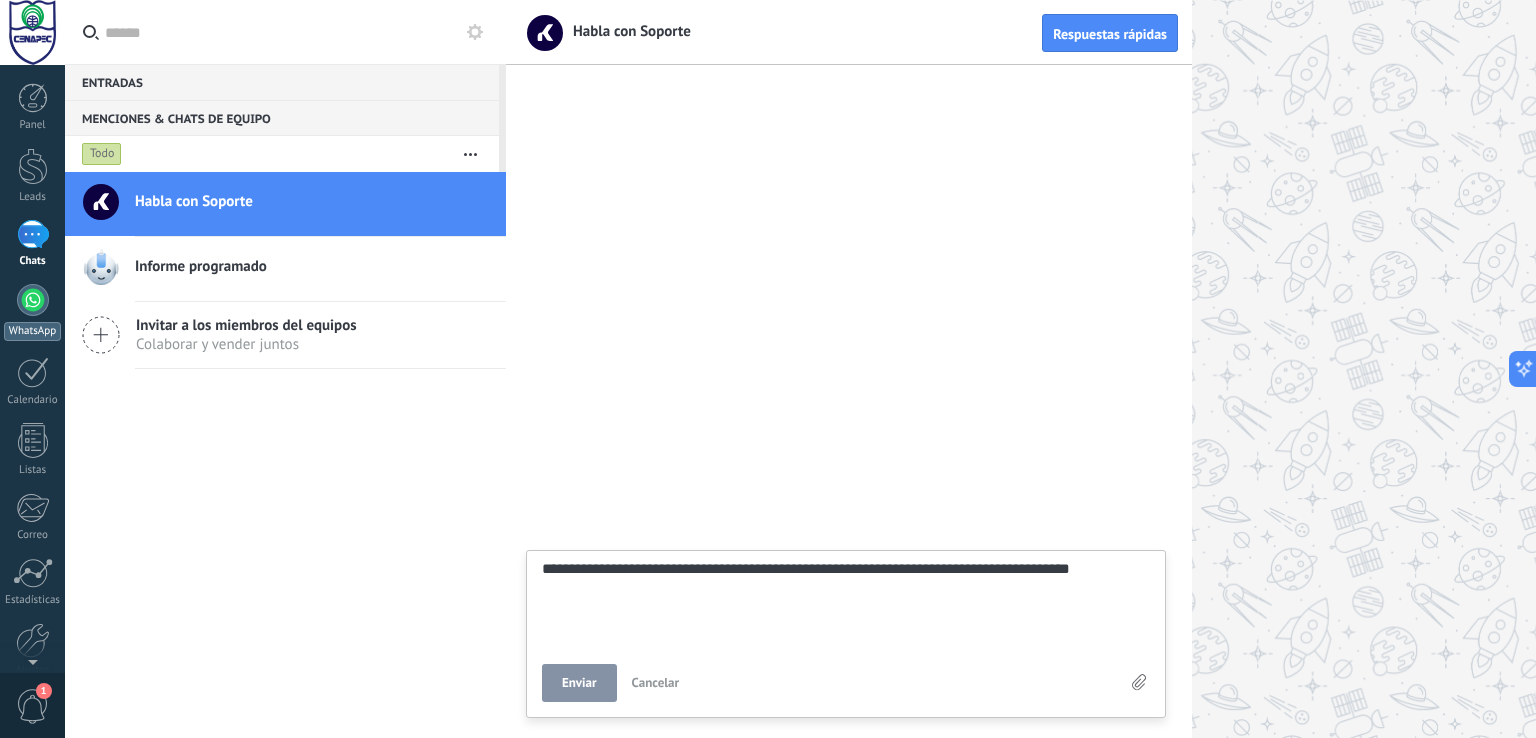 click at bounding box center [33, 300] 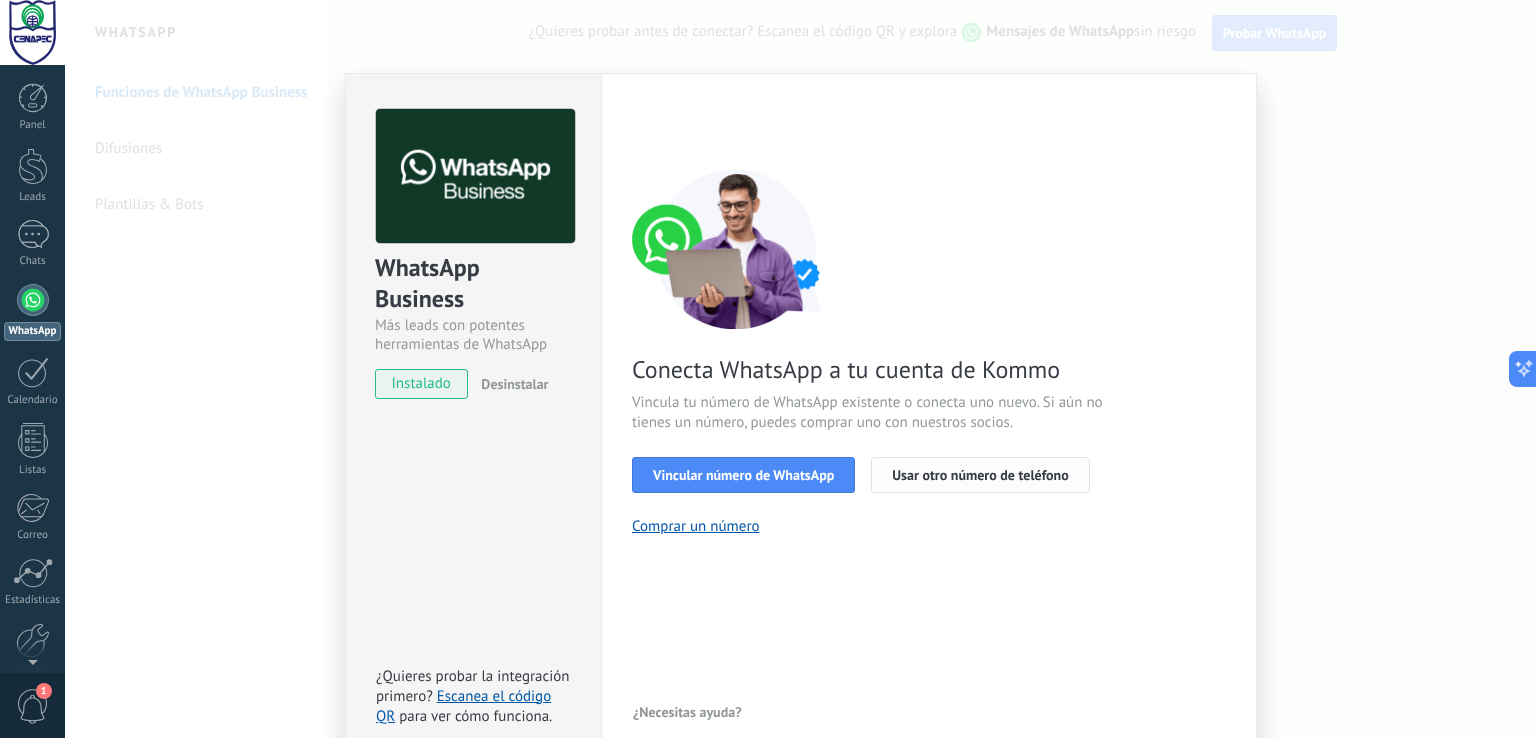 click on "Usar otro número de teléfono" at bounding box center (980, 475) 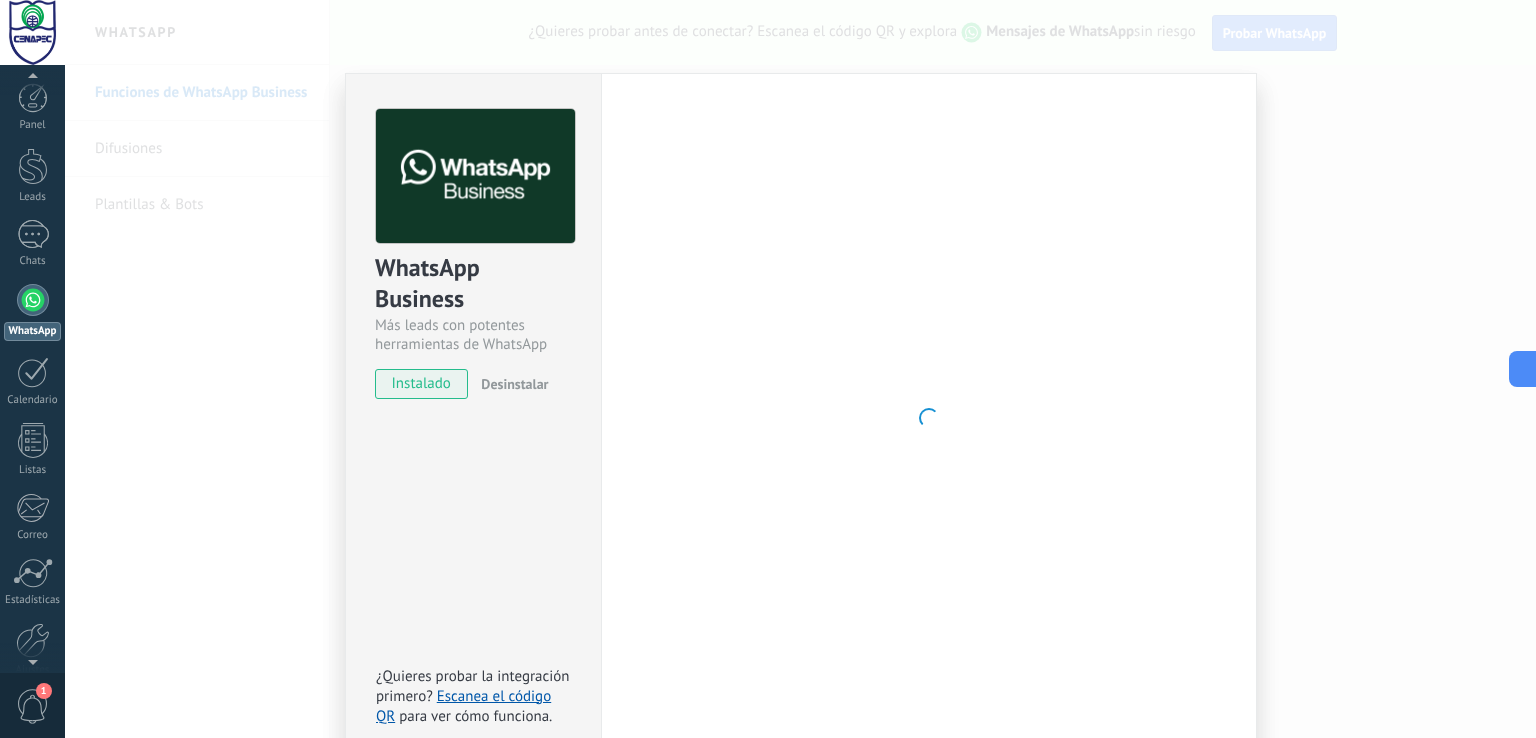 scroll, scrollTop: 9, scrollLeft: 0, axis: vertical 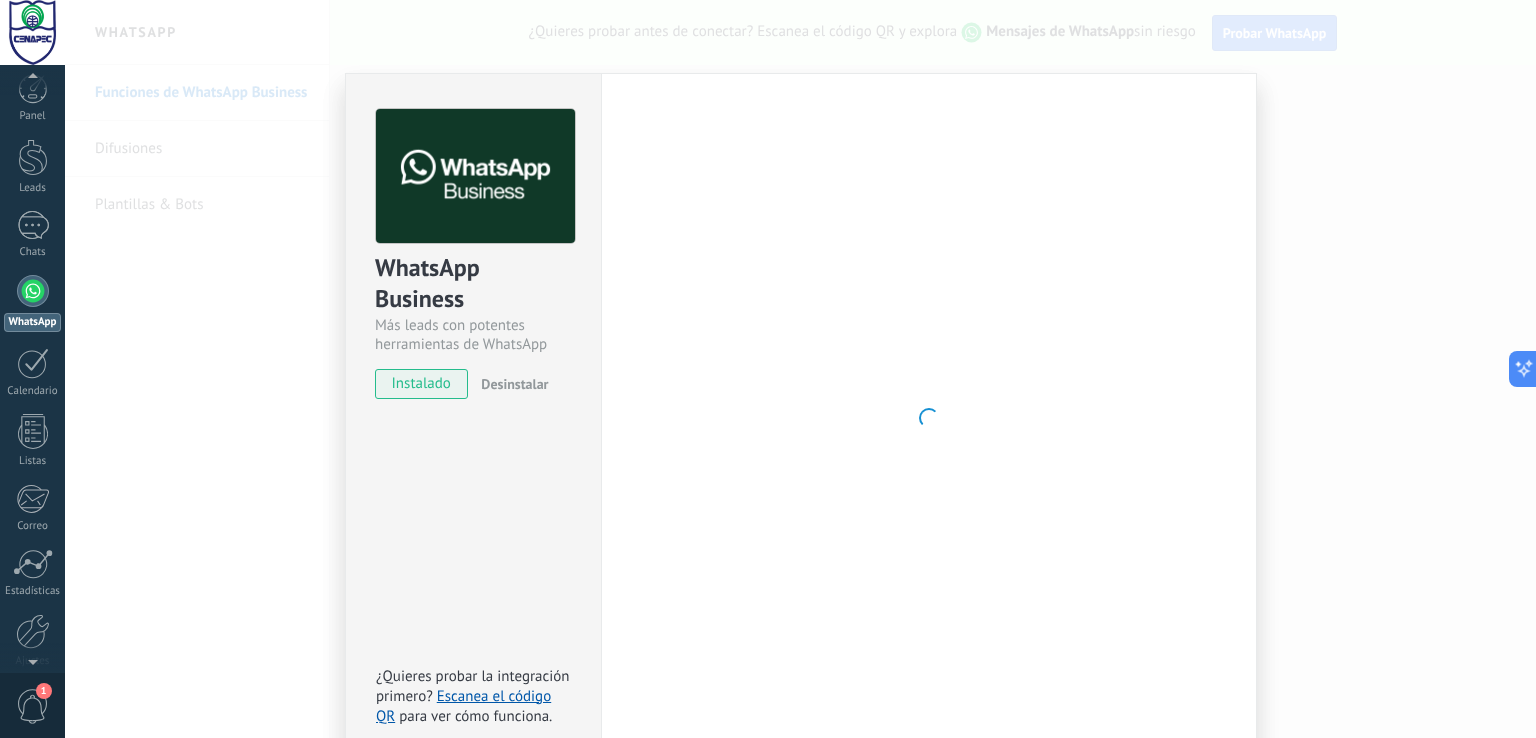 click on "1" at bounding box center [33, 706] 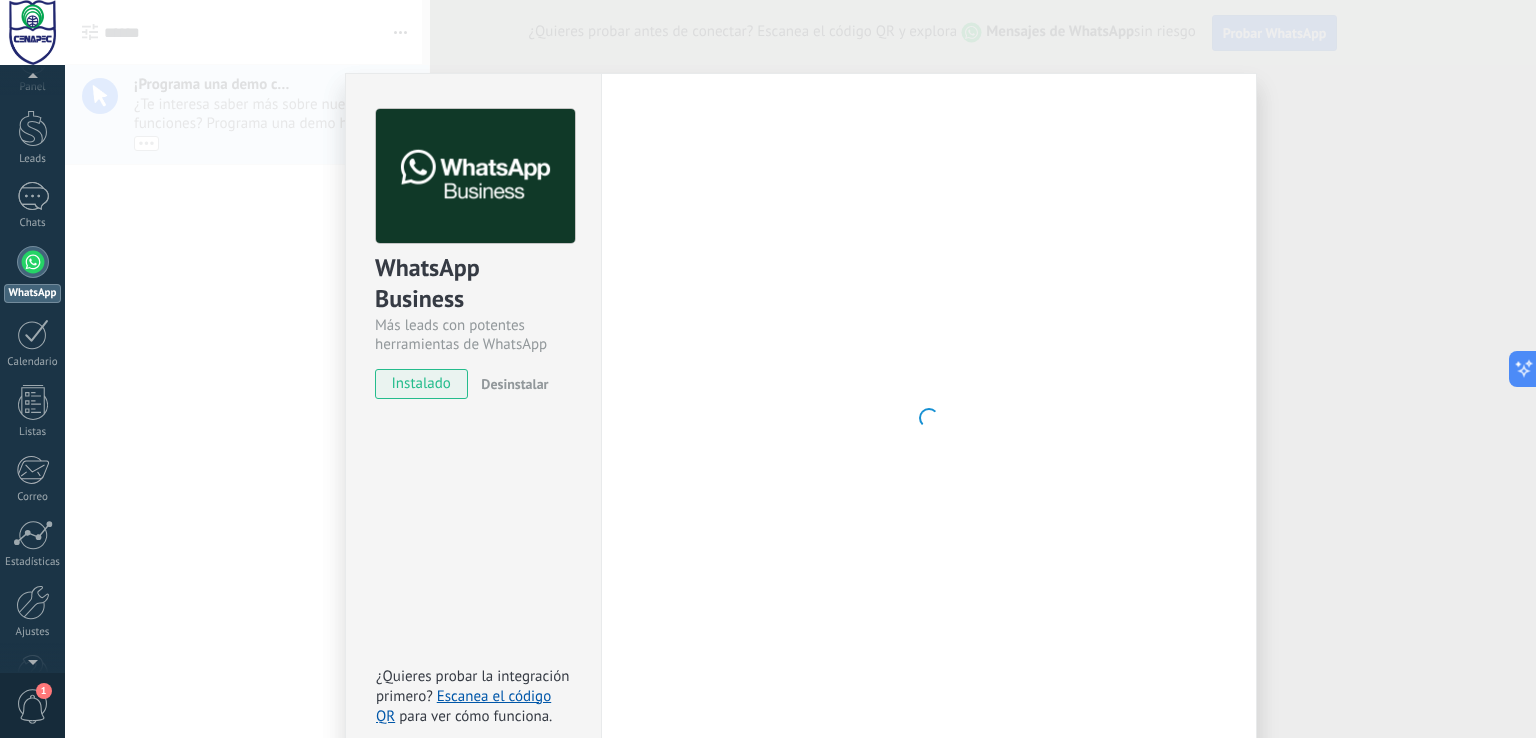 scroll, scrollTop: 0, scrollLeft: 0, axis: both 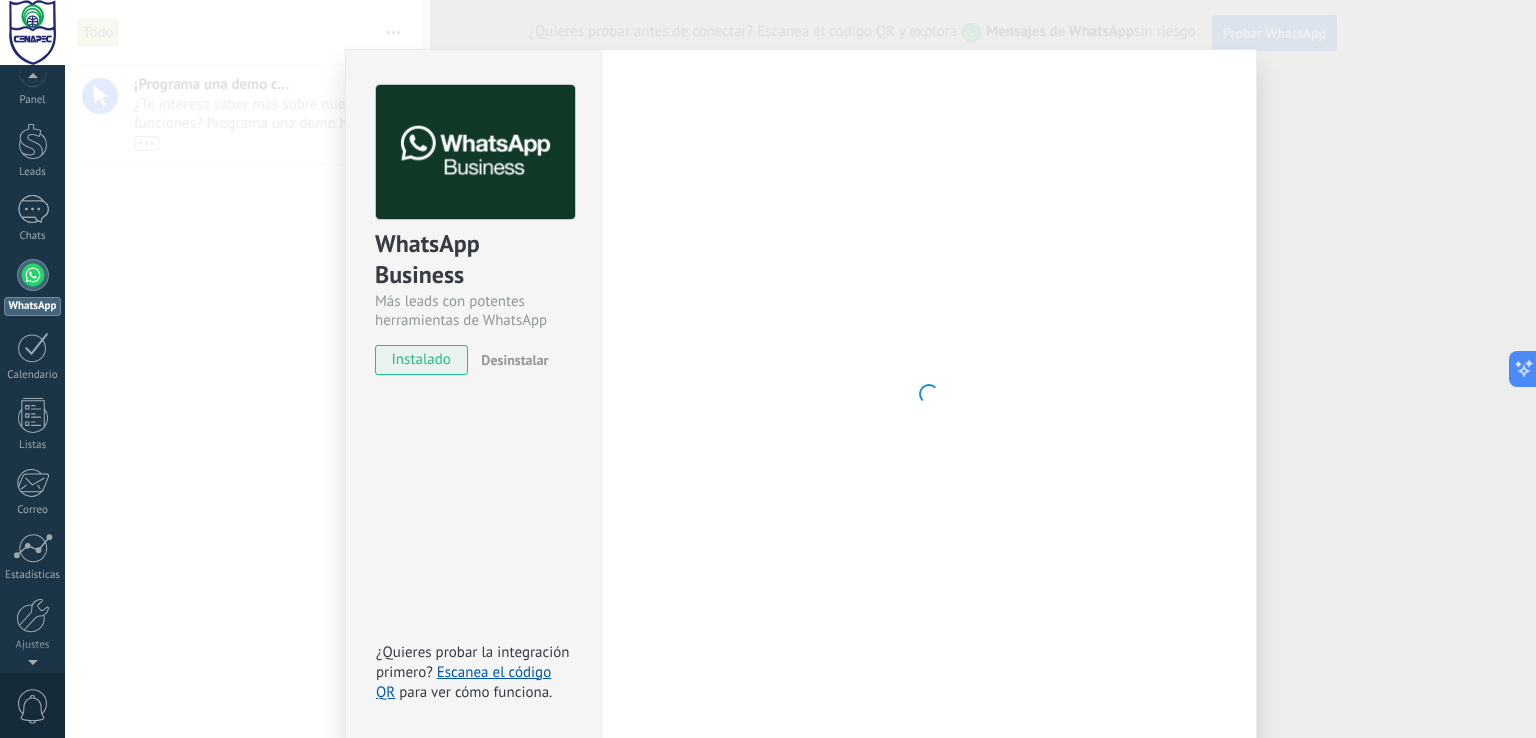 click on "0" at bounding box center (33, 706) 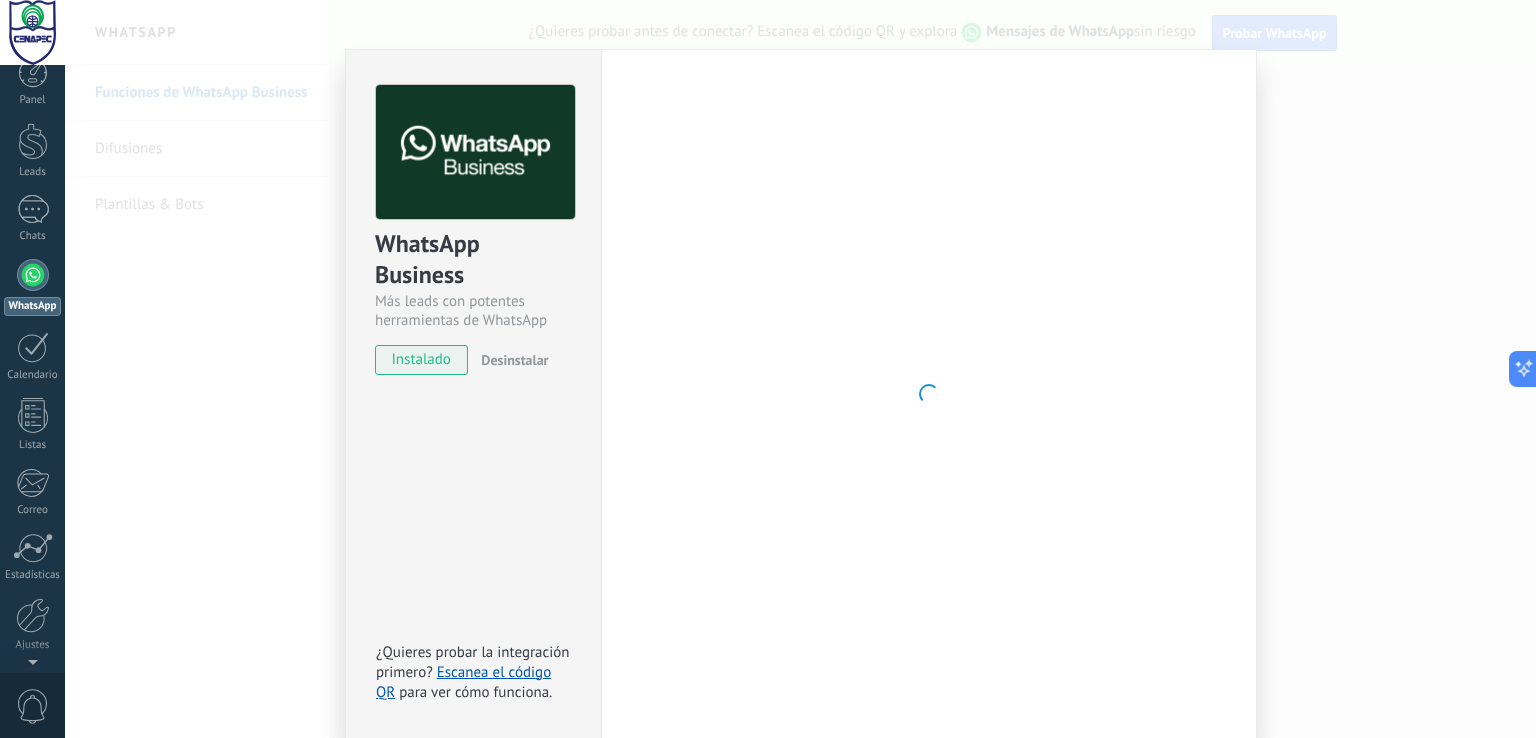 scroll, scrollTop: 0, scrollLeft: 0, axis: both 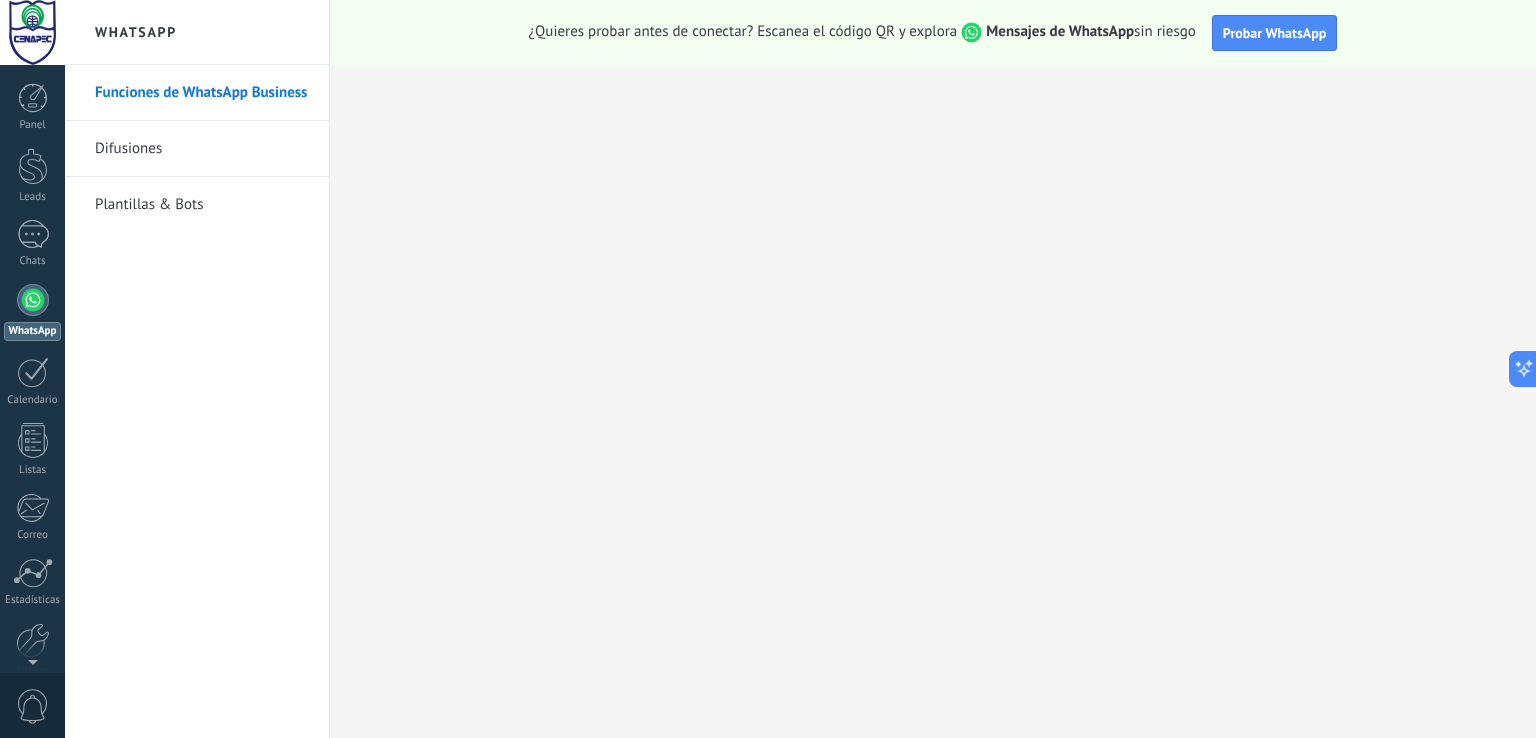 click on "0" at bounding box center (33, 706) 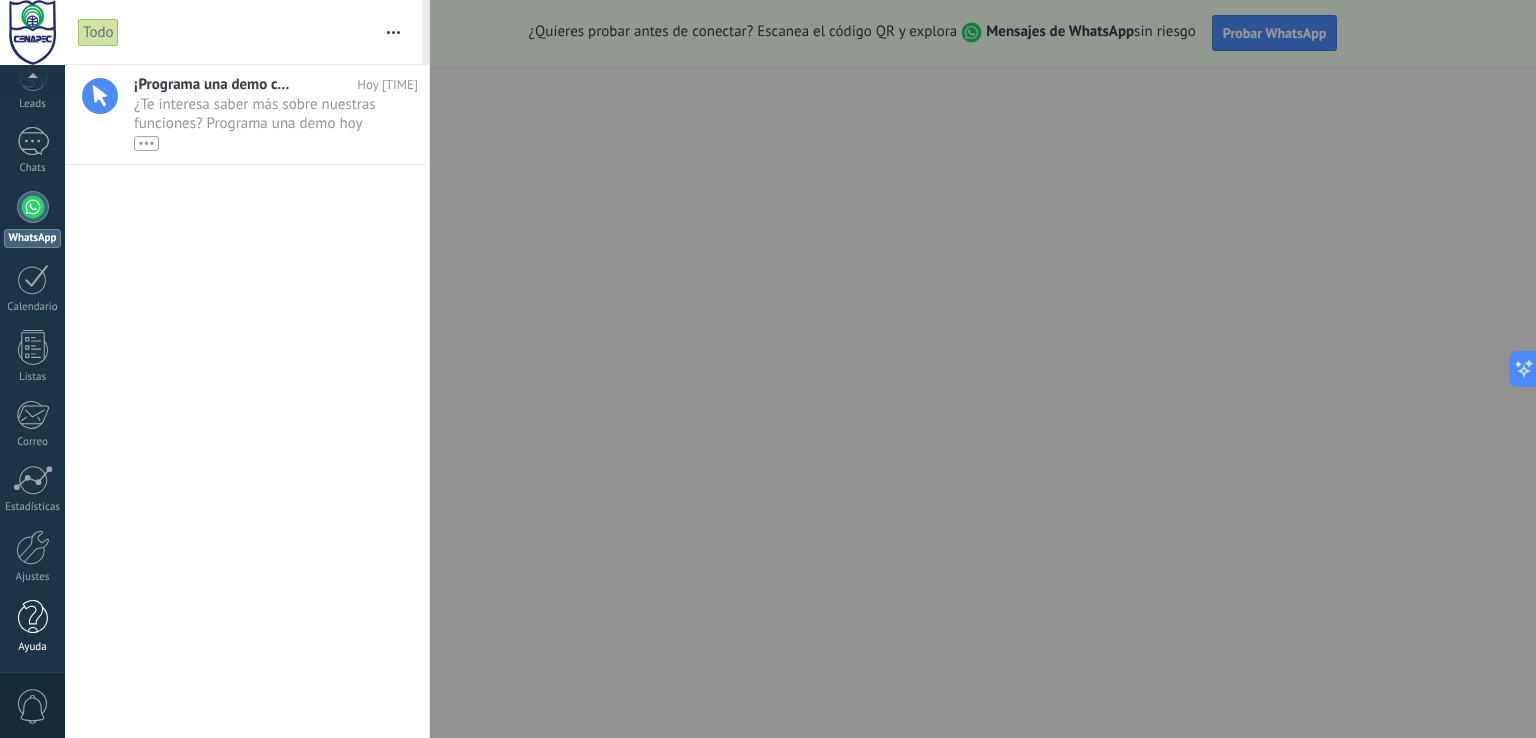scroll, scrollTop: 92, scrollLeft: 0, axis: vertical 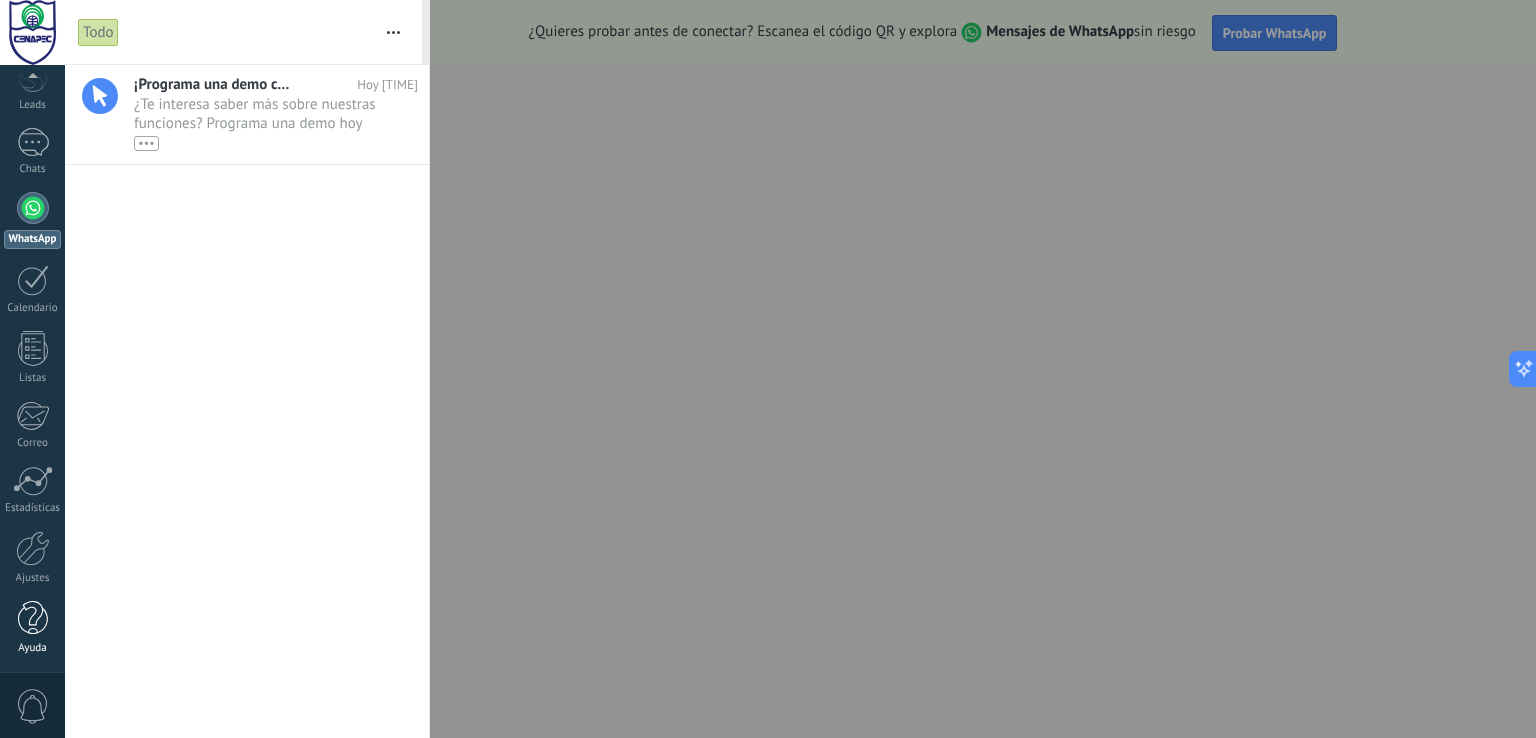 click at bounding box center [33, 618] 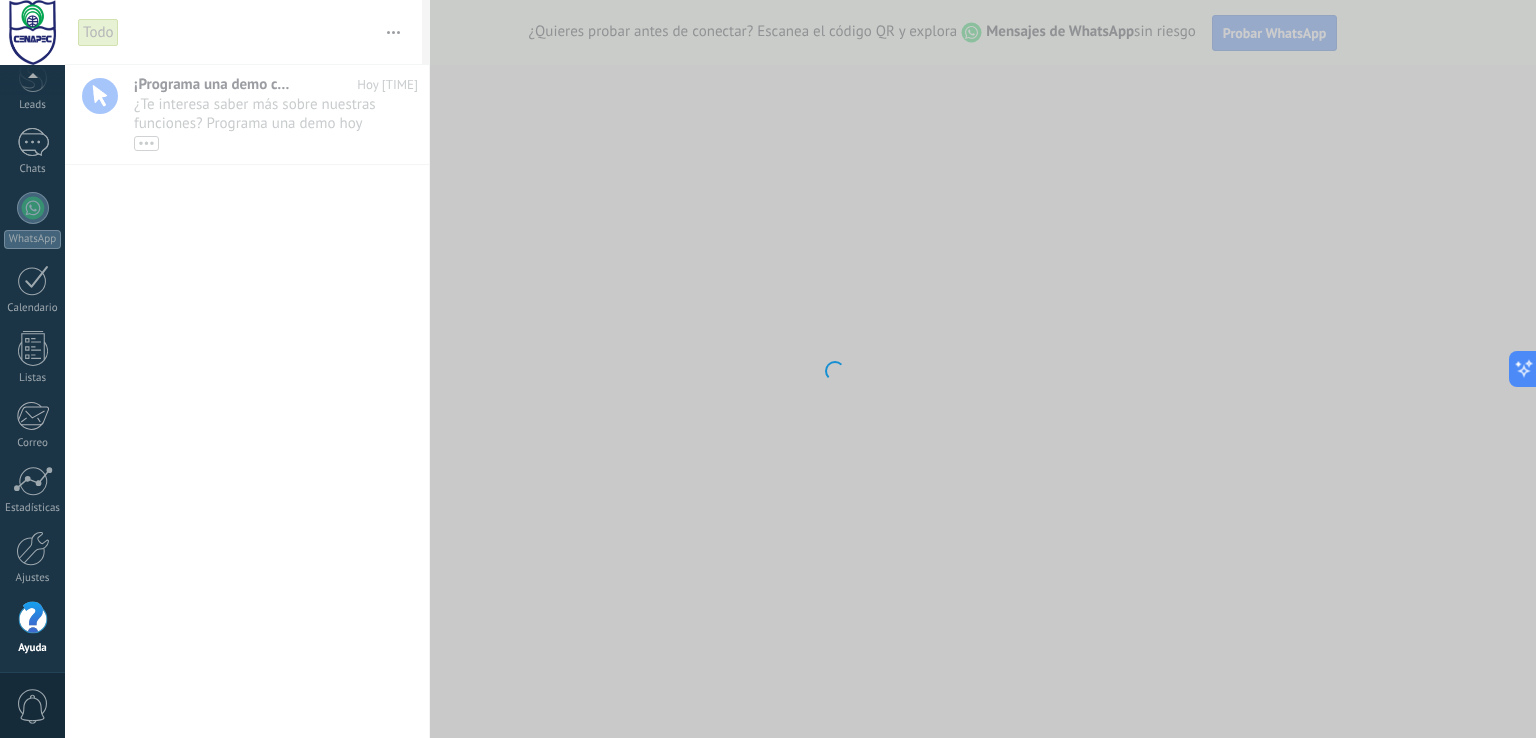 scroll, scrollTop: 93, scrollLeft: 0, axis: vertical 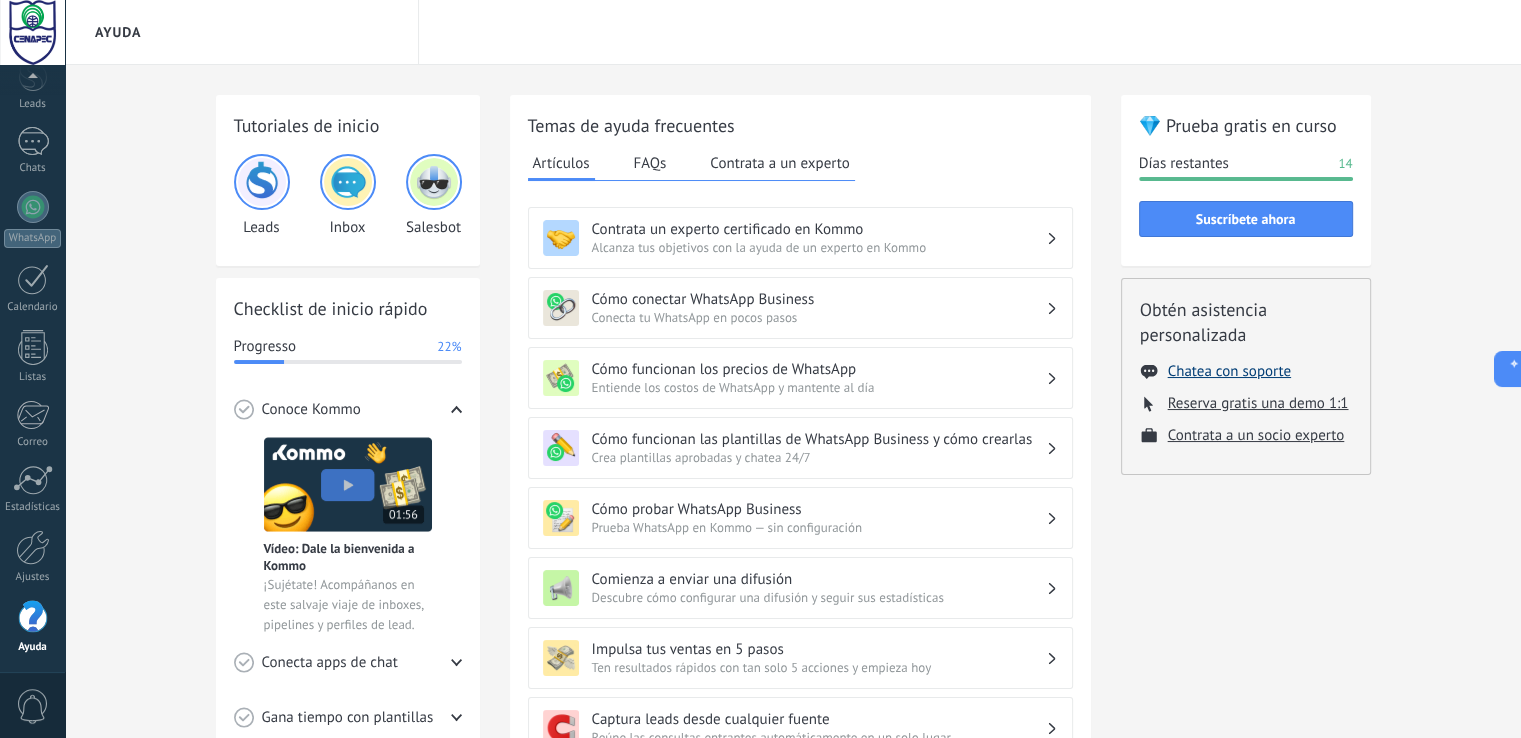 click on "Chatea con soporte" at bounding box center [1229, 371] 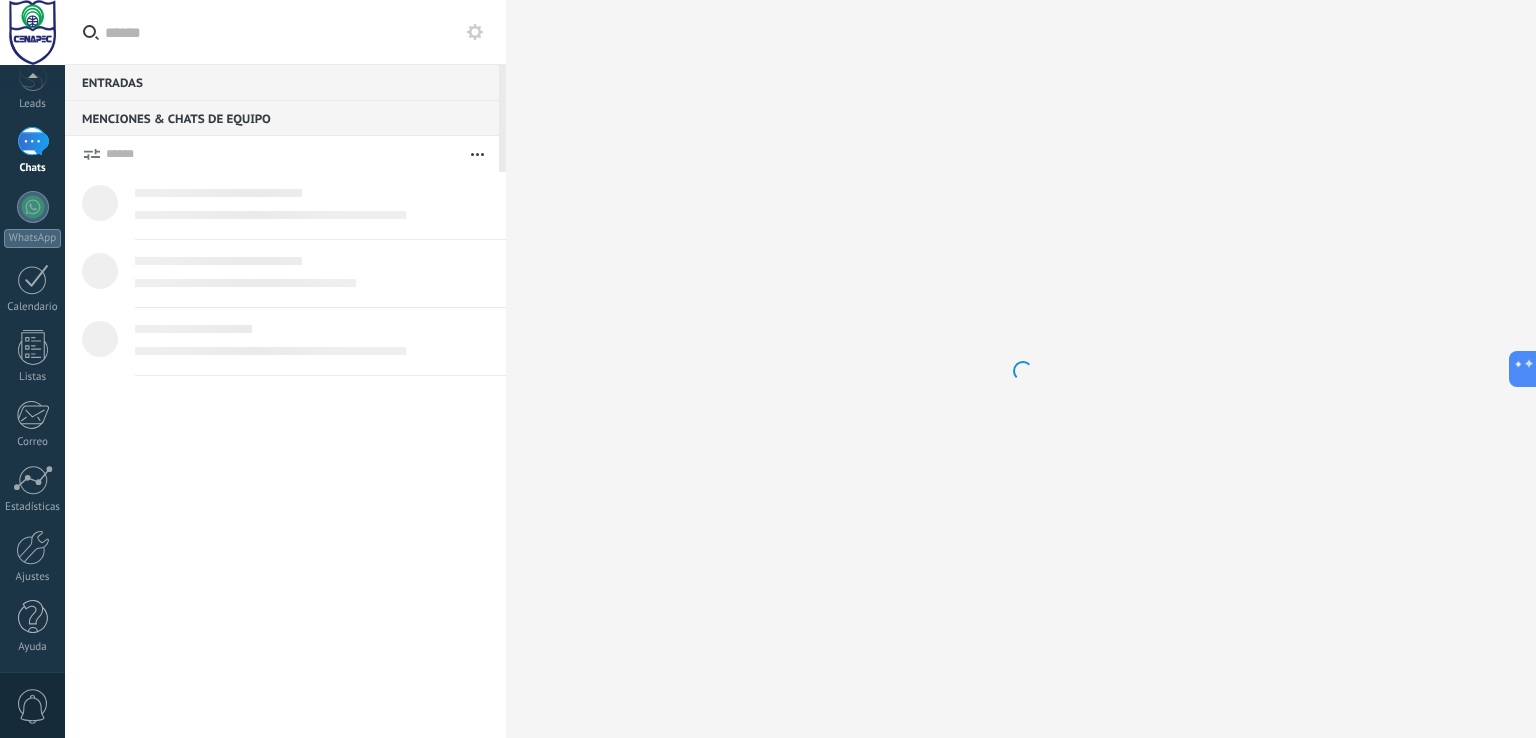 scroll, scrollTop: 19, scrollLeft: 0, axis: vertical 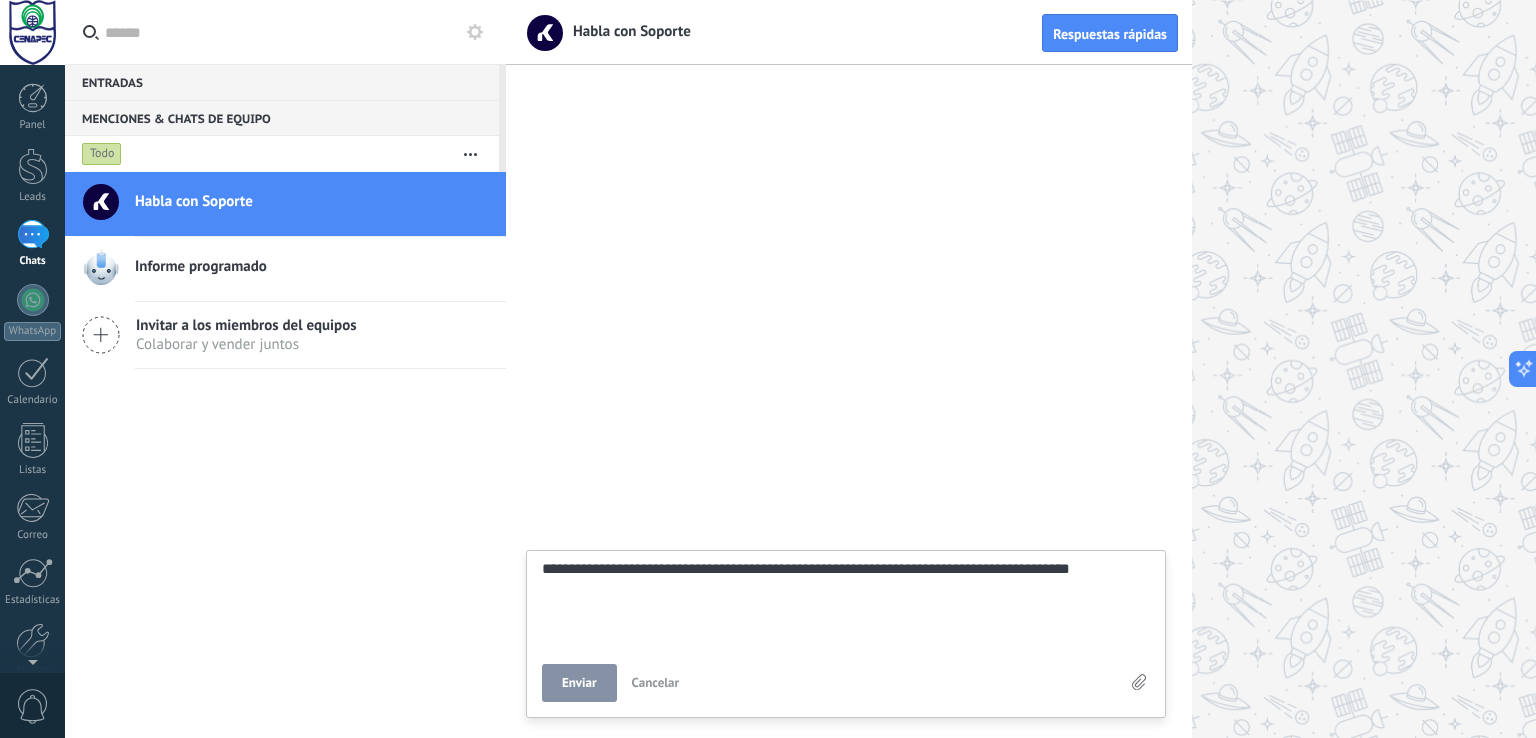drag, startPoint x: 1139, startPoint y: 574, endPoint x: 1022, endPoint y: 573, distance: 117.00427 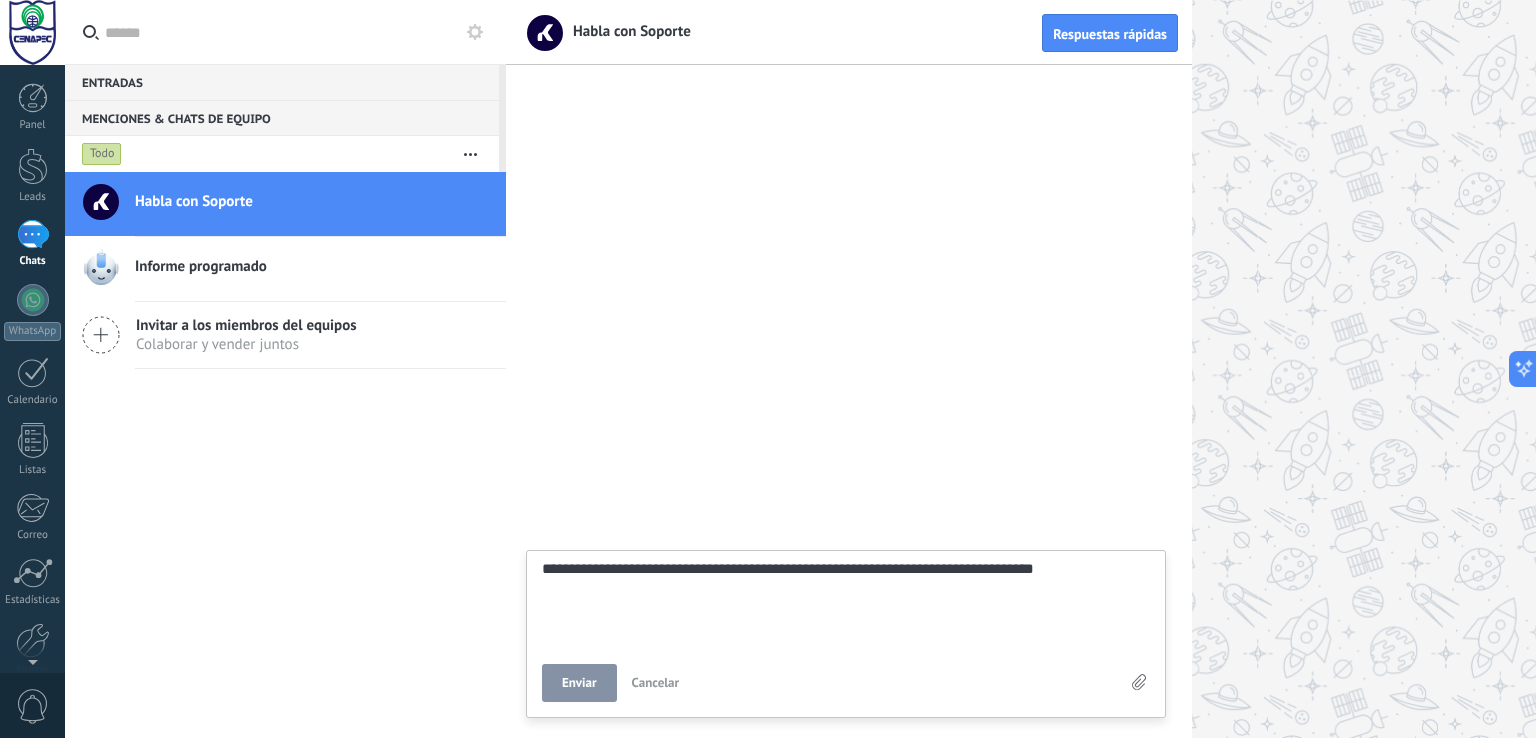 scroll, scrollTop: 19, scrollLeft: 0, axis: vertical 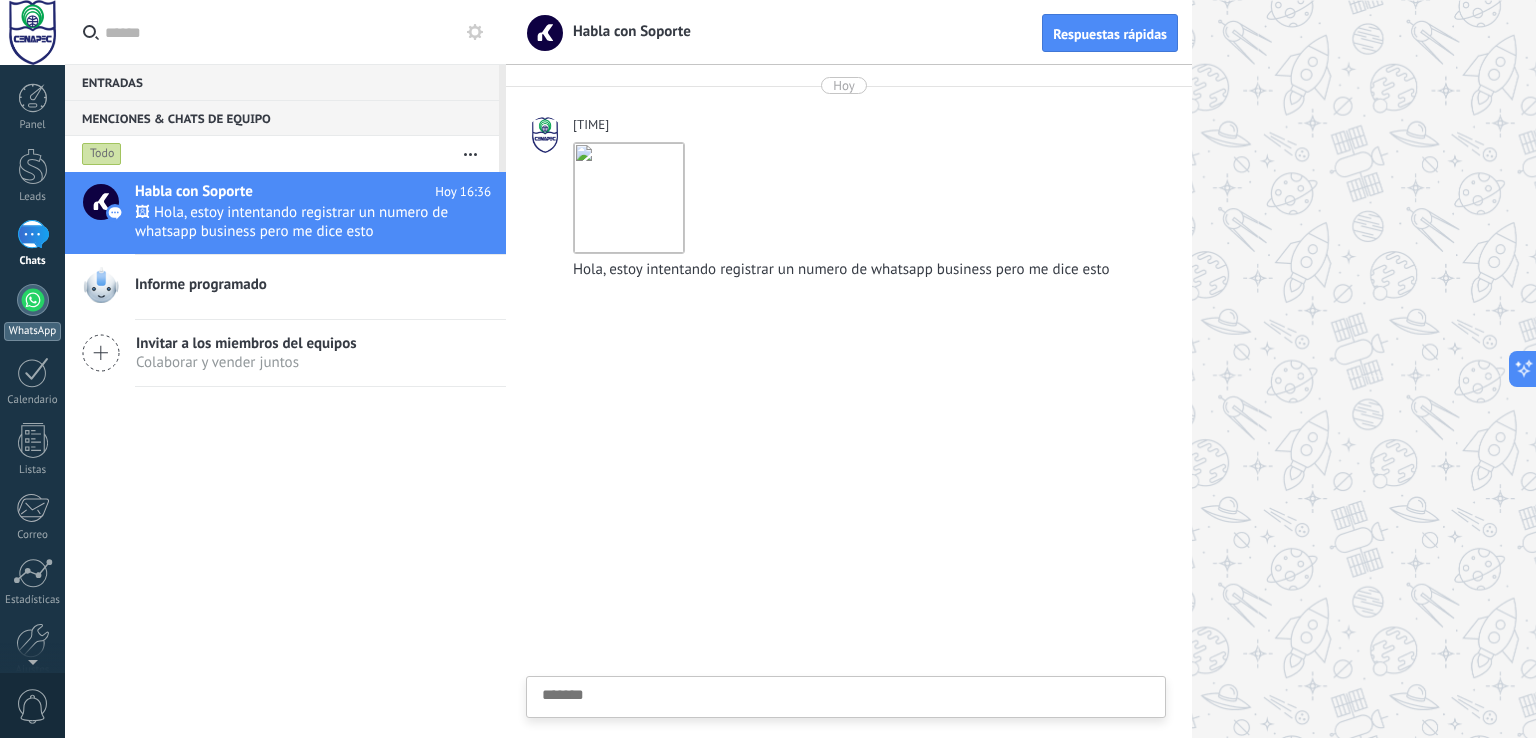 click at bounding box center [33, 300] 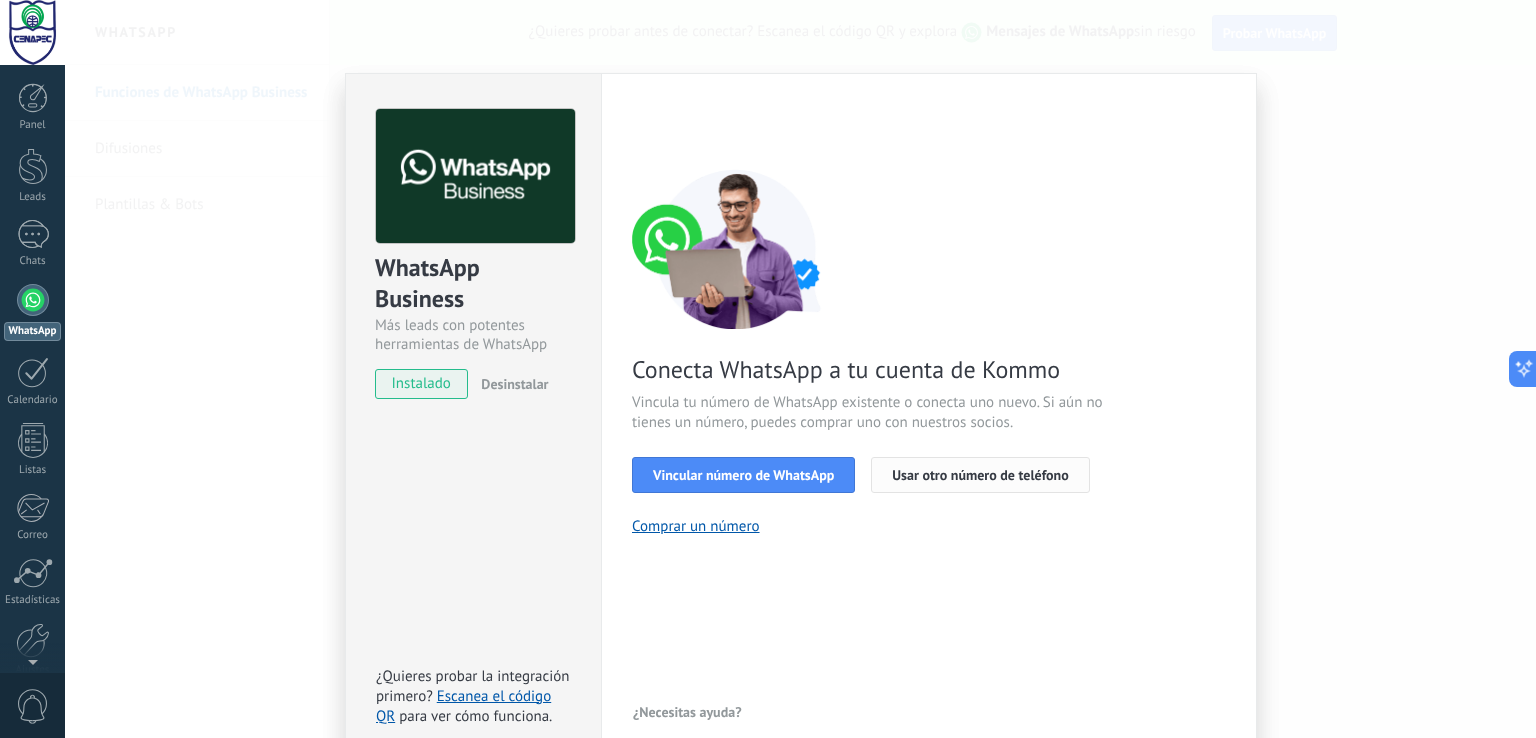click on "Usar otro número de teléfono" at bounding box center [980, 475] 